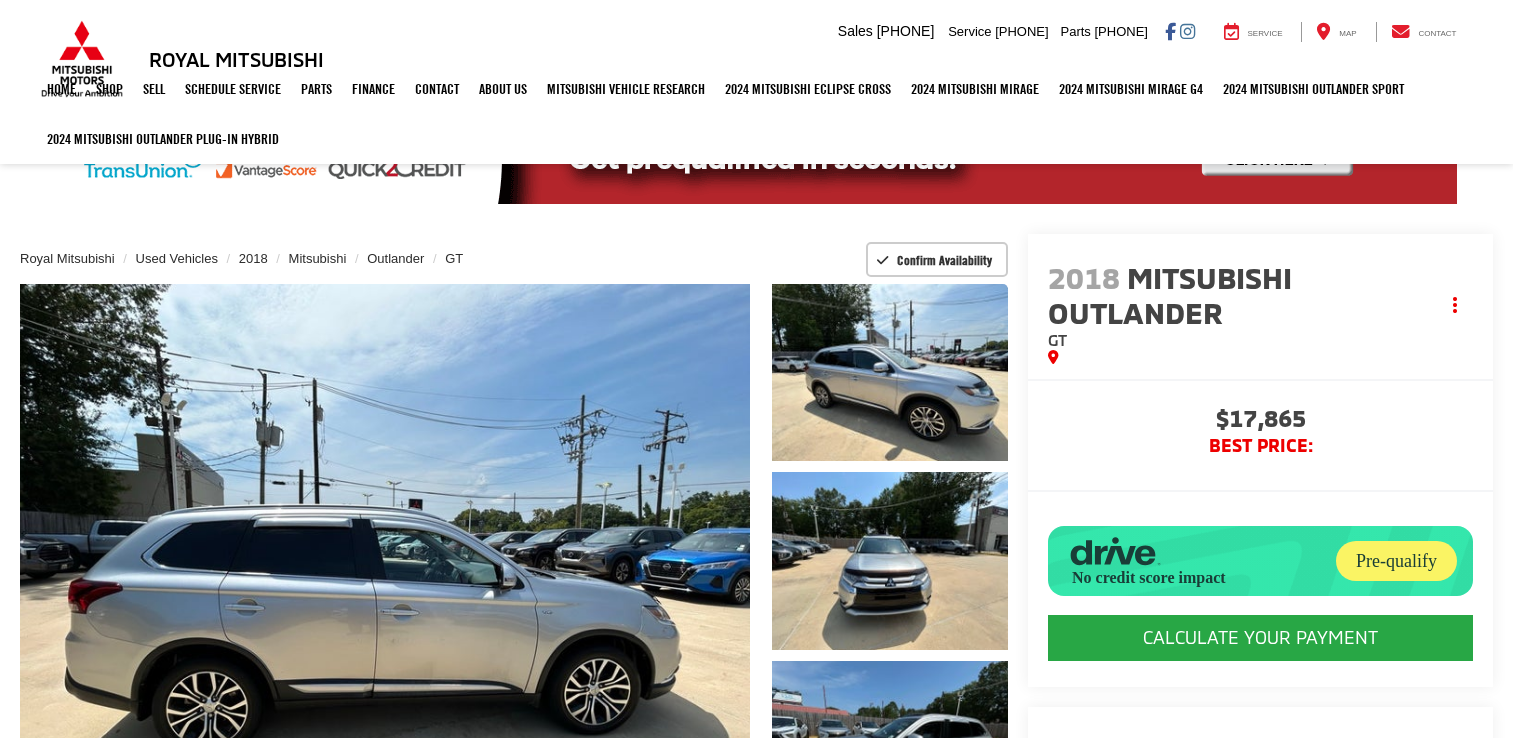 scroll, scrollTop: 160, scrollLeft: 0, axis: vertical 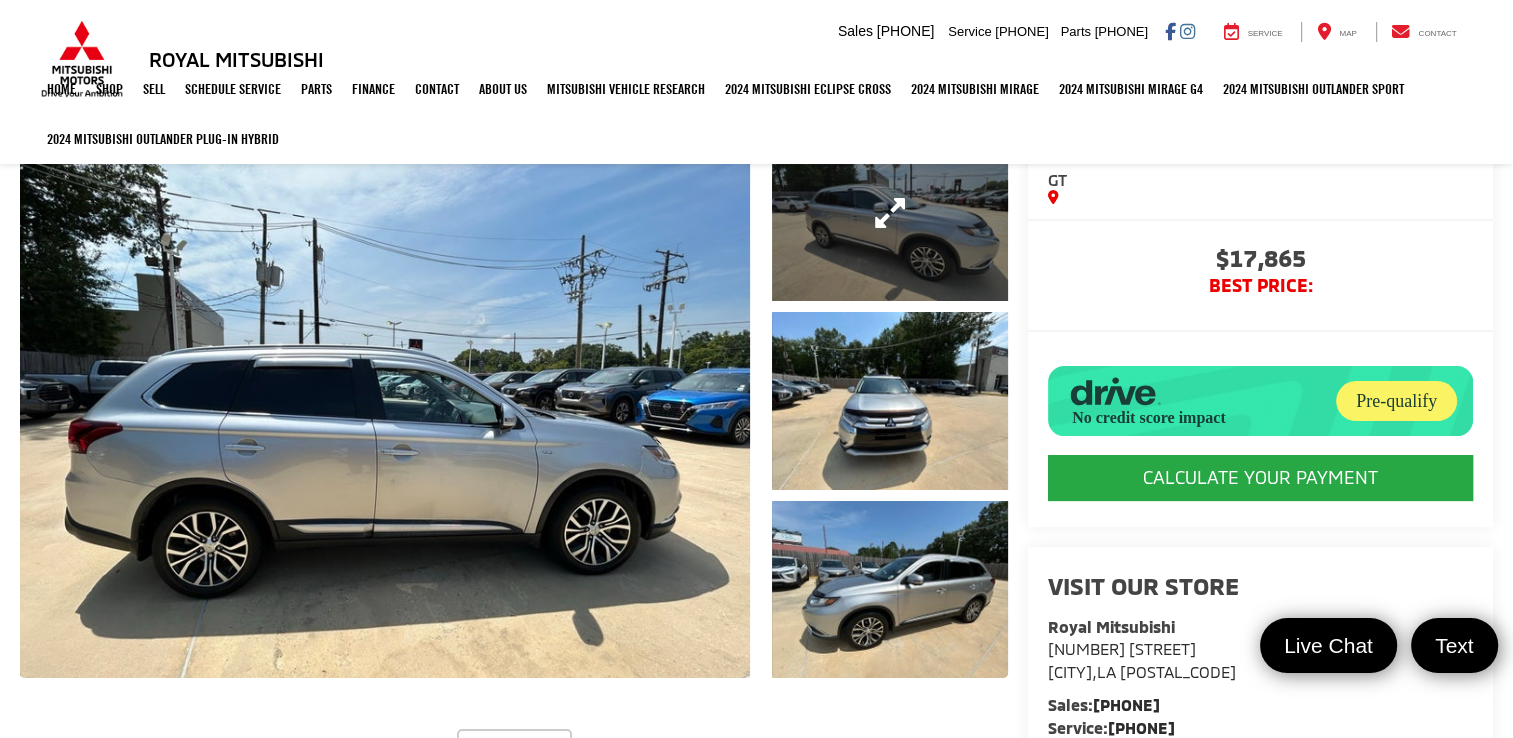 click at bounding box center [890, 212] 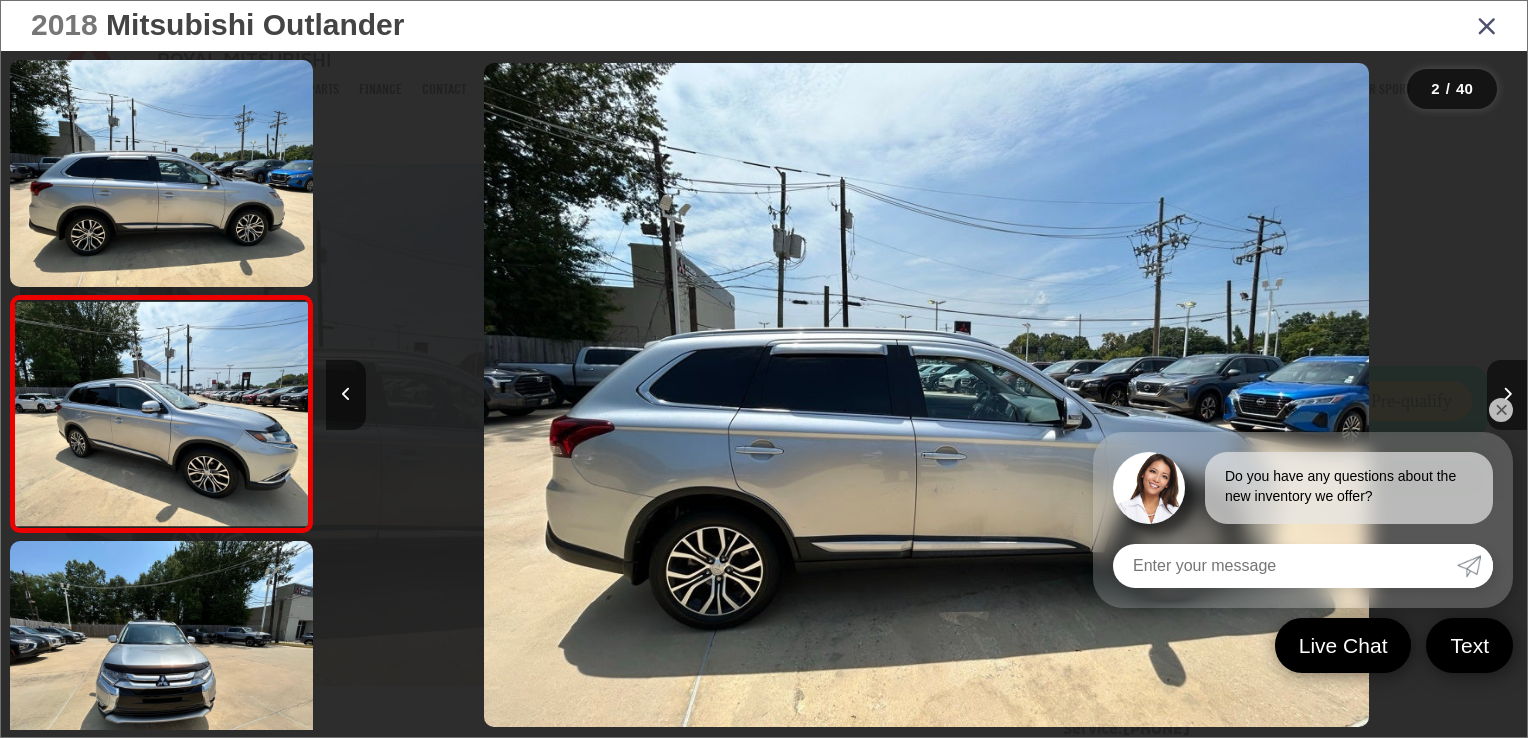 scroll, scrollTop: 0, scrollLeft: 1200, axis: horizontal 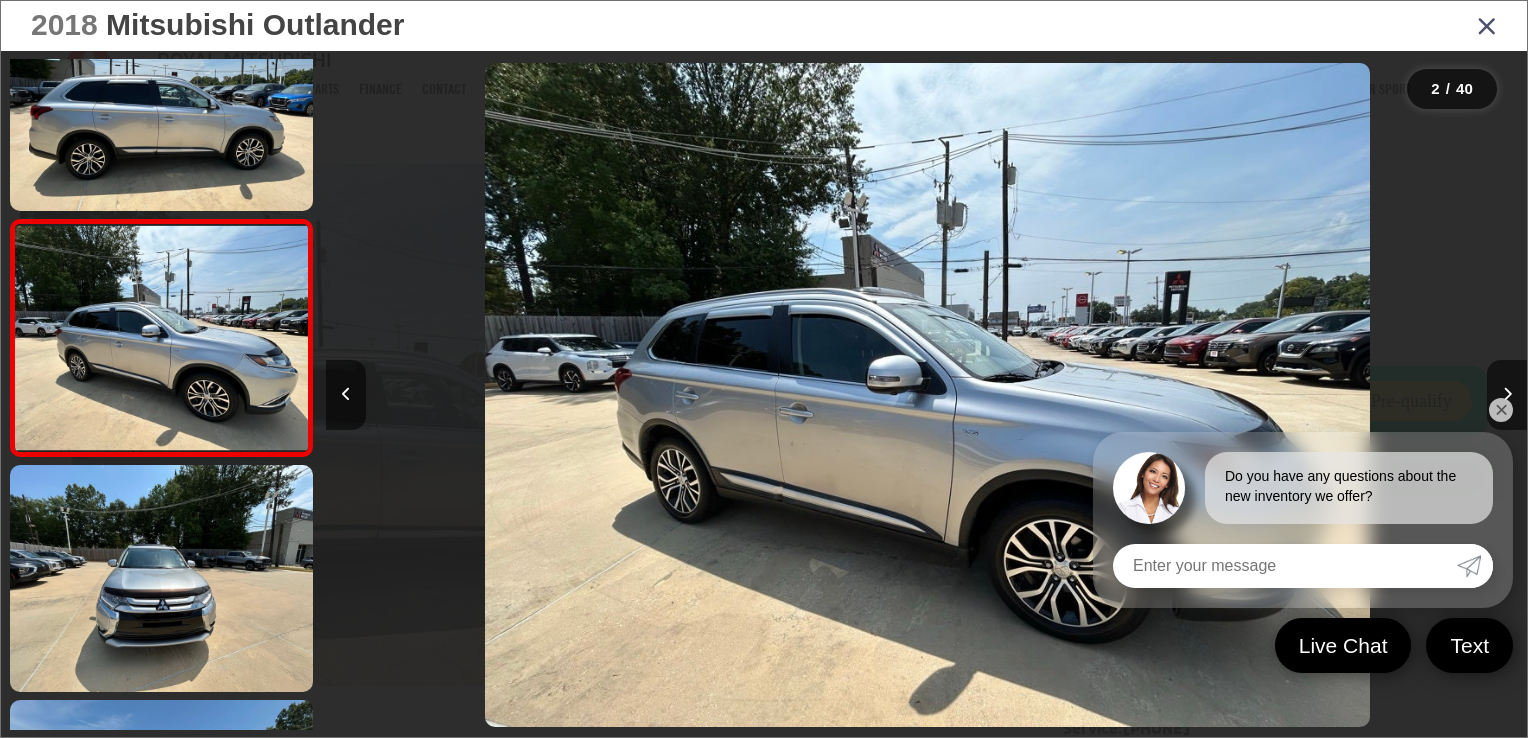 click on "✕" at bounding box center [1501, 410] 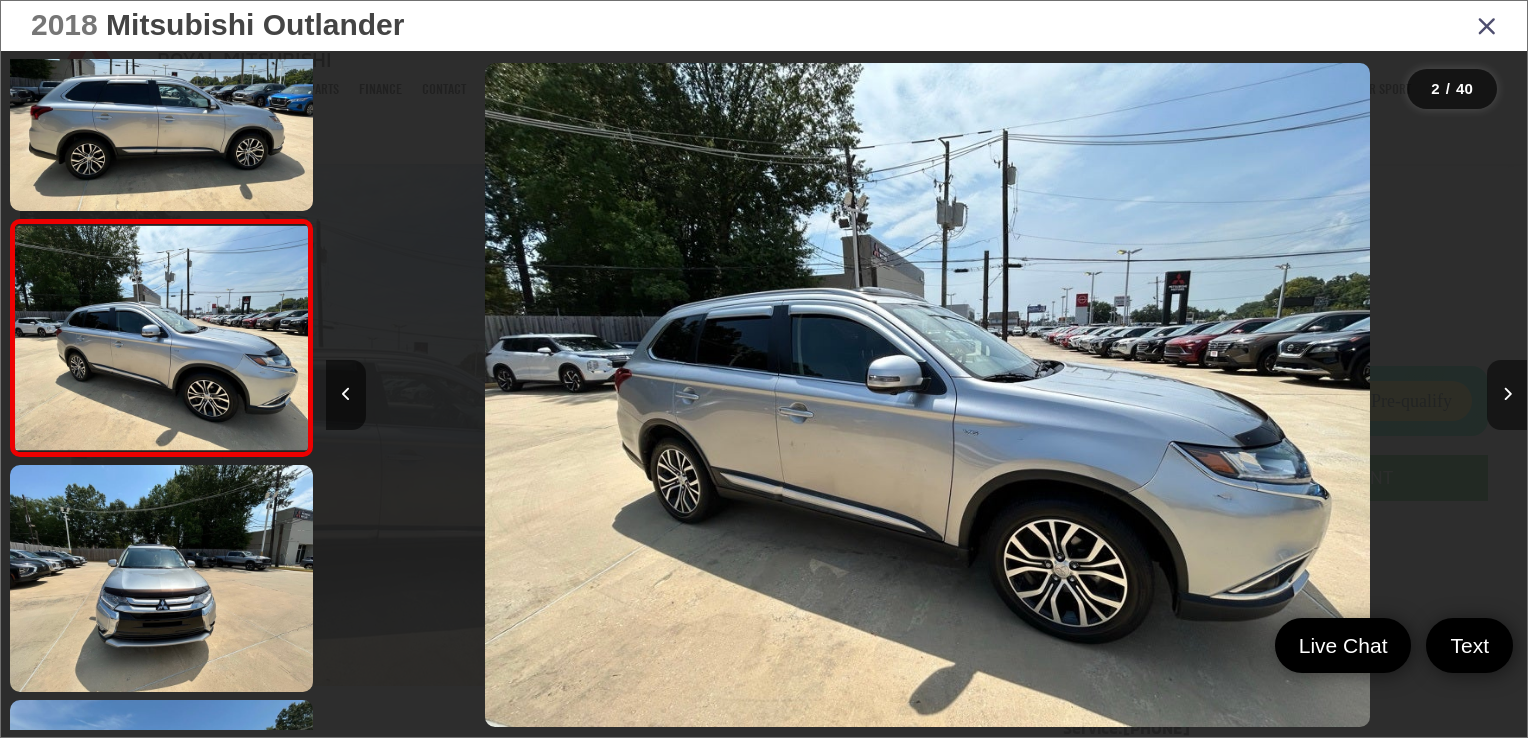 click at bounding box center (1507, 394) 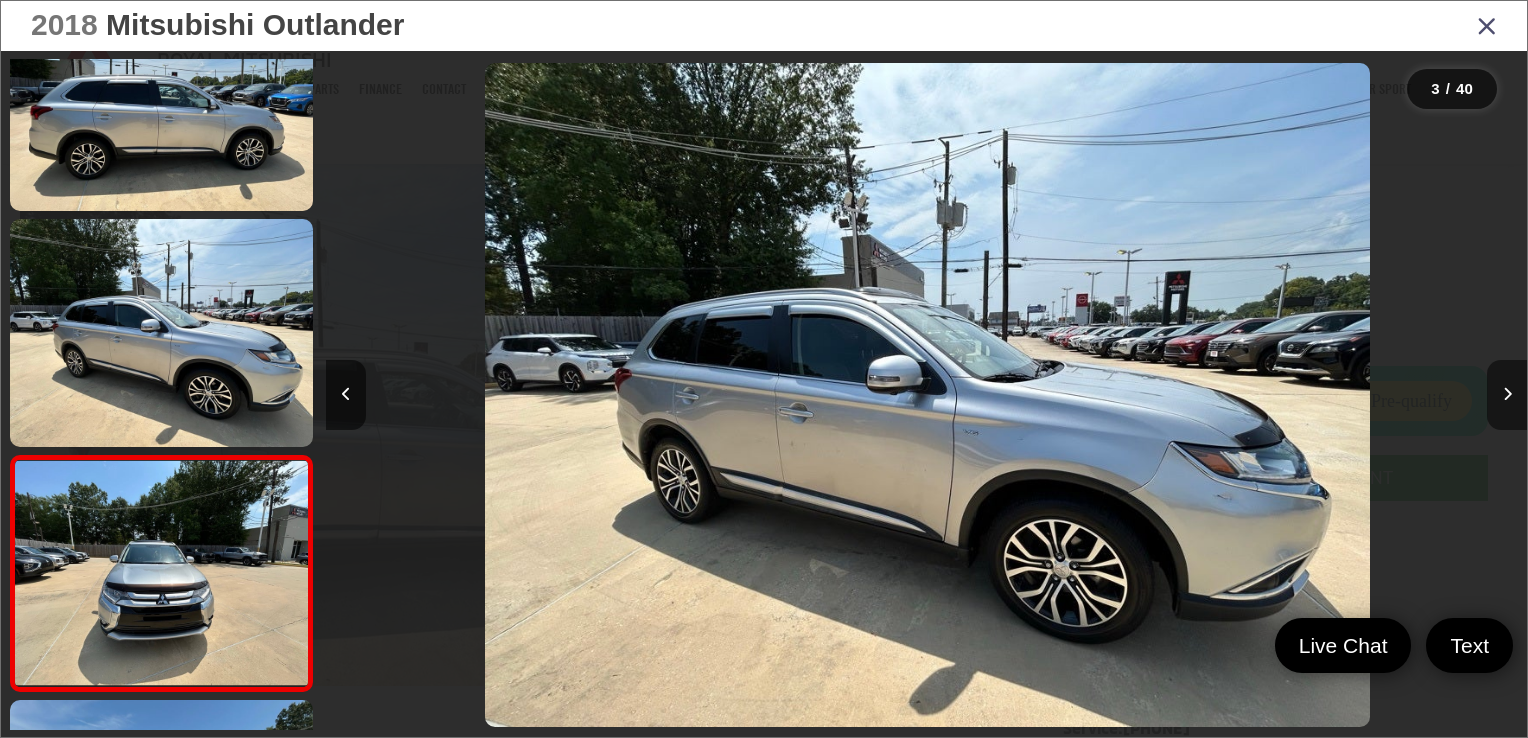 scroll, scrollTop: 0, scrollLeft: 1728, axis: horizontal 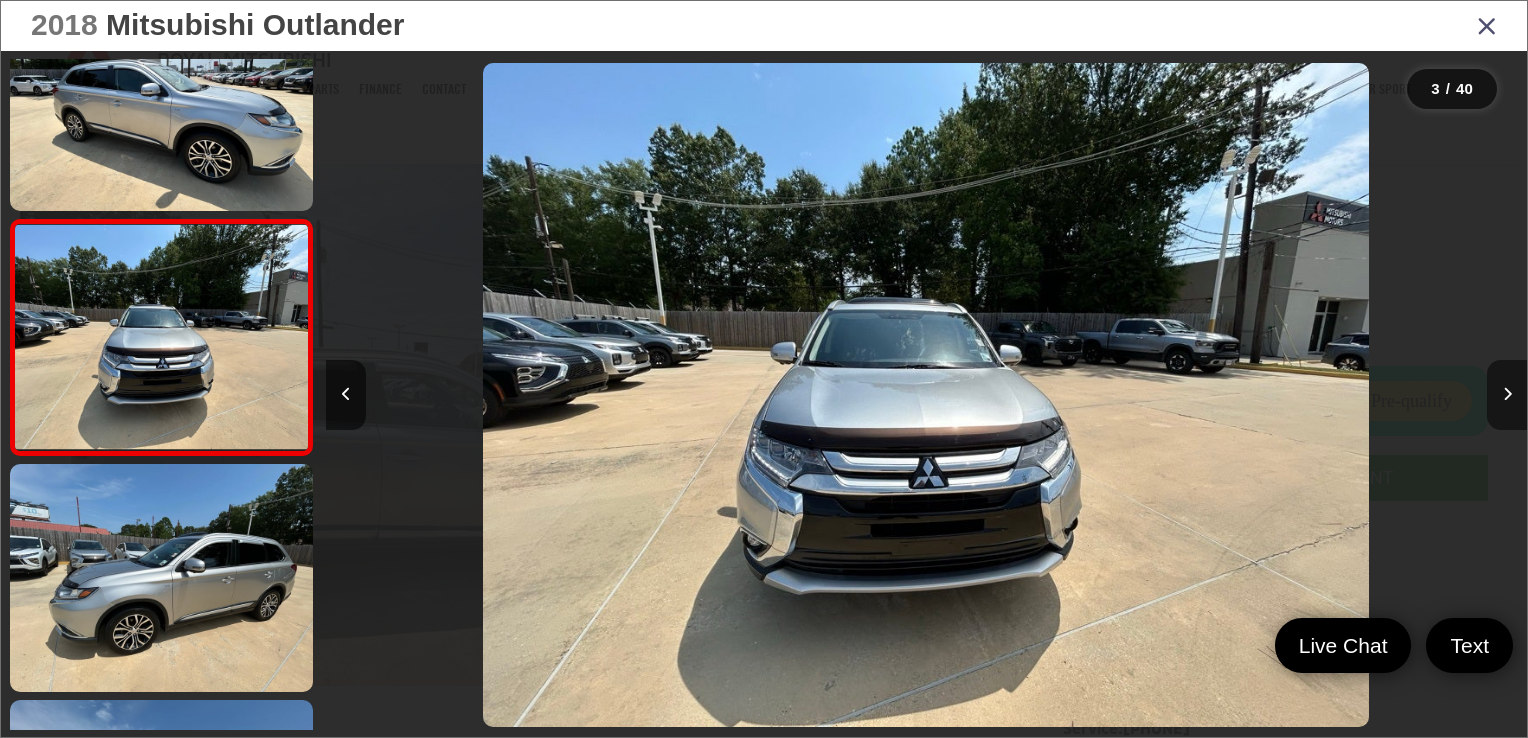 click at bounding box center [1507, 394] 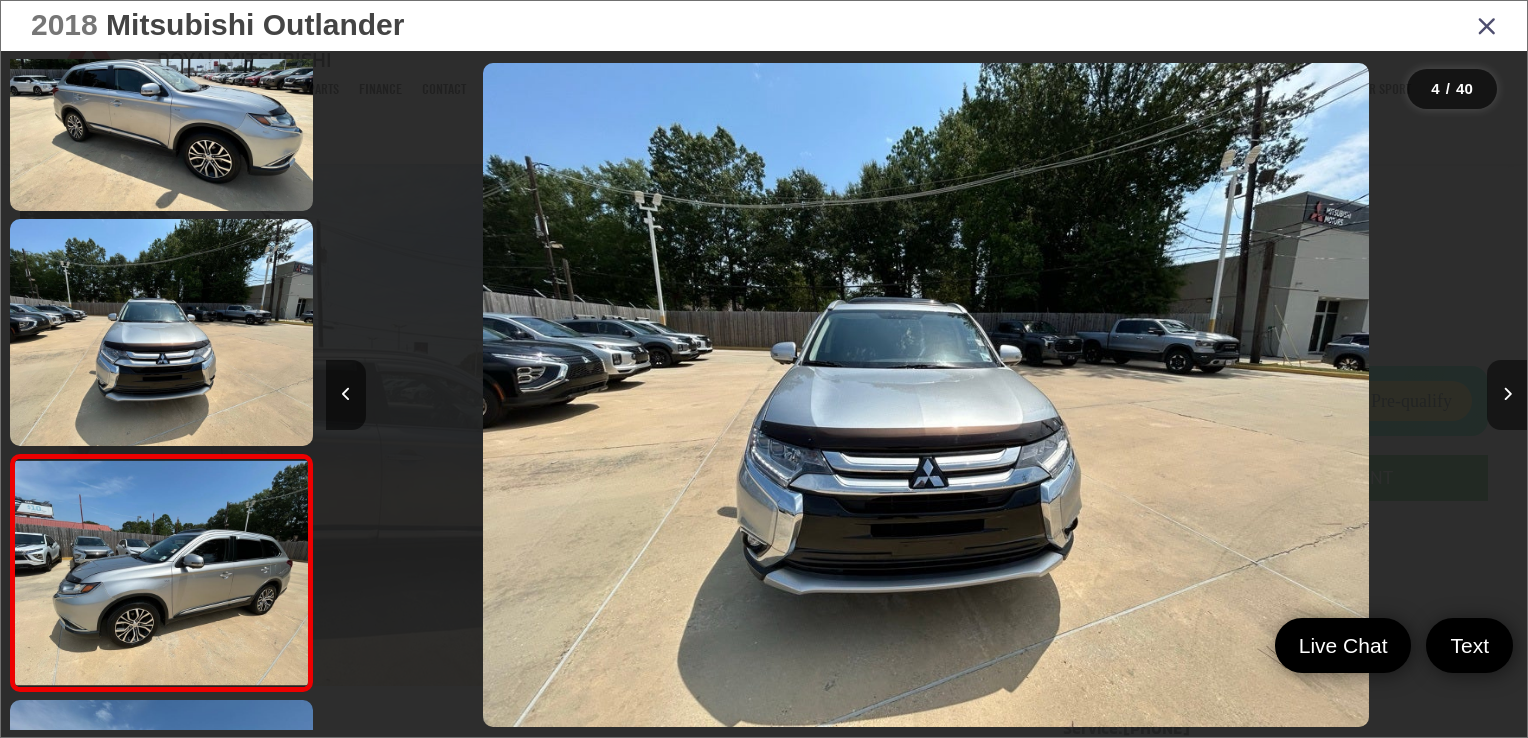 scroll, scrollTop: 0, scrollLeft: 2507, axis: horizontal 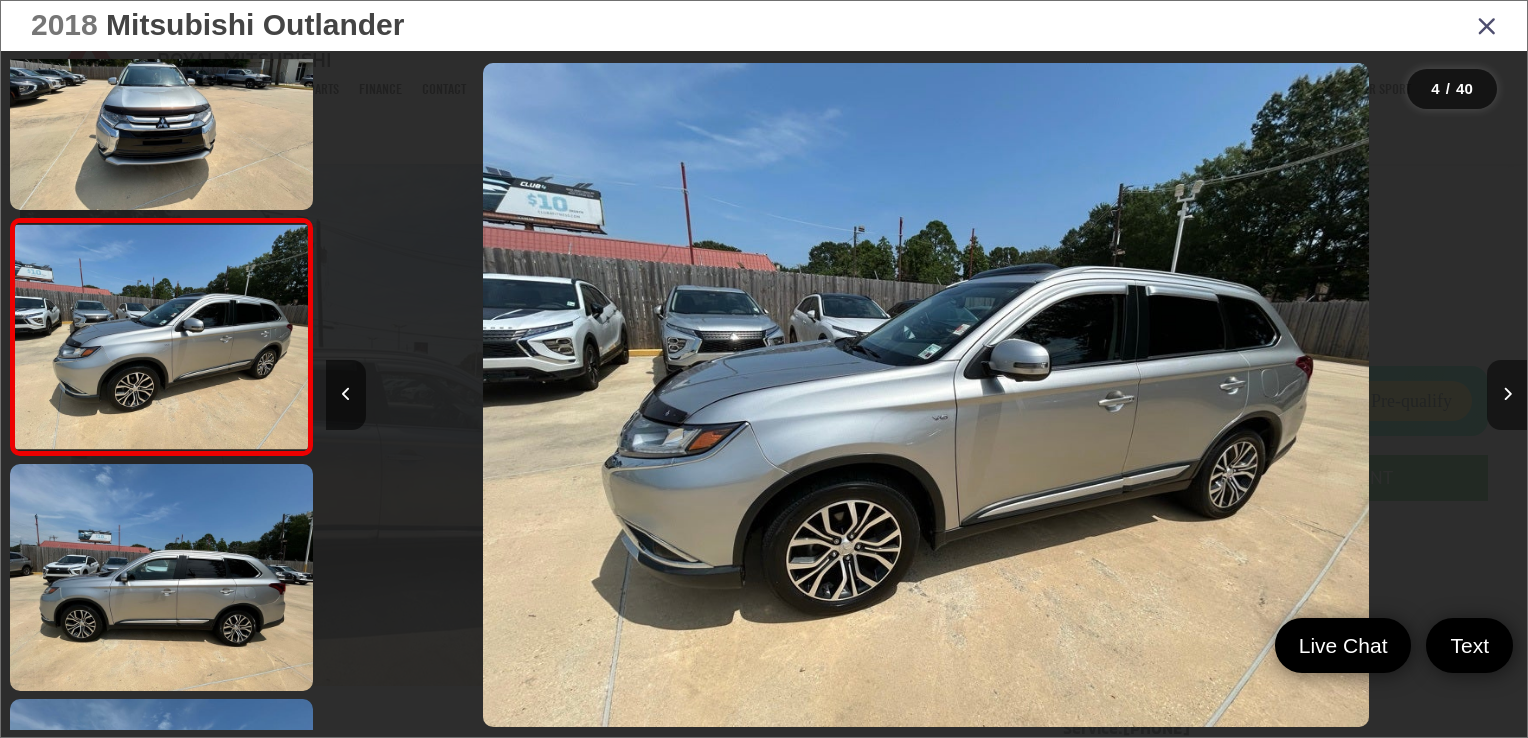 click at bounding box center (1507, 394) 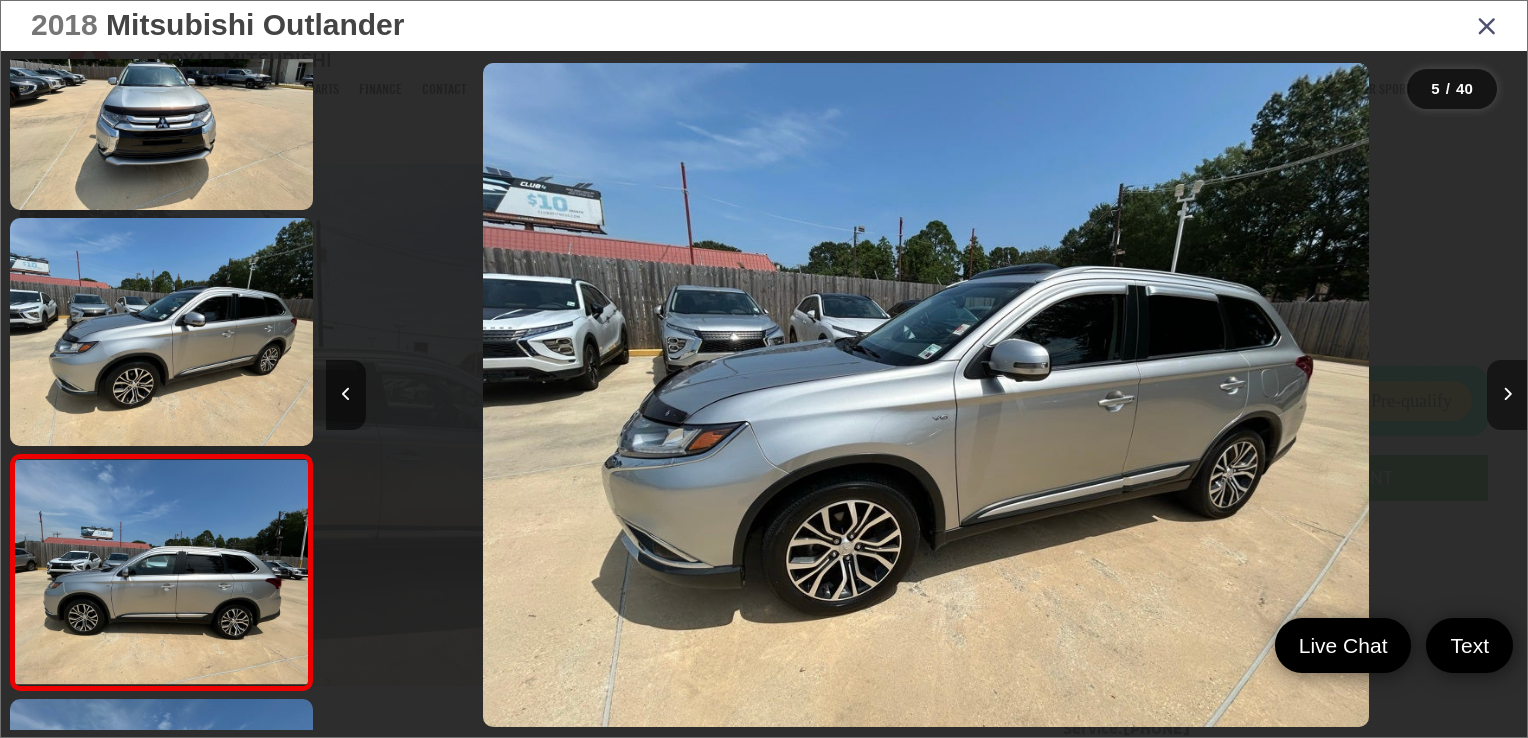 scroll, scrollTop: 0, scrollLeft: 3643, axis: horizontal 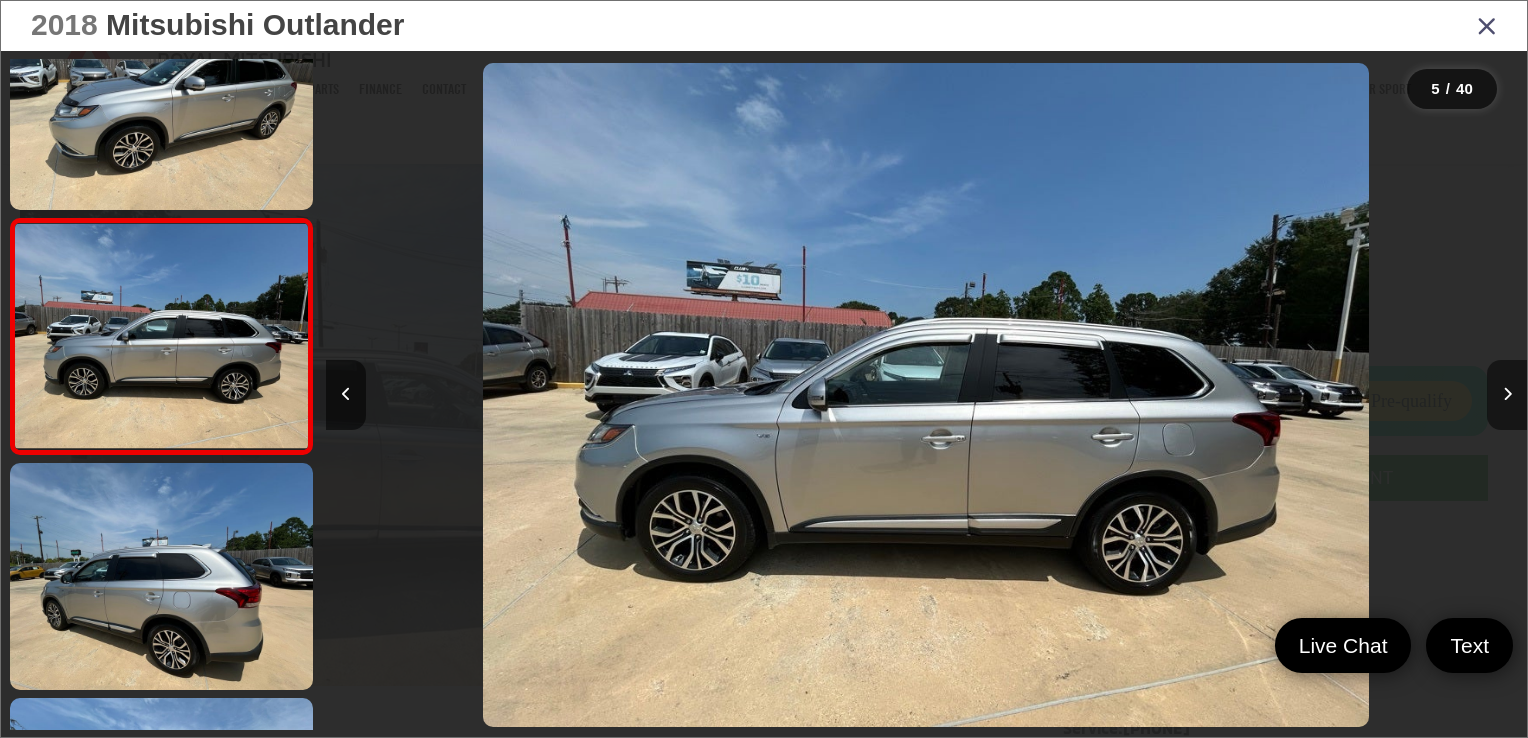 click at bounding box center (1507, 394) 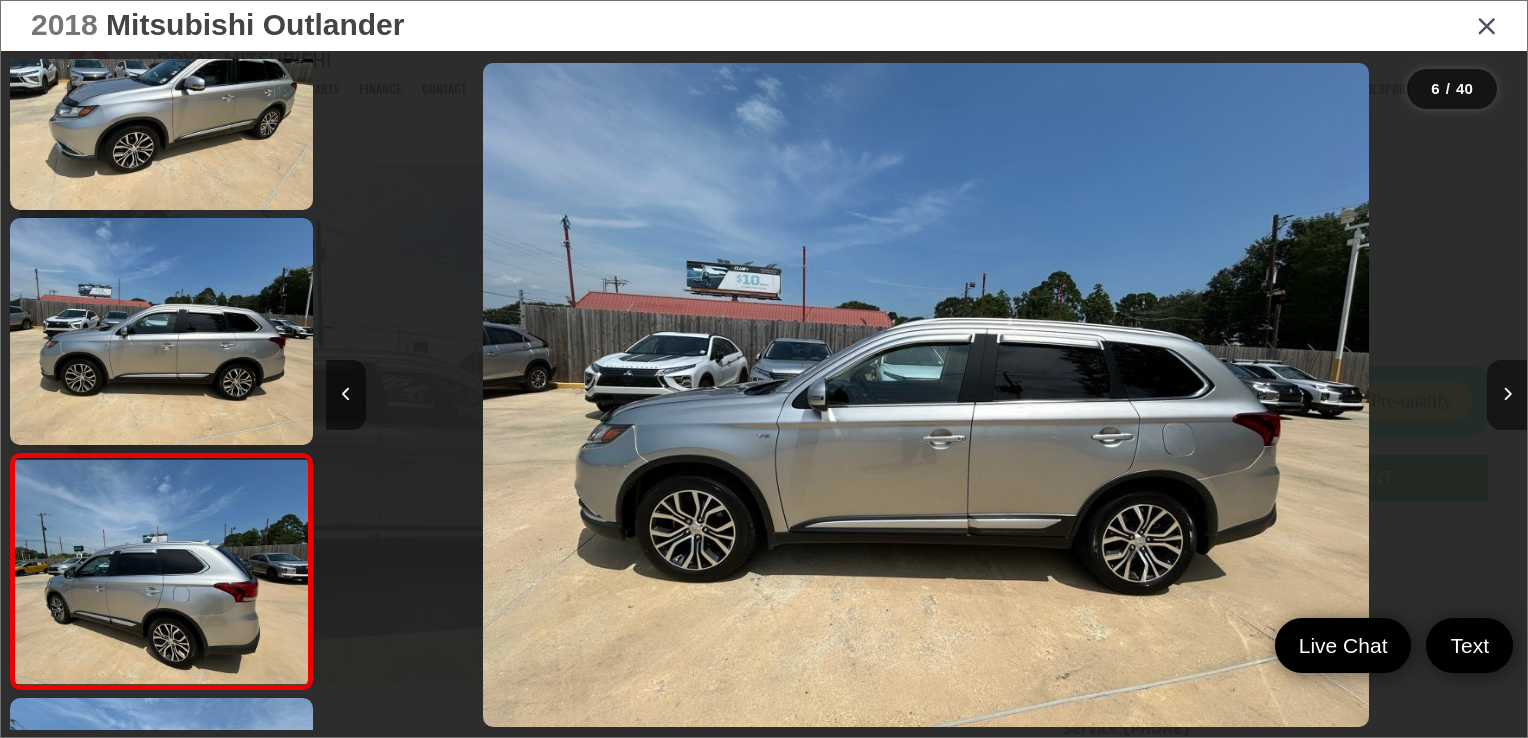 scroll, scrollTop: 0, scrollLeft: 4844, axis: horizontal 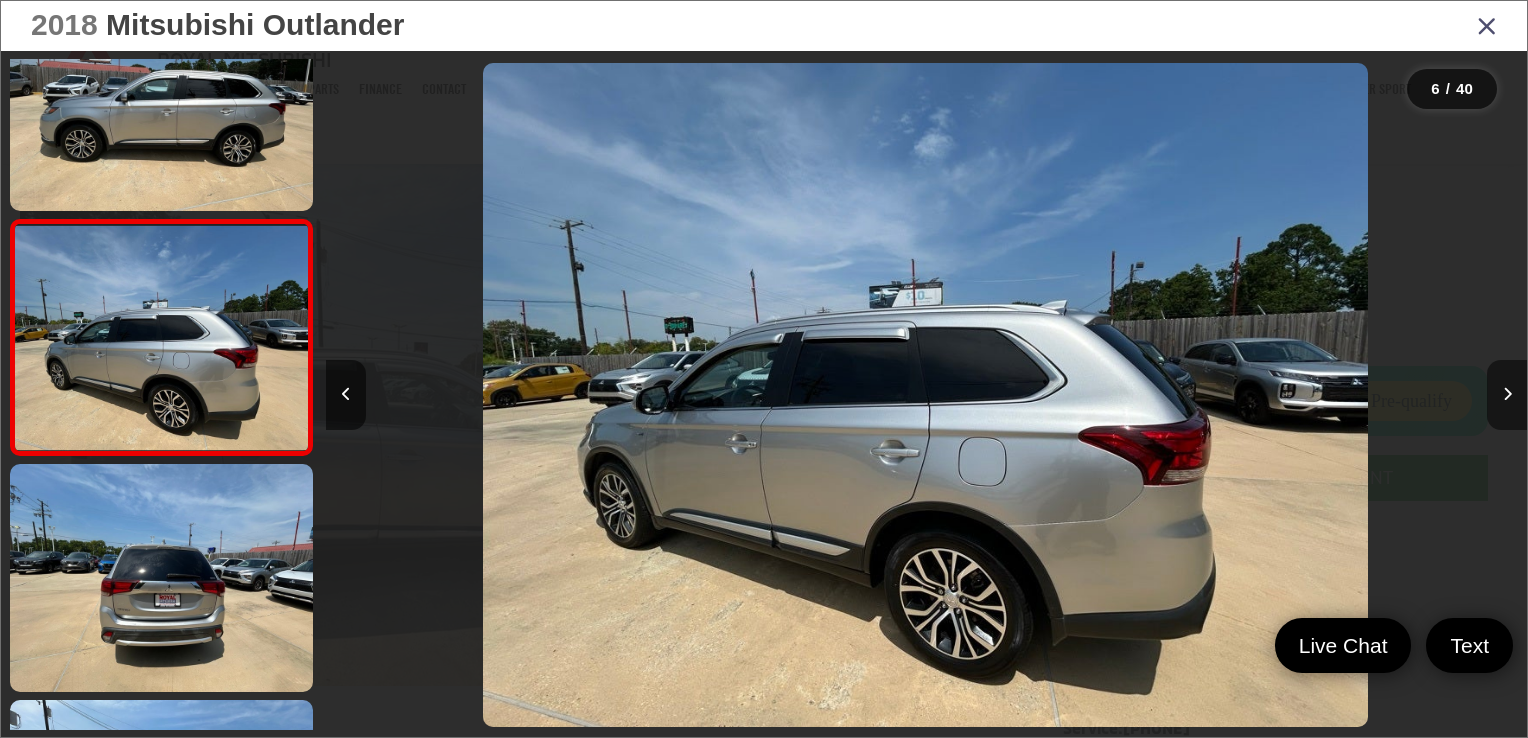 click at bounding box center (1507, 394) 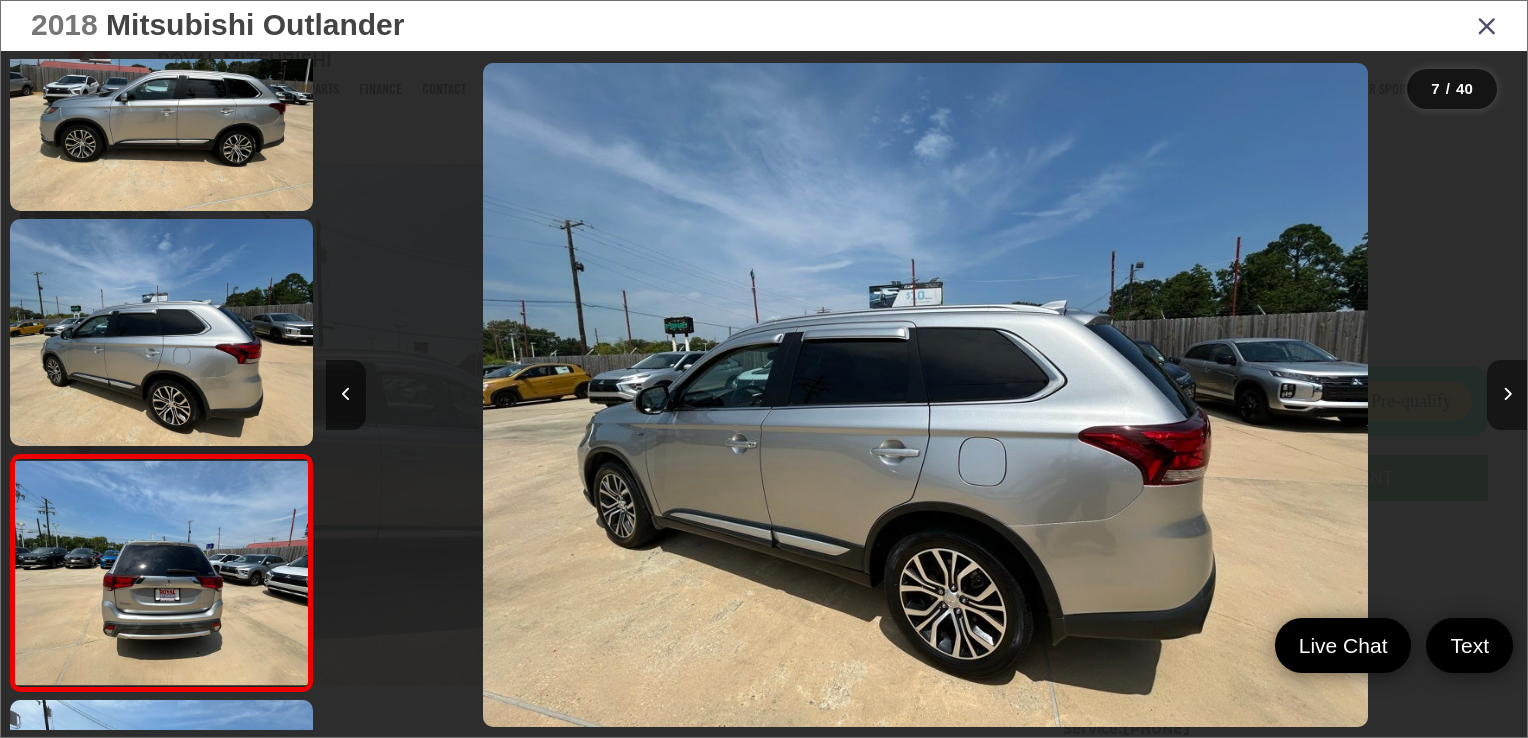 scroll, scrollTop: 0, scrollLeft: 6110, axis: horizontal 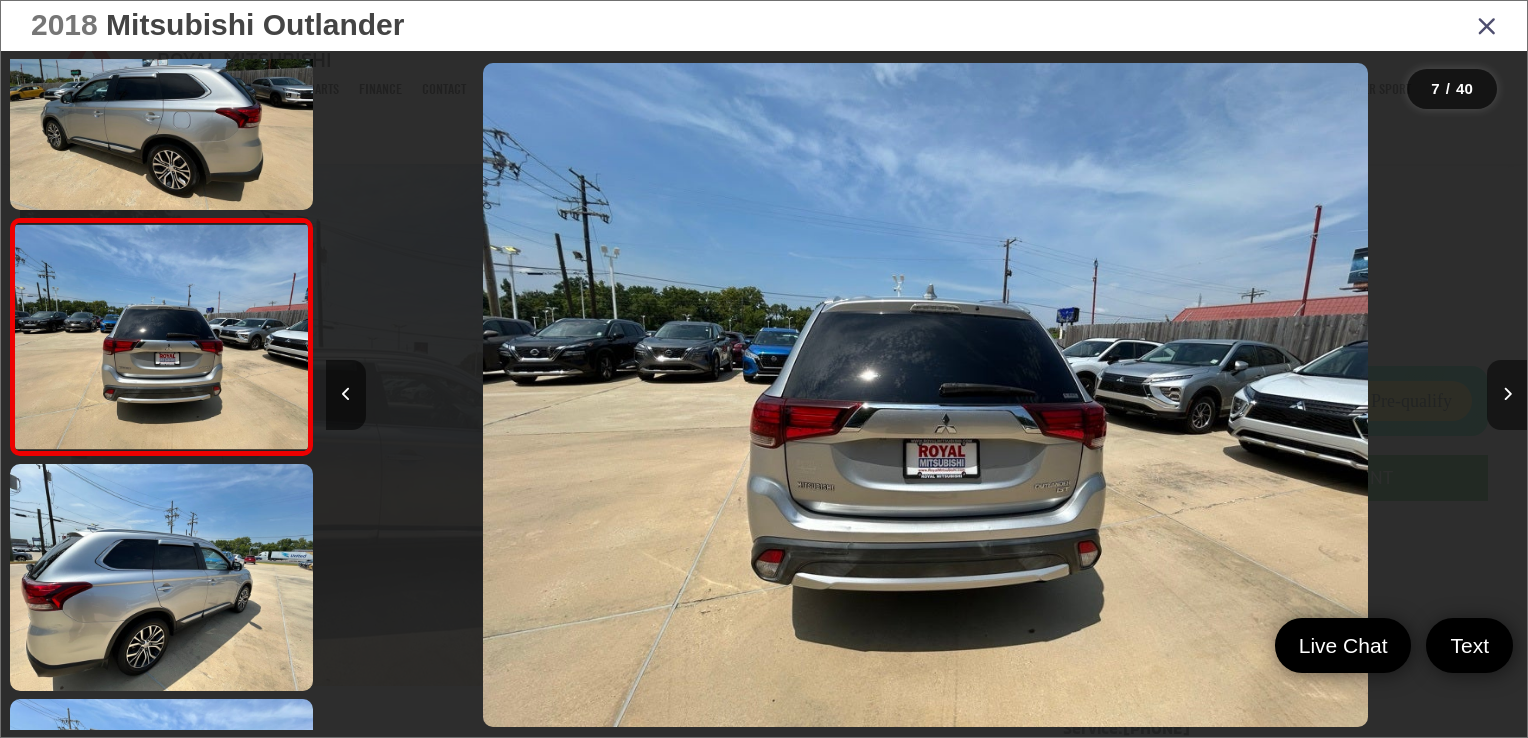 click at bounding box center [1507, 394] 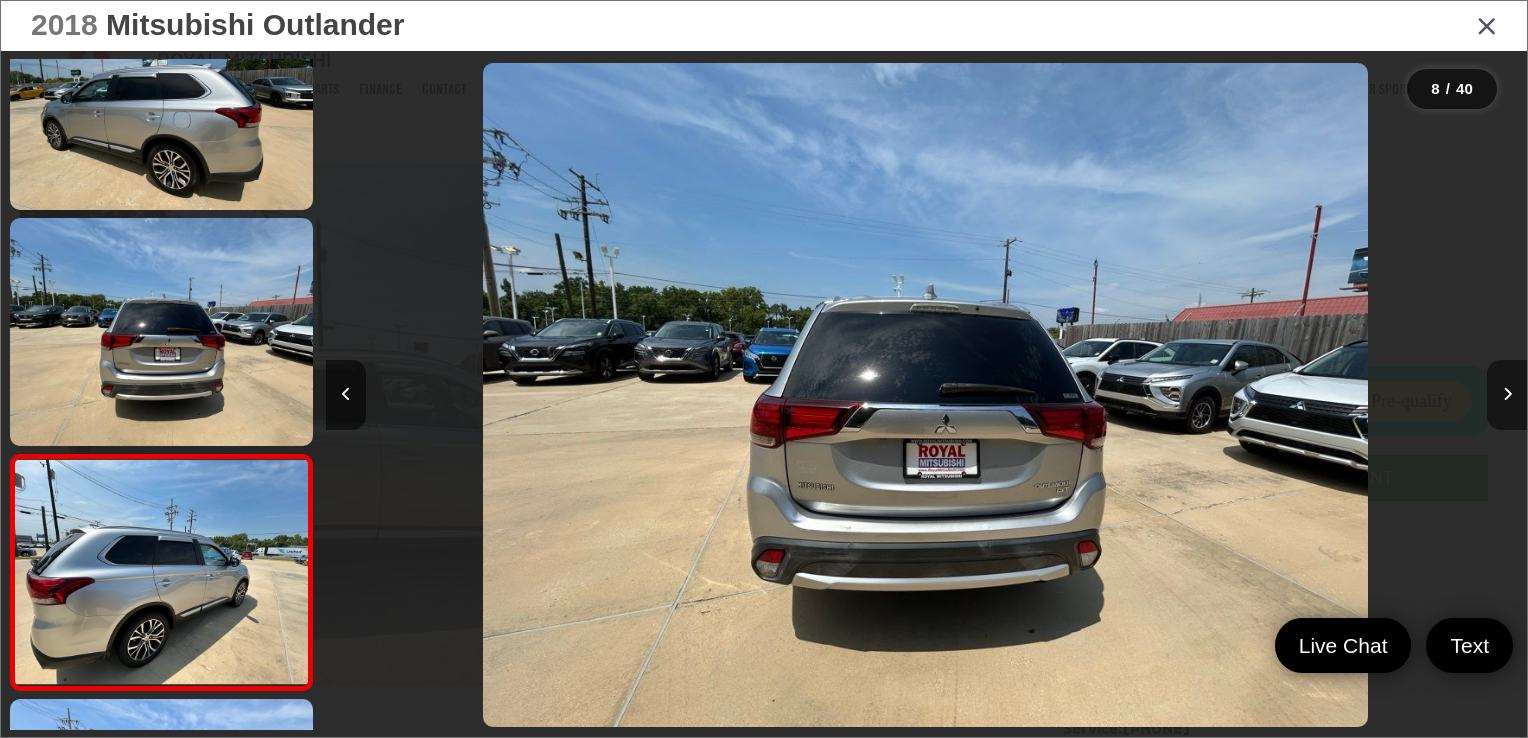 scroll, scrollTop: 0, scrollLeft: 7529, axis: horizontal 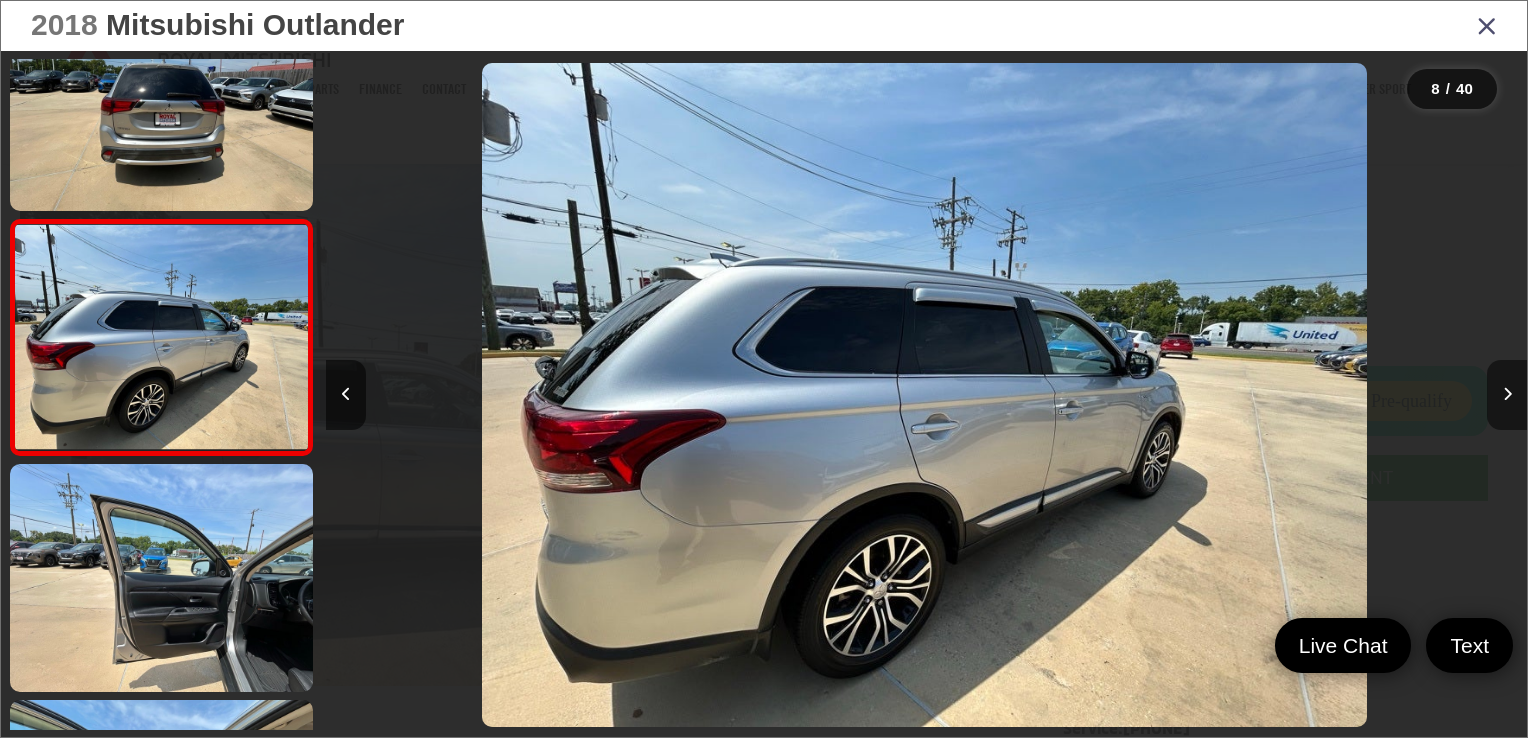 click at bounding box center [1507, 394] 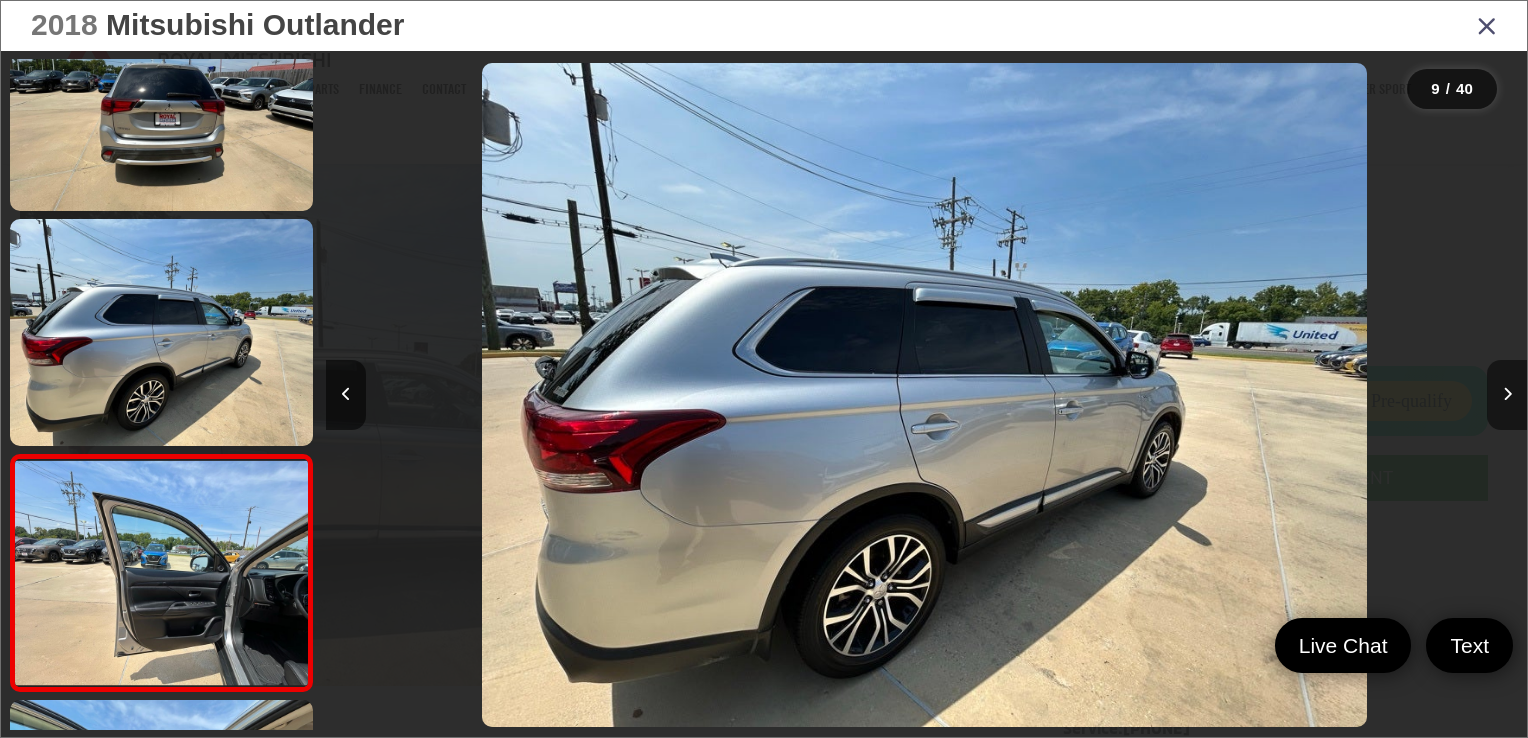 scroll, scrollTop: 0, scrollLeft: 8487, axis: horizontal 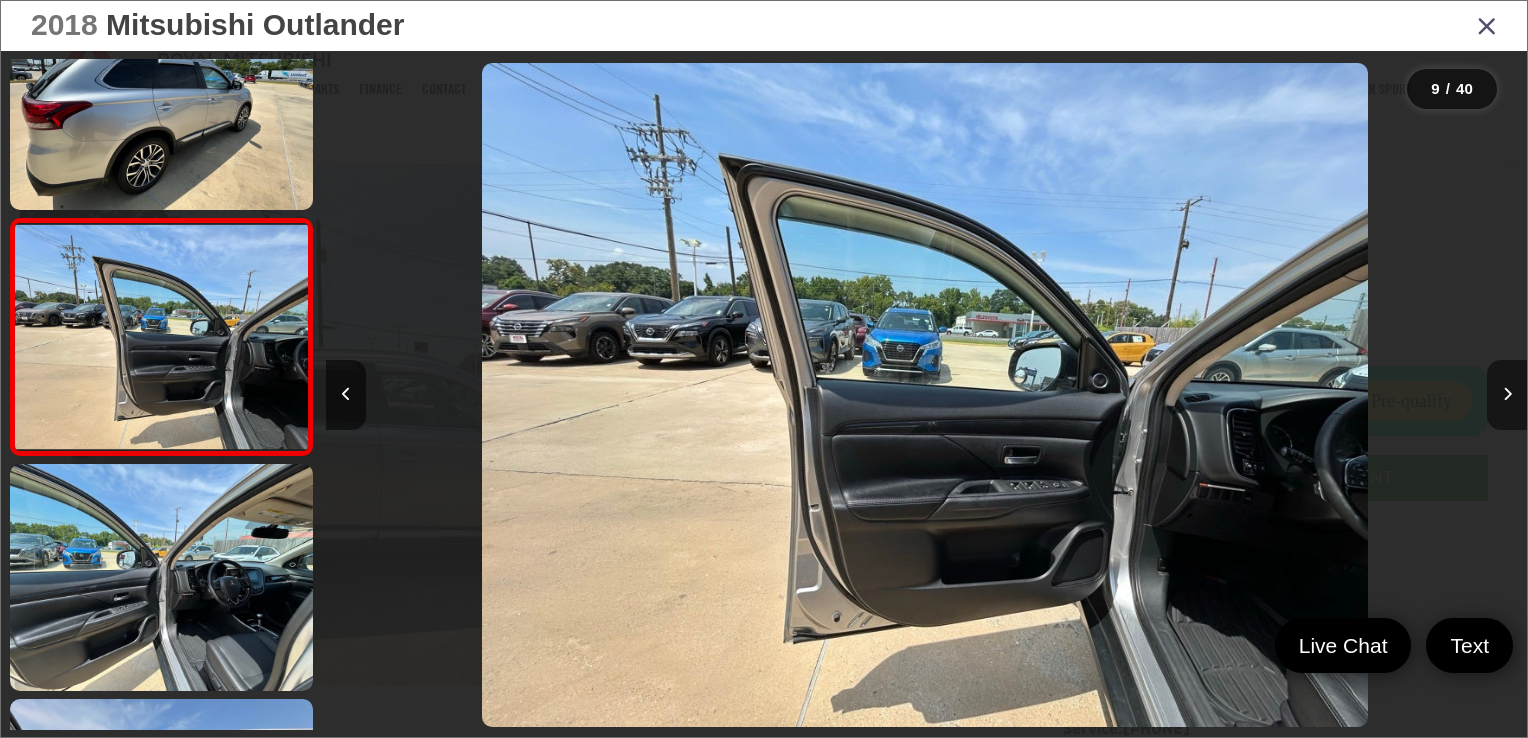 click at bounding box center (1507, 395) 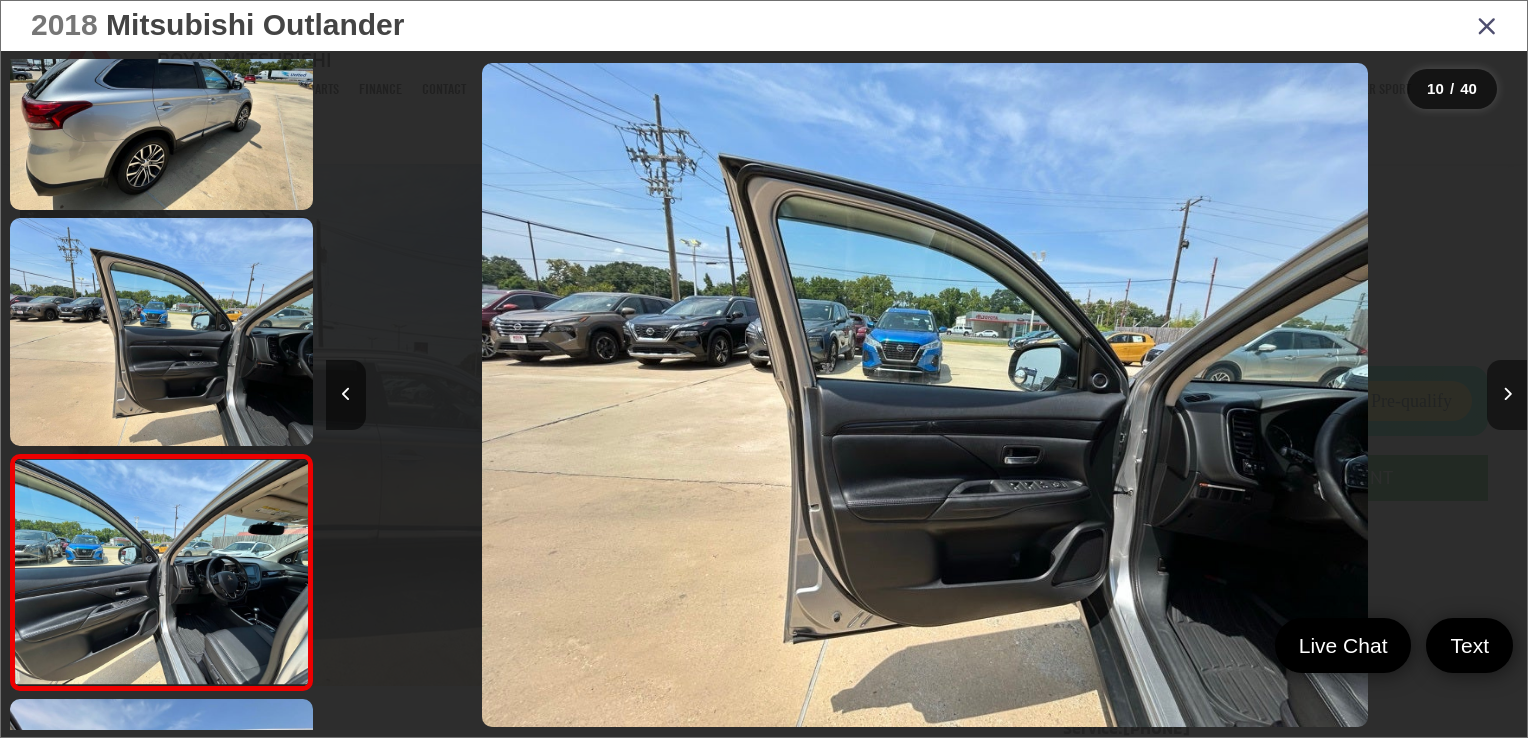 scroll, scrollTop: 0, scrollLeft: 9936, axis: horizontal 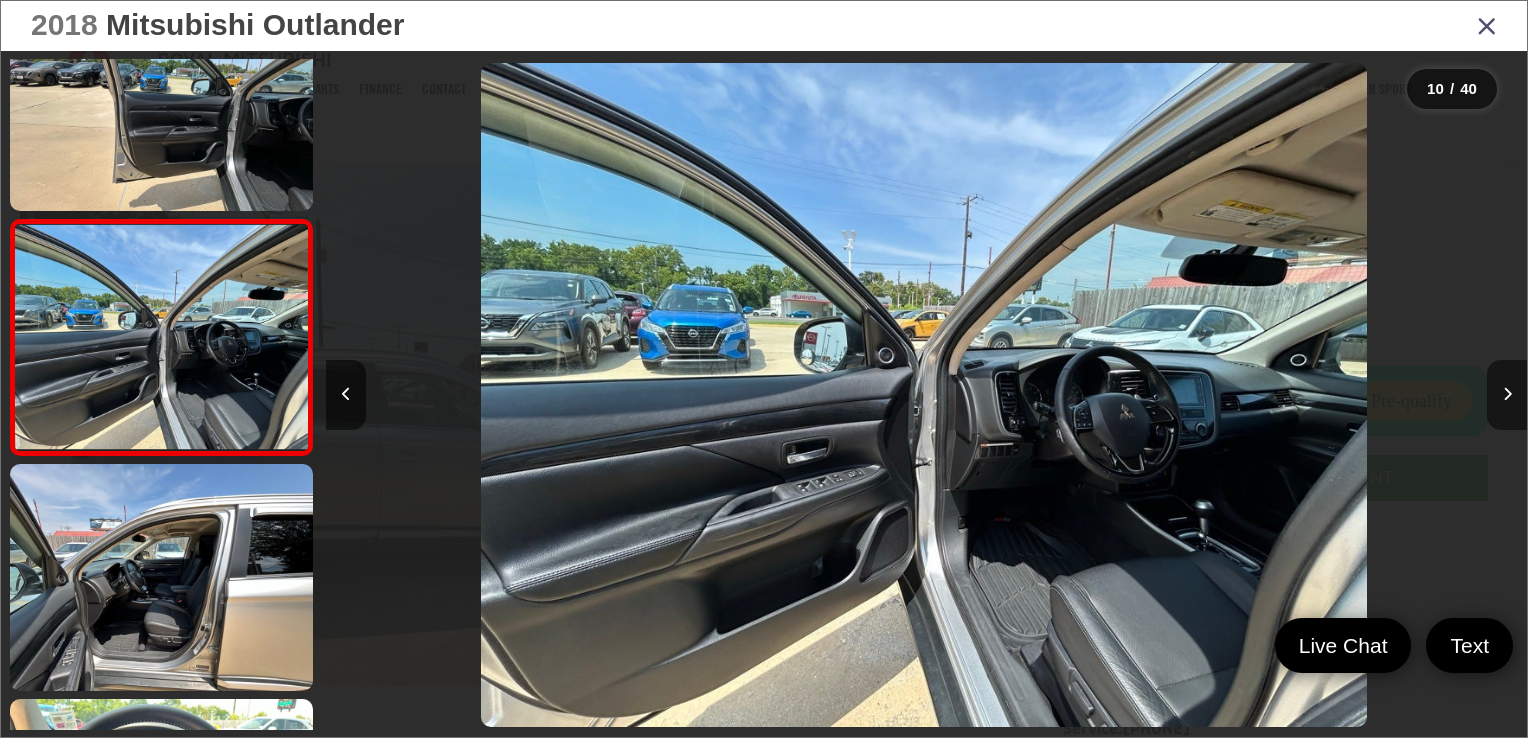 click at bounding box center [1507, 395] 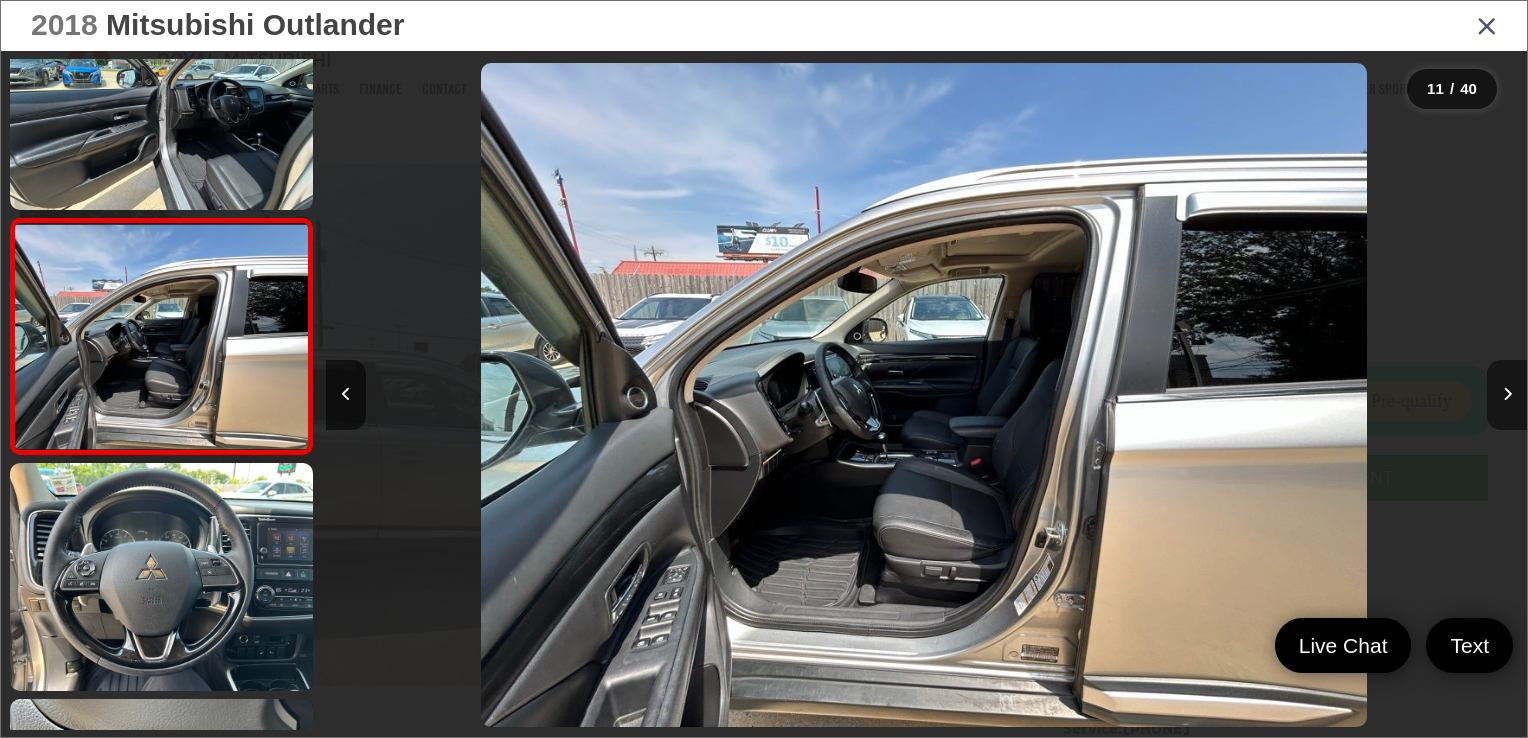 click at bounding box center [1507, 395] 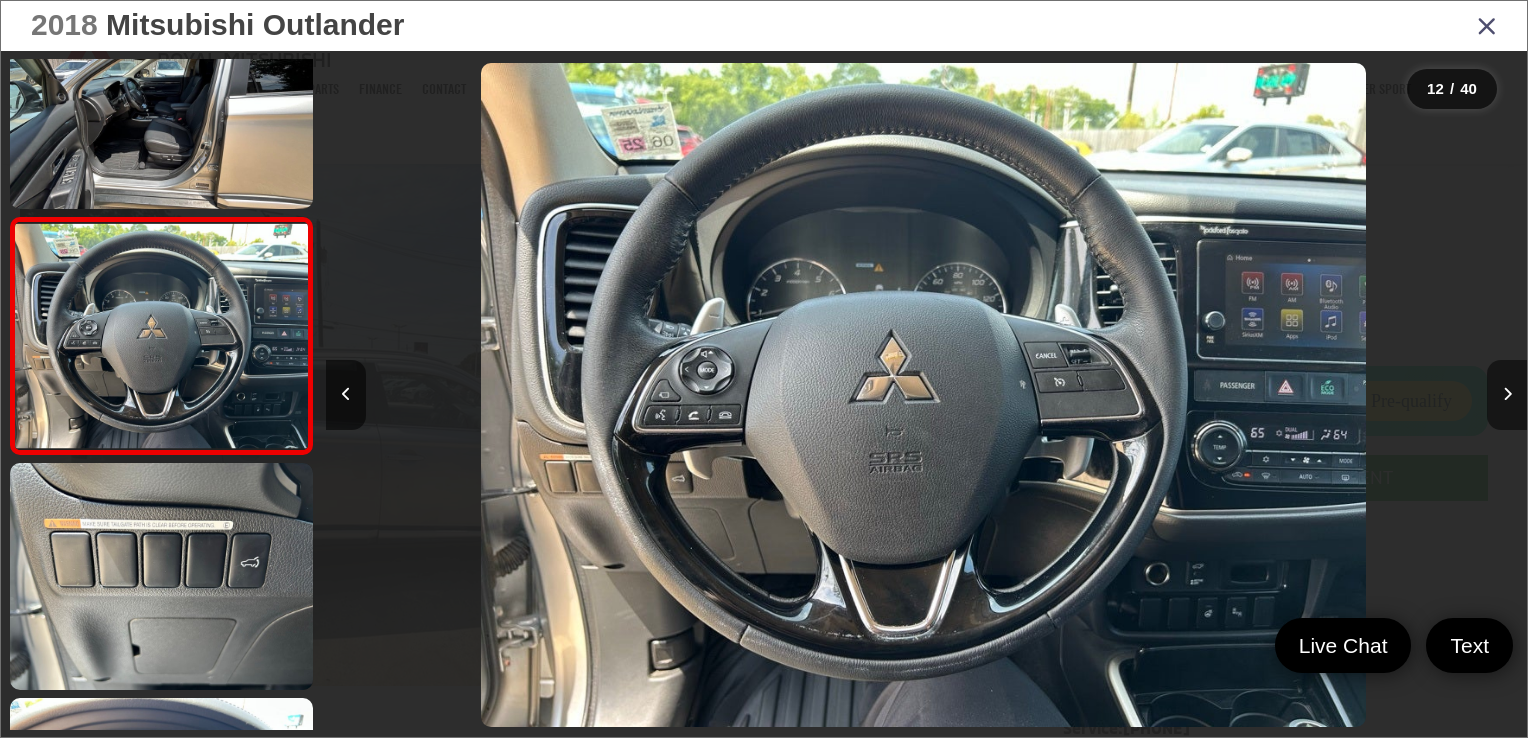 click at bounding box center (1507, 395) 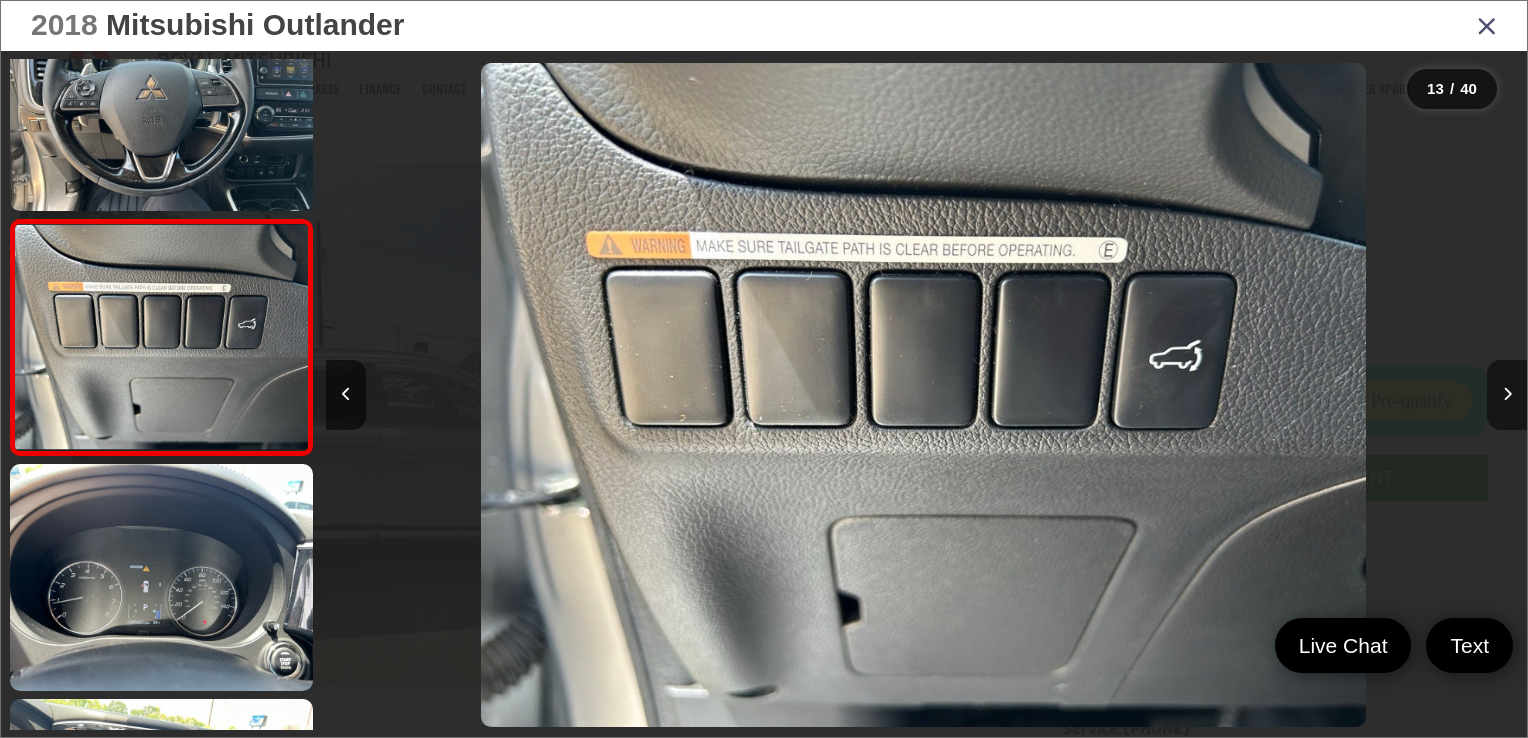 click at bounding box center (1507, 395) 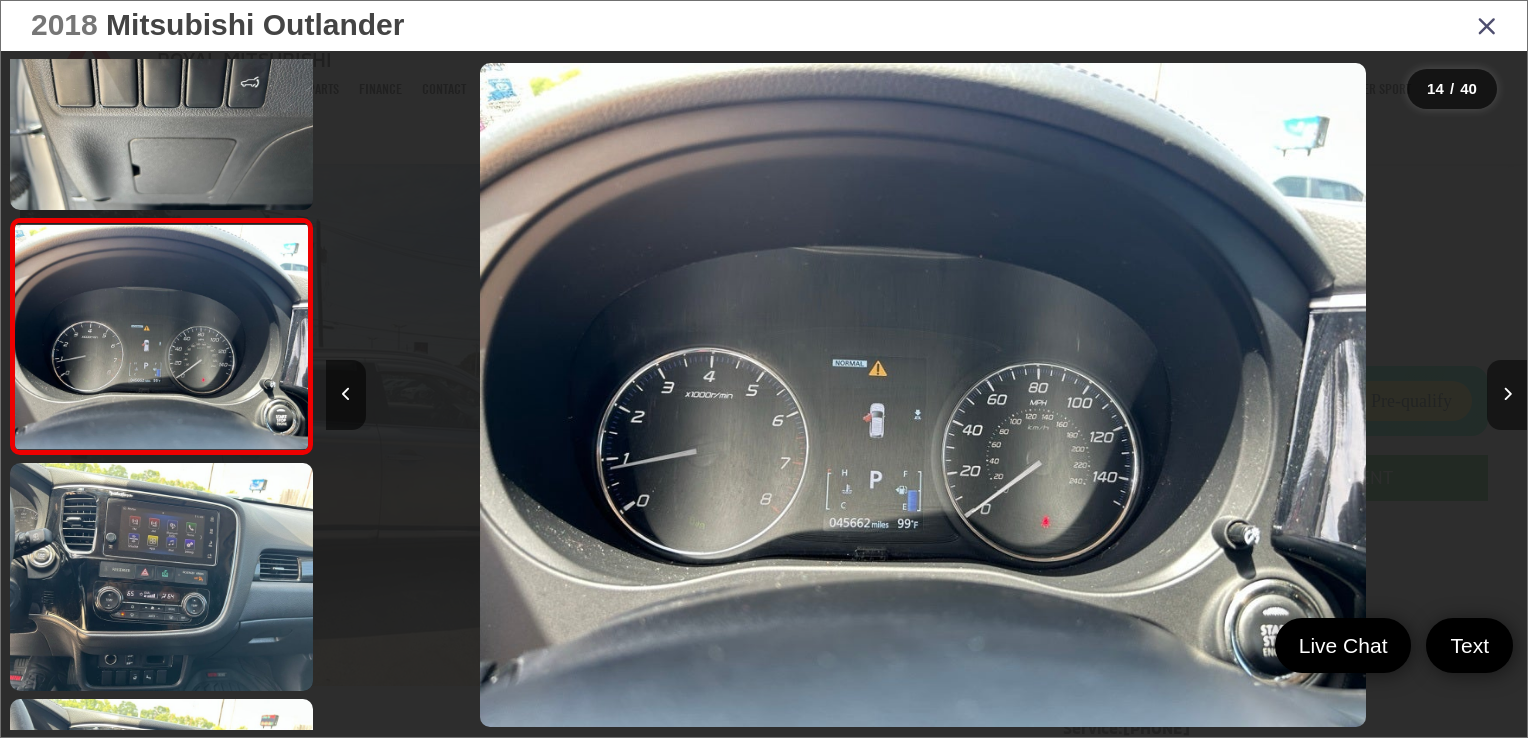 click at bounding box center [1507, 395] 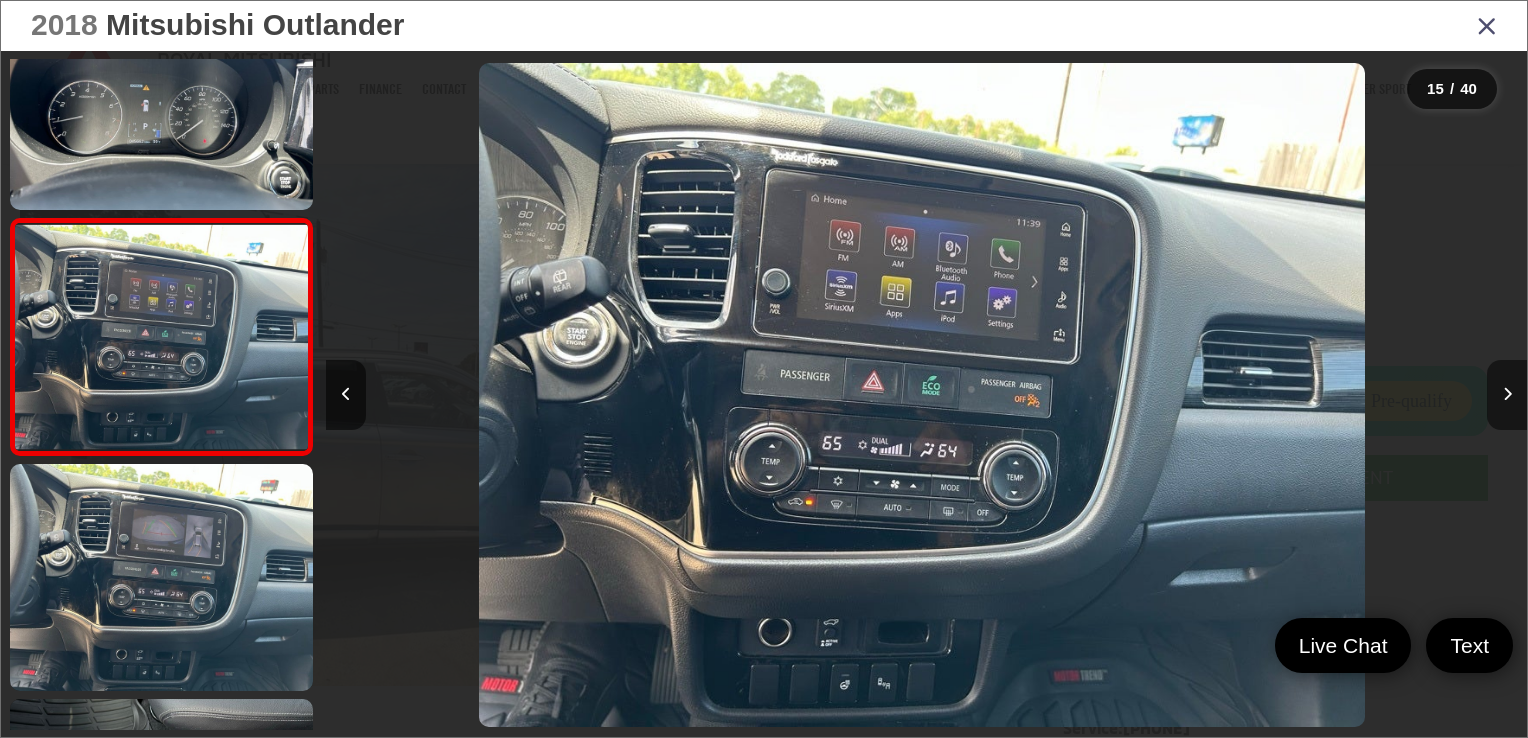 click at bounding box center [1507, 395] 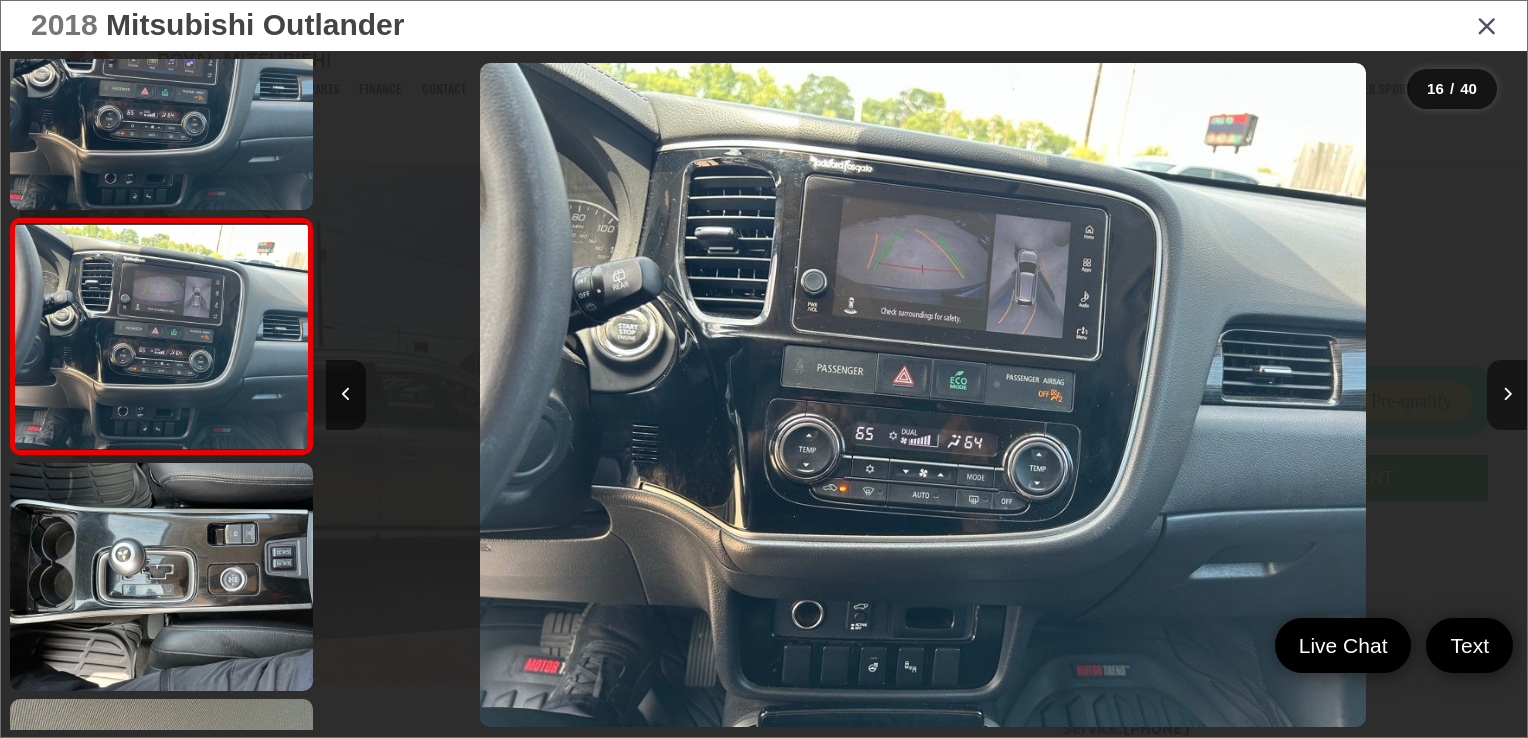 click at bounding box center (1507, 395) 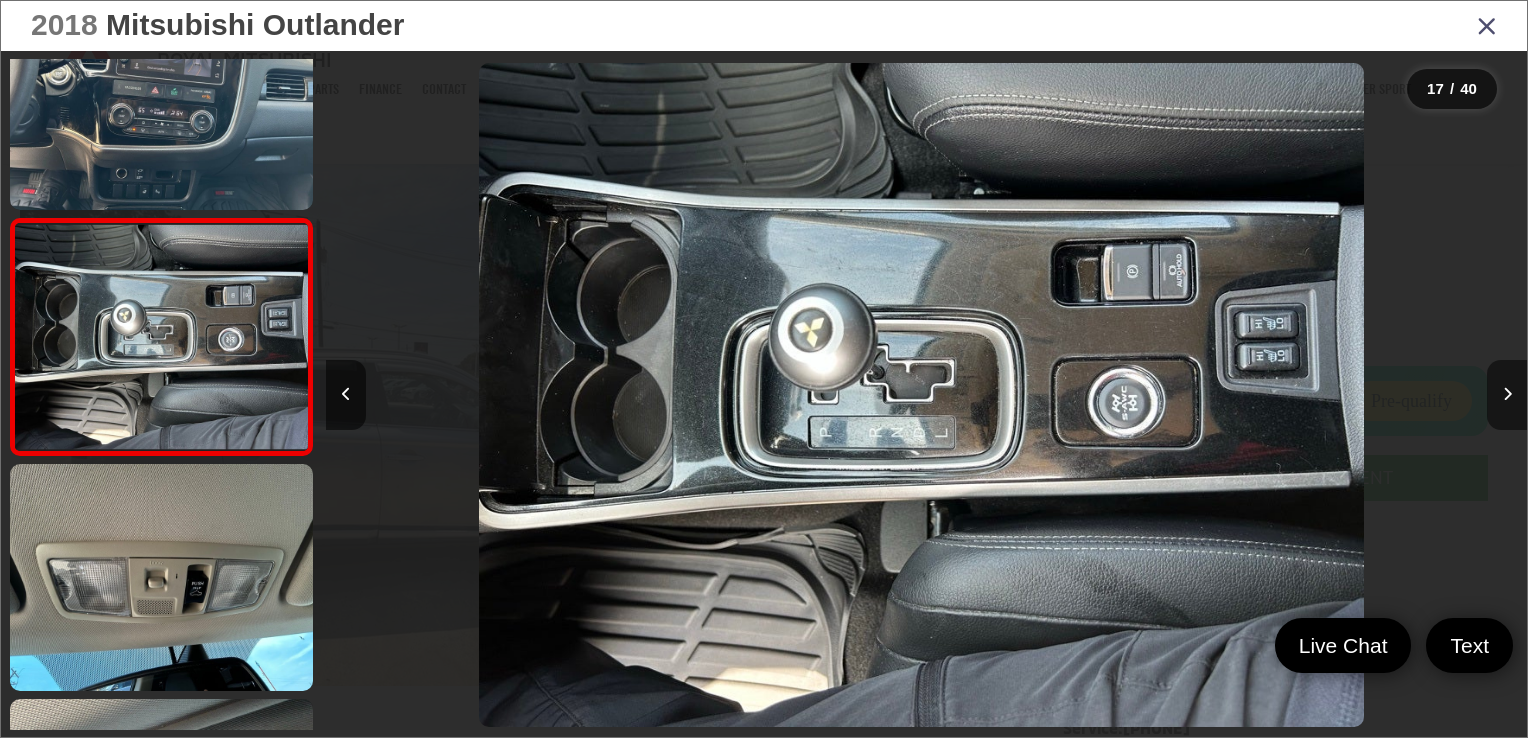click at bounding box center (1507, 395) 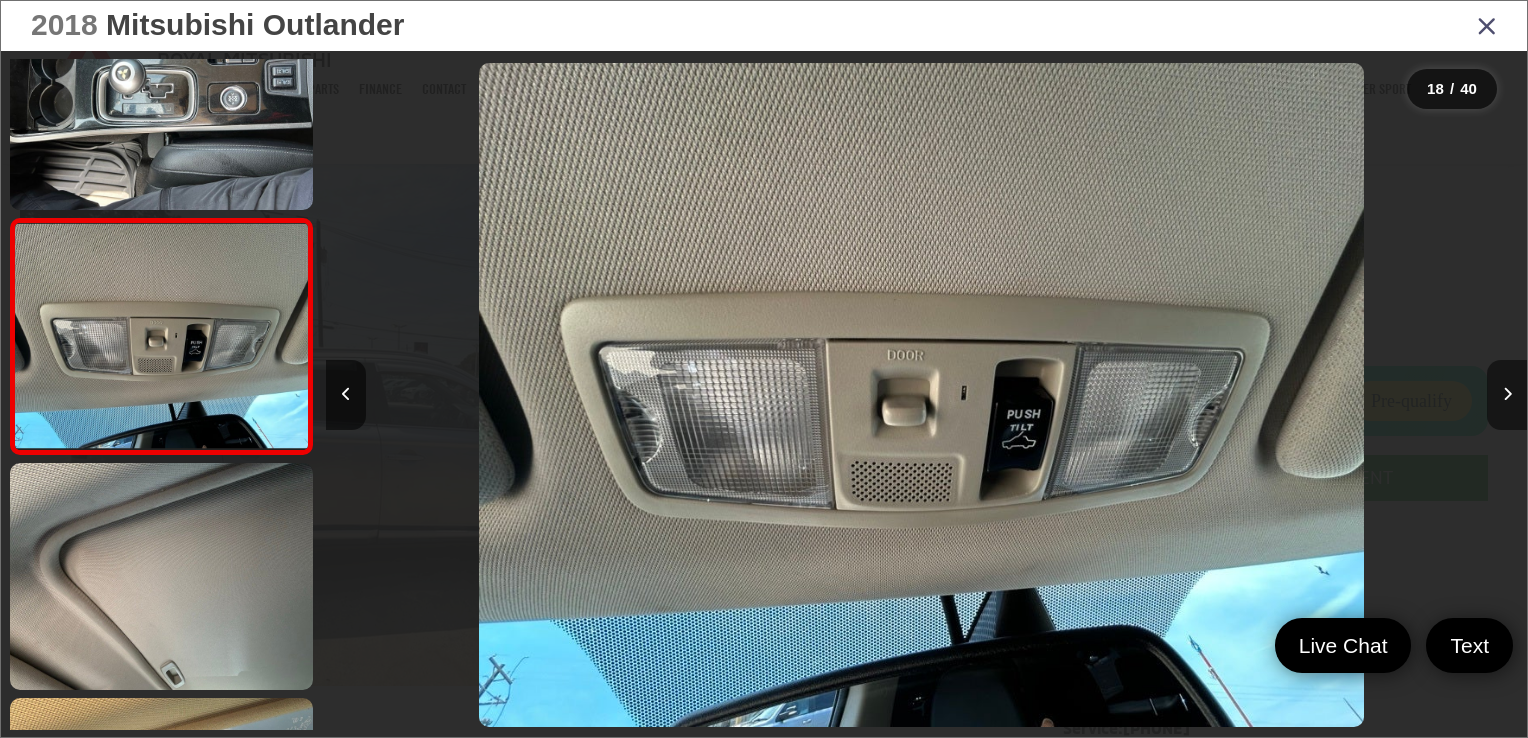 click at bounding box center [1507, 395] 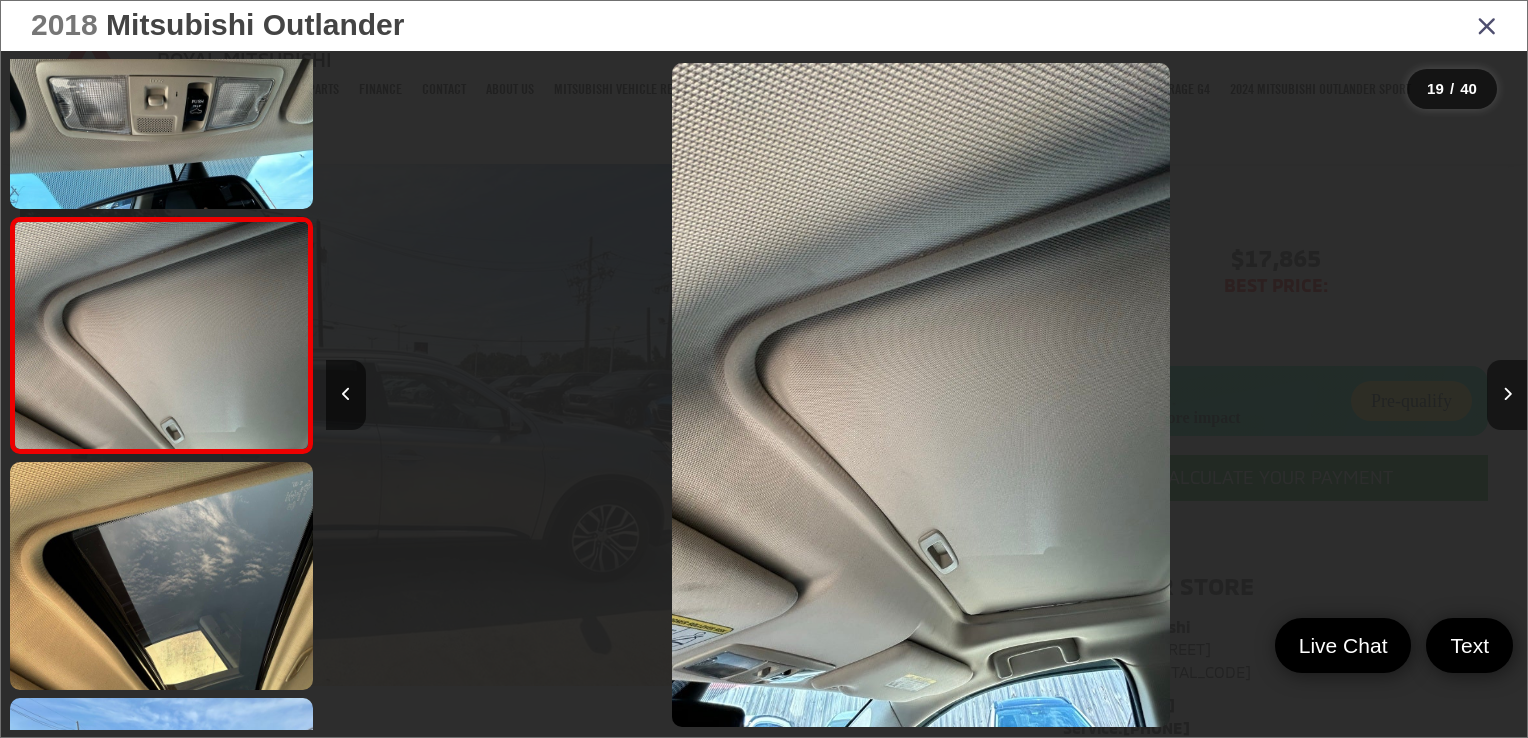 click at bounding box center [1507, 395] 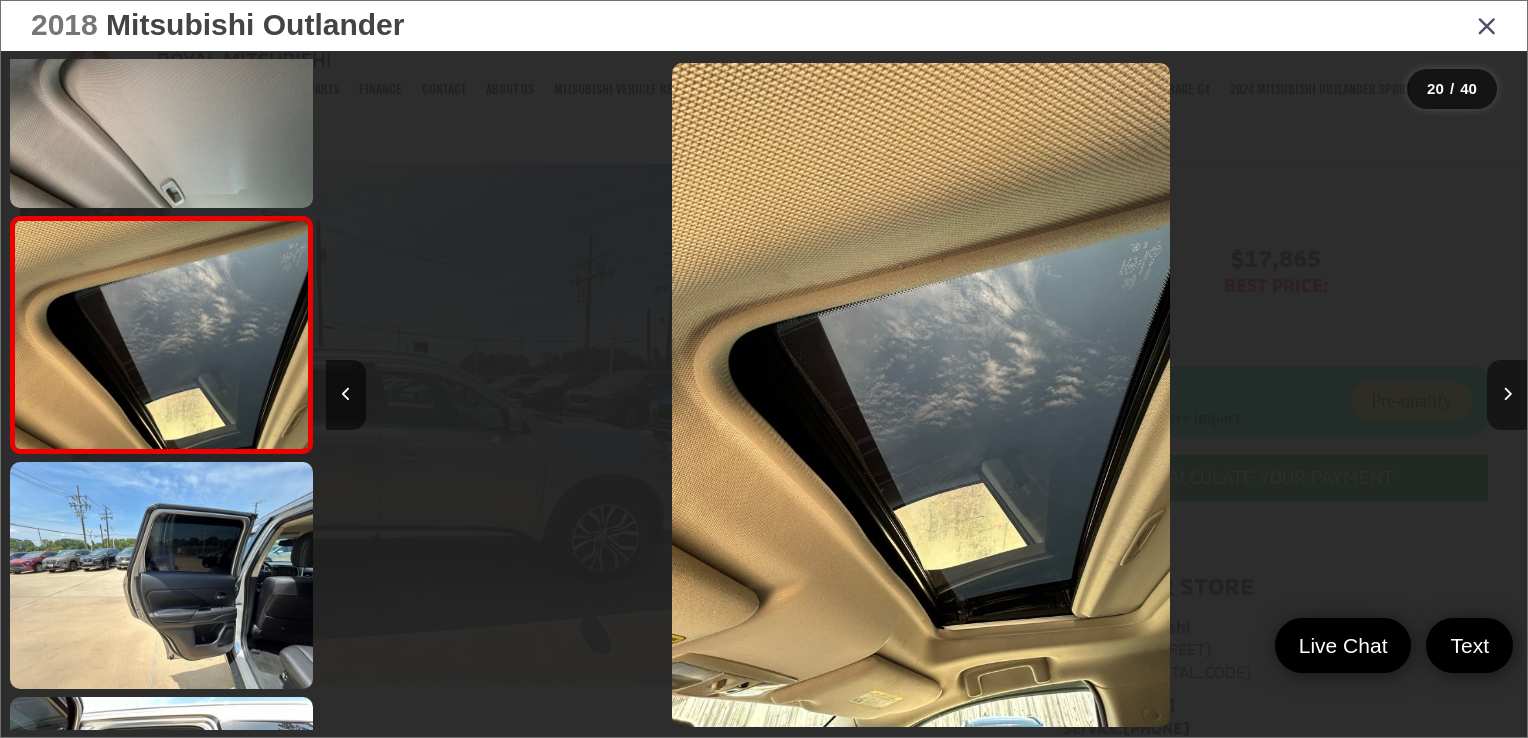 click at bounding box center [1507, 395] 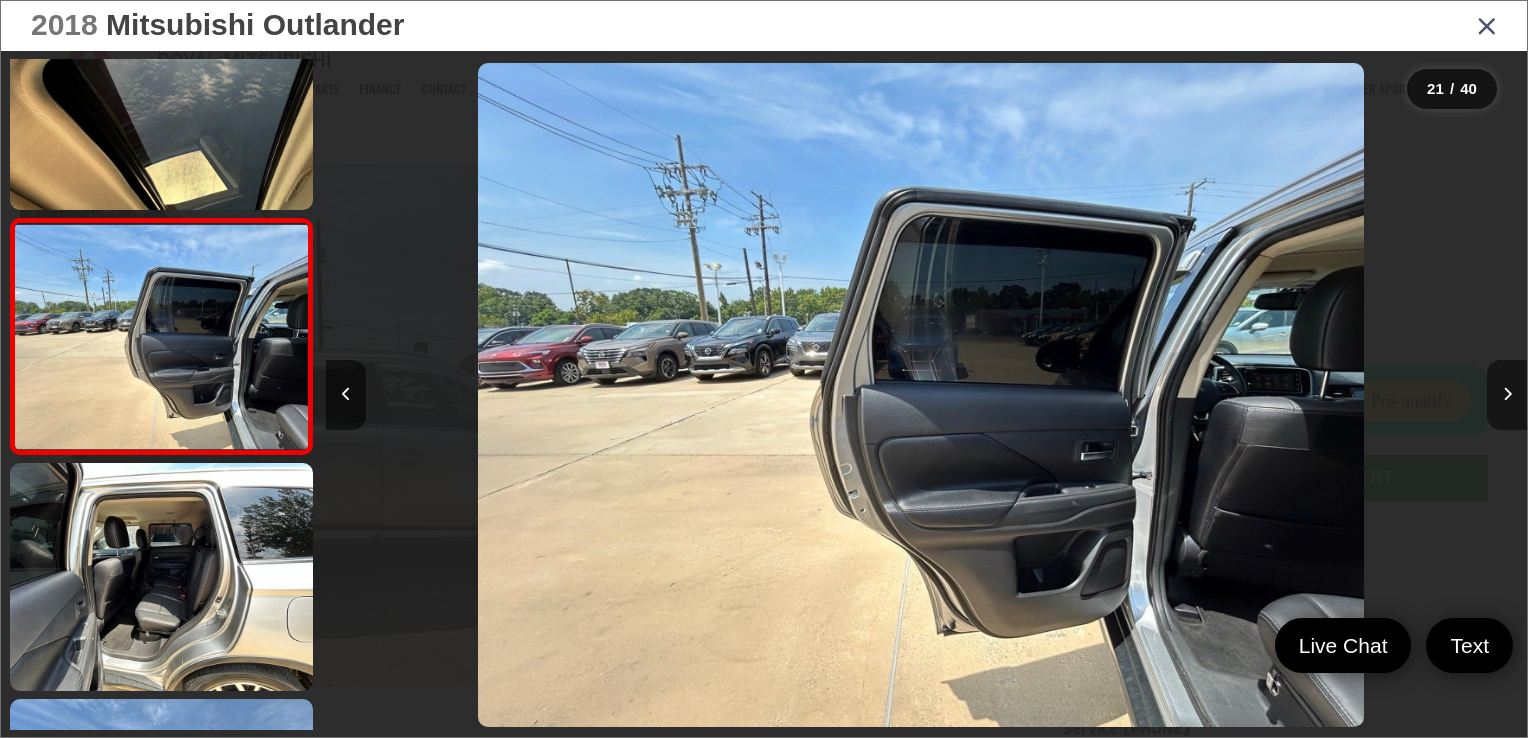 click at bounding box center (1507, 395) 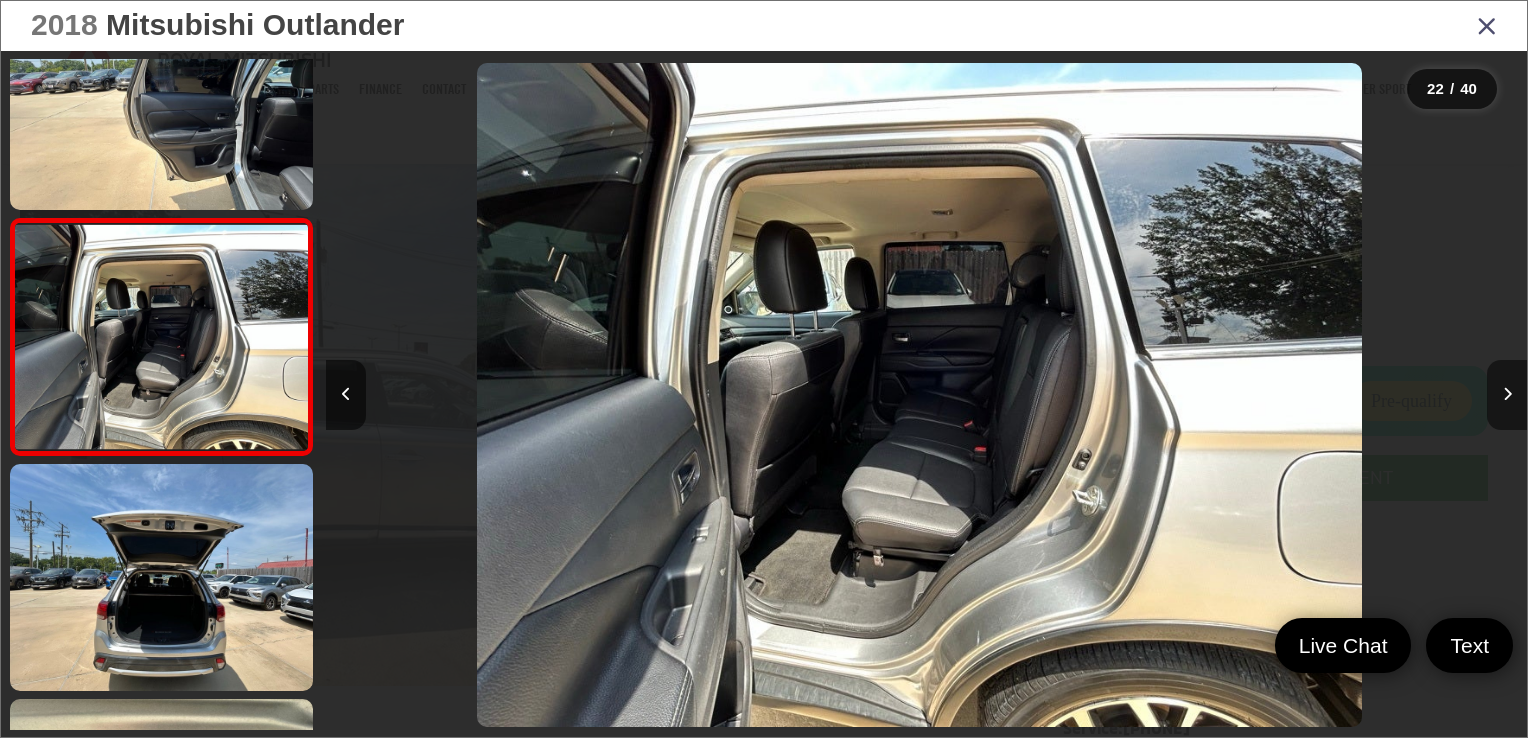 click at bounding box center [1507, 395] 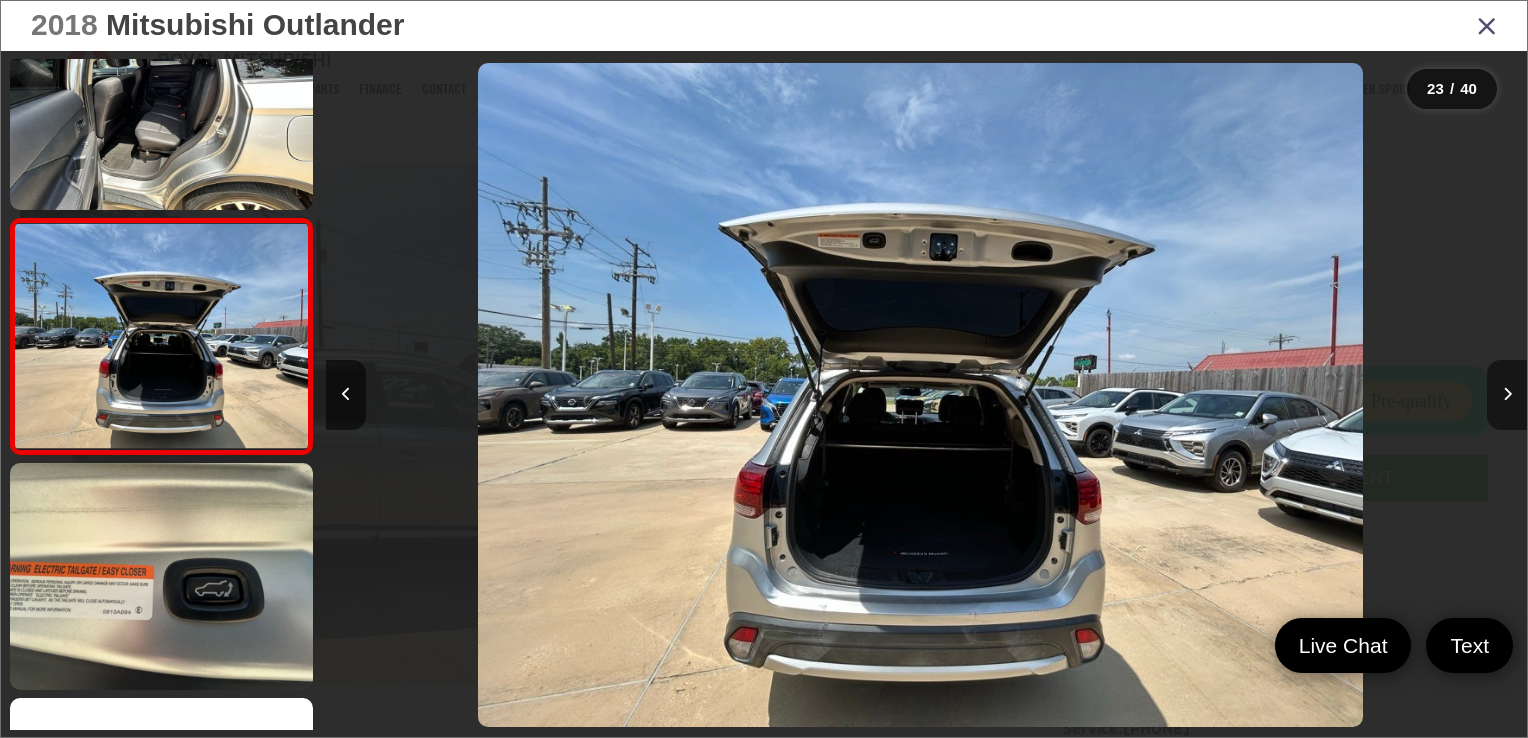 click at bounding box center [1507, 395] 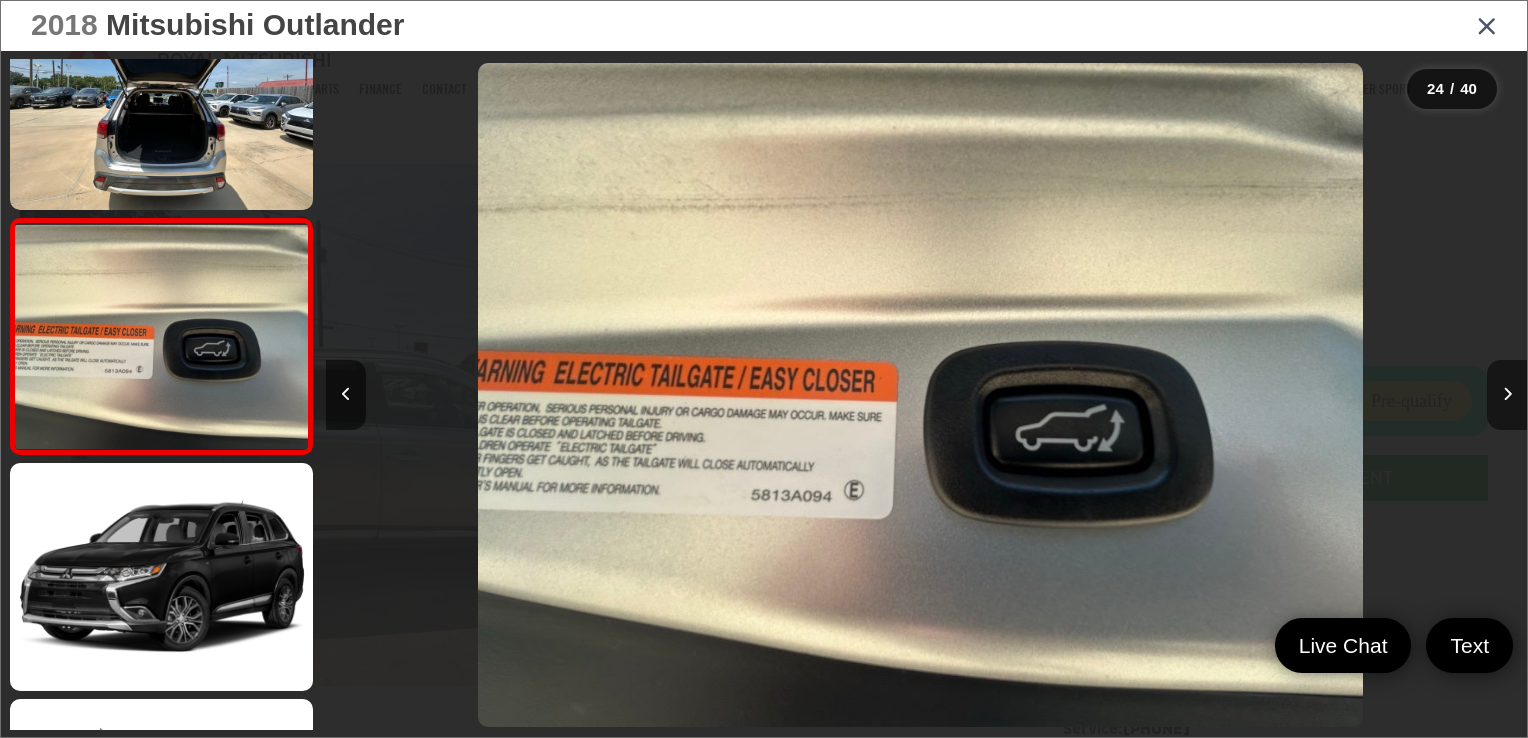 click at bounding box center (1507, 395) 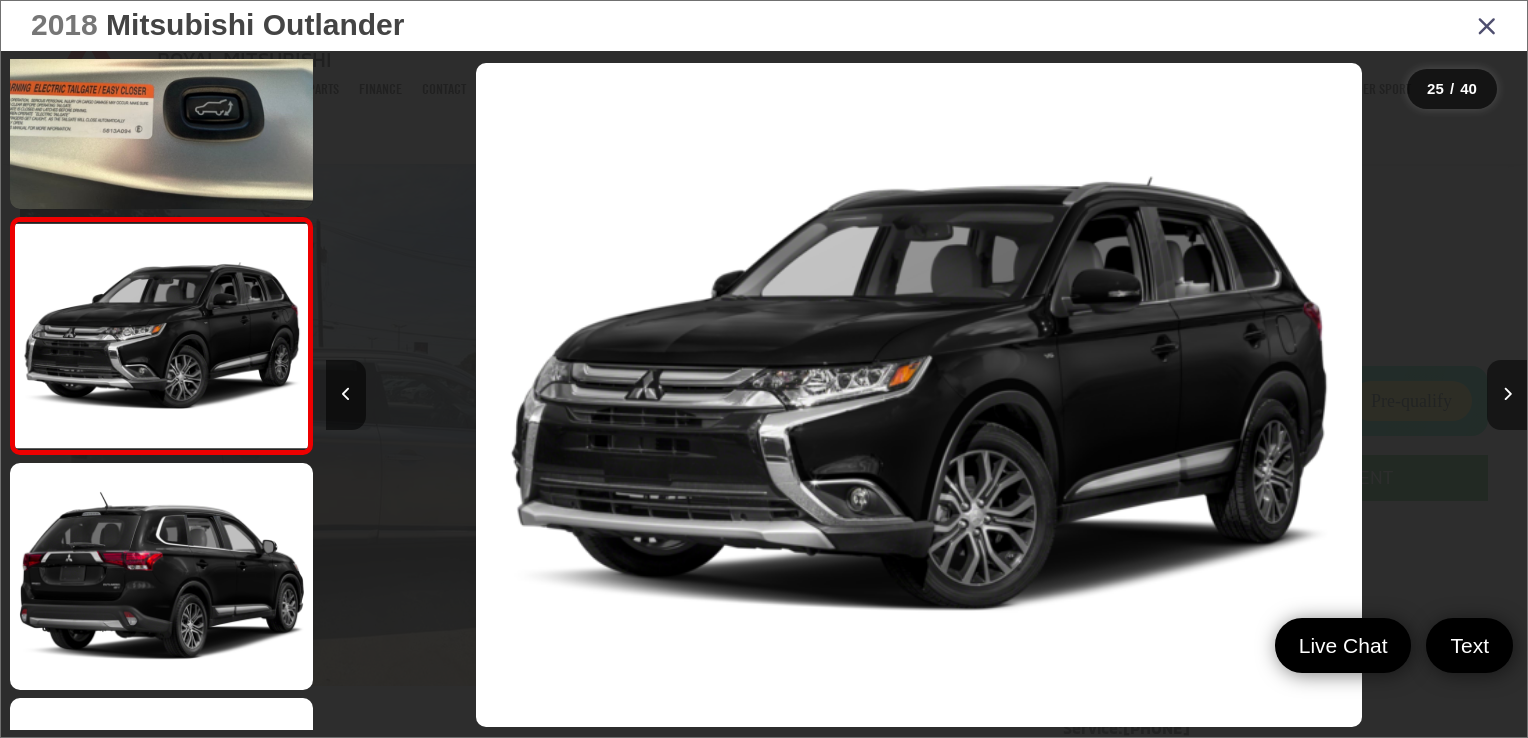 click at bounding box center [1507, 395] 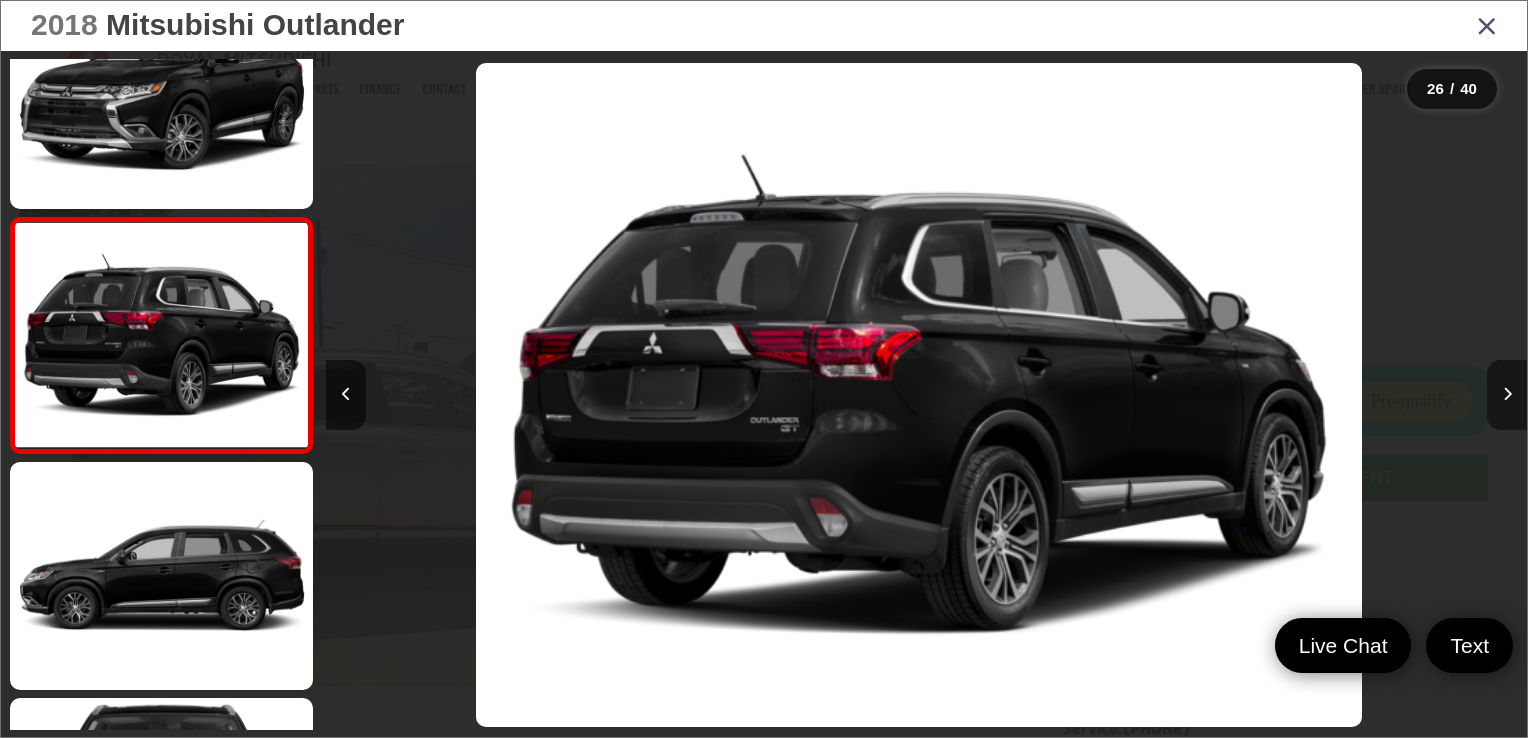 click at bounding box center (1507, 395) 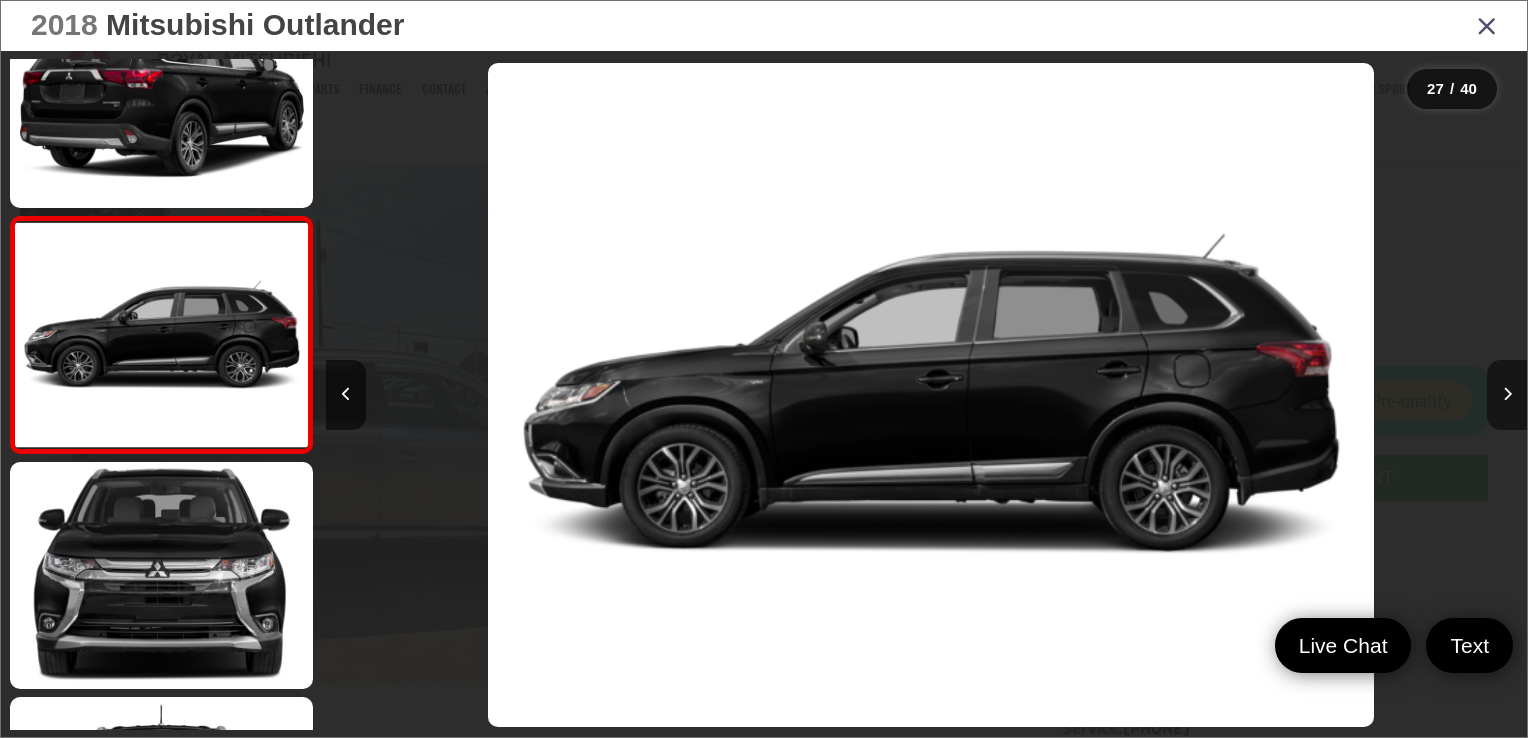 click at bounding box center (1507, 395) 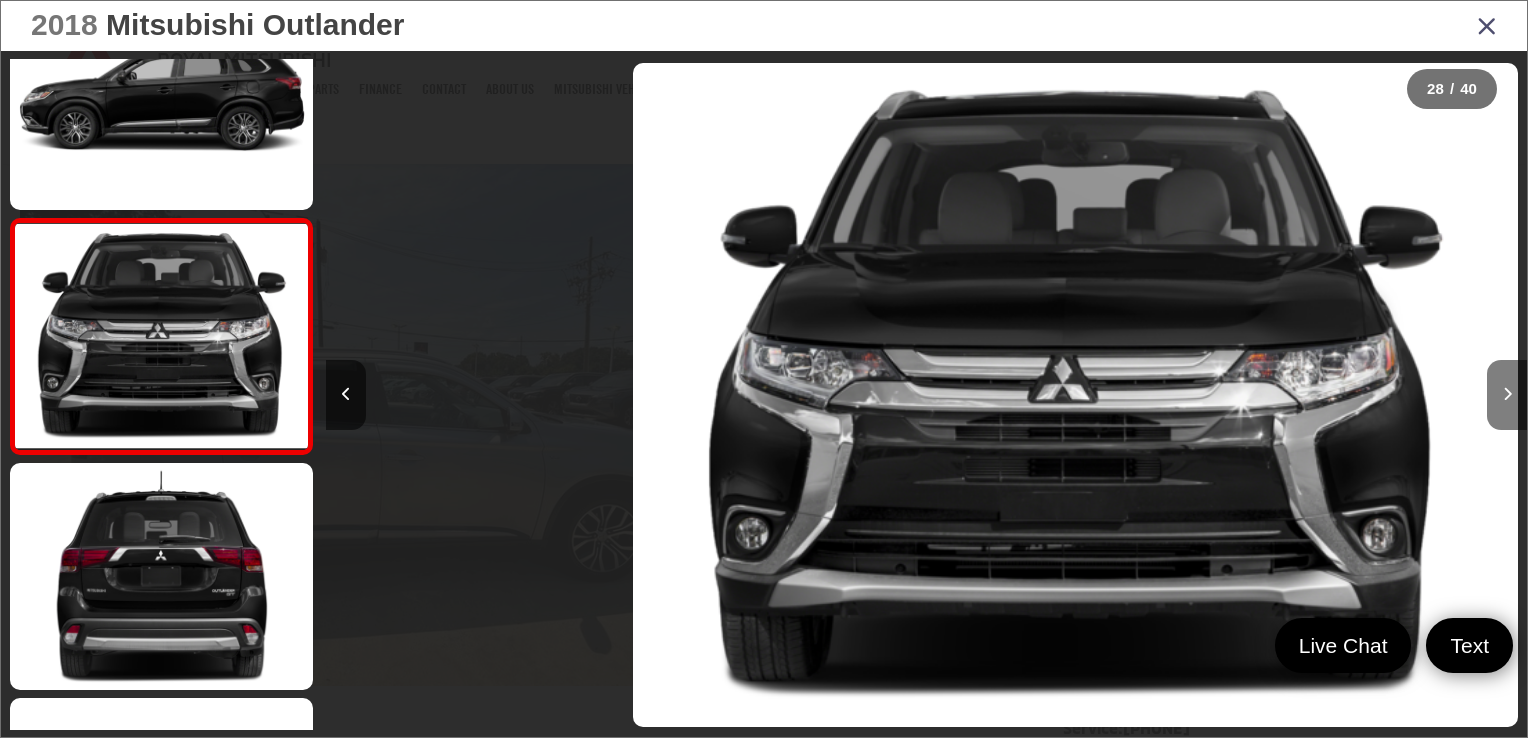 click at bounding box center (1507, 395) 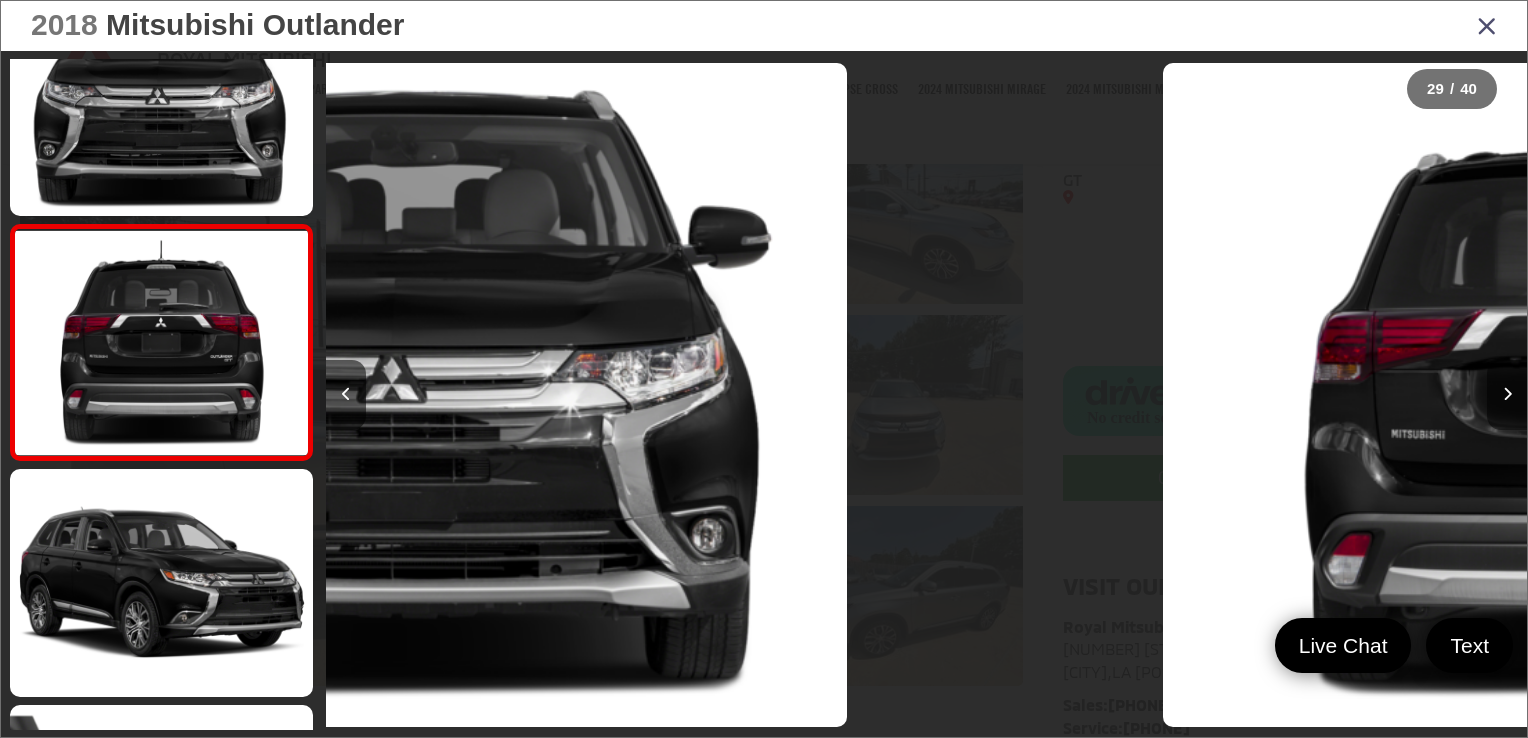 click at bounding box center [1507, 395] 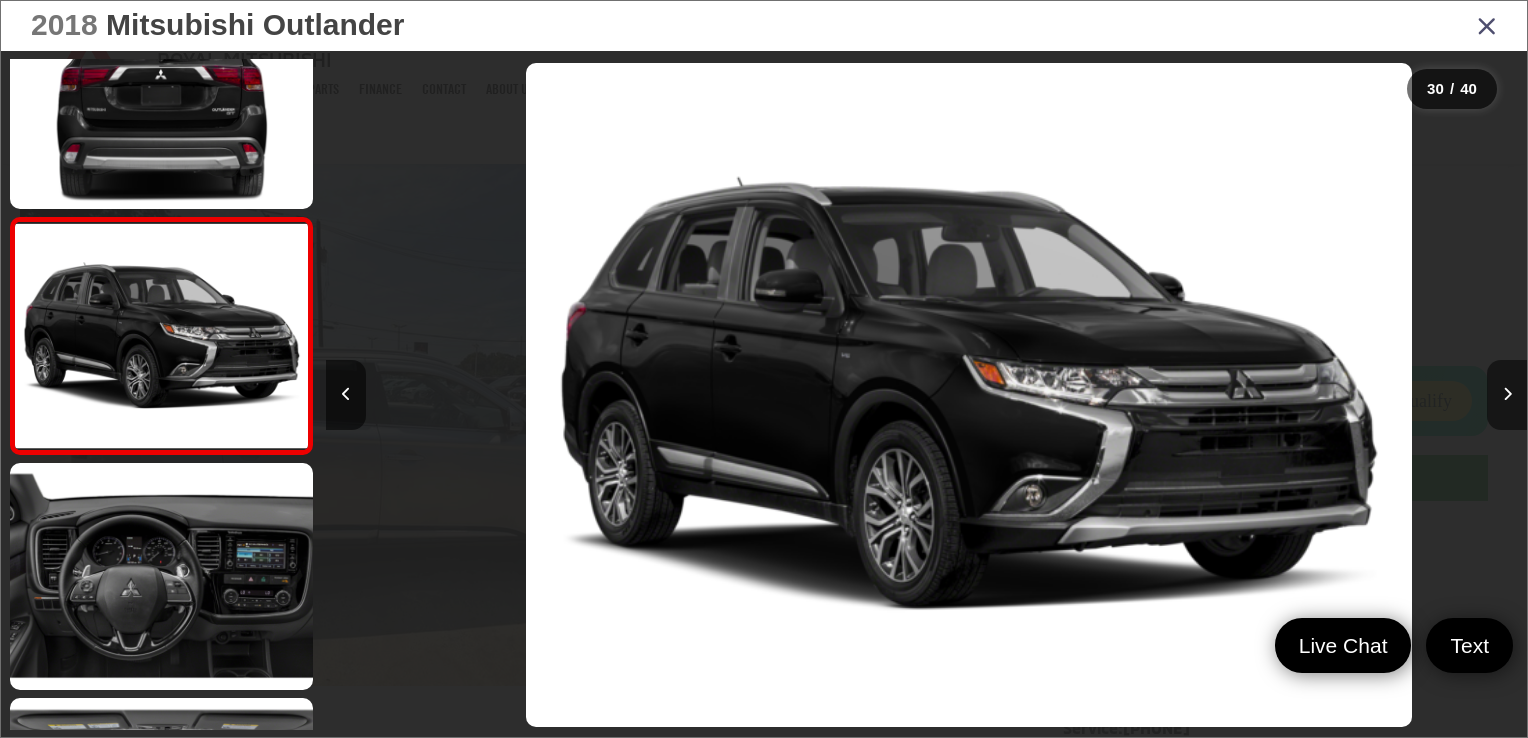 click at bounding box center (1507, 395) 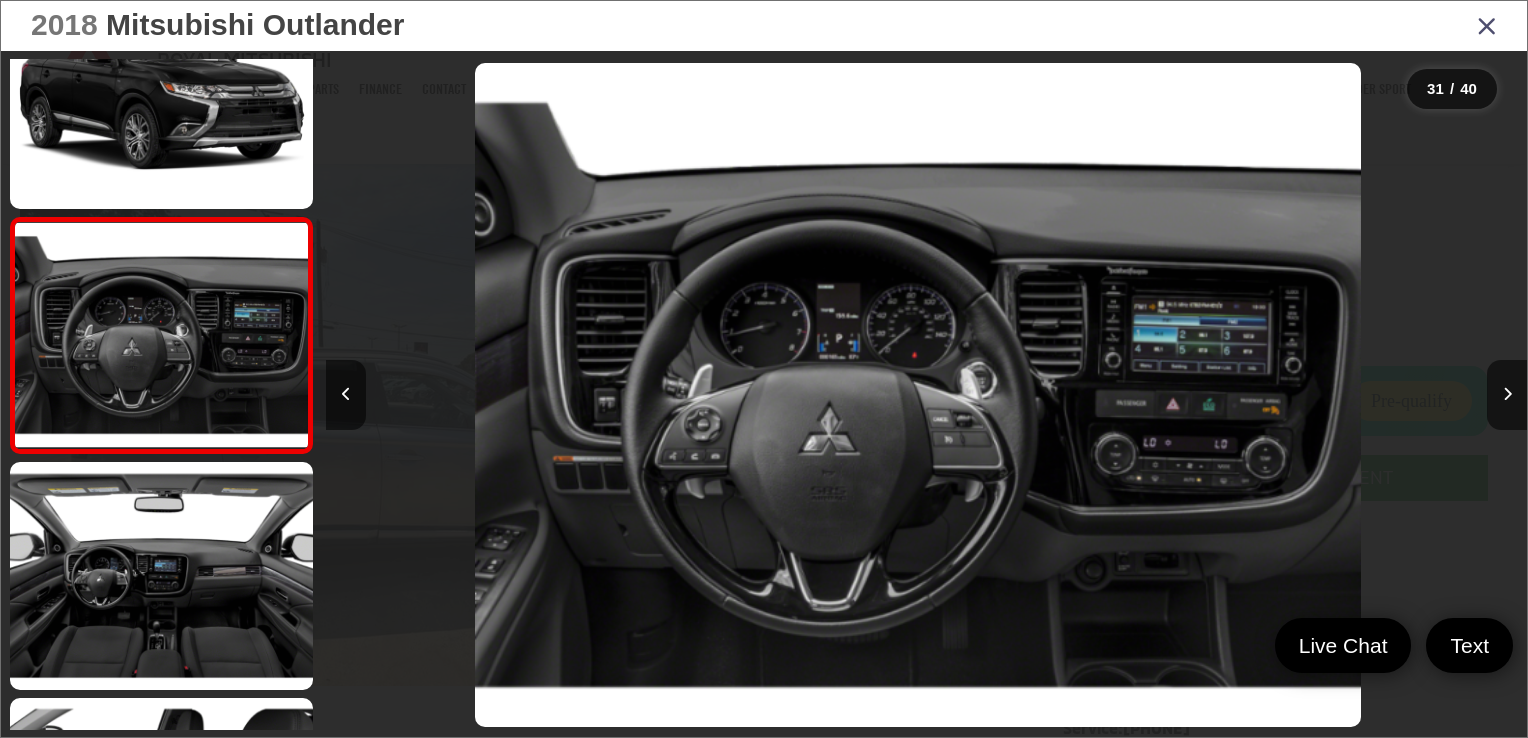click at bounding box center (1487, 25) 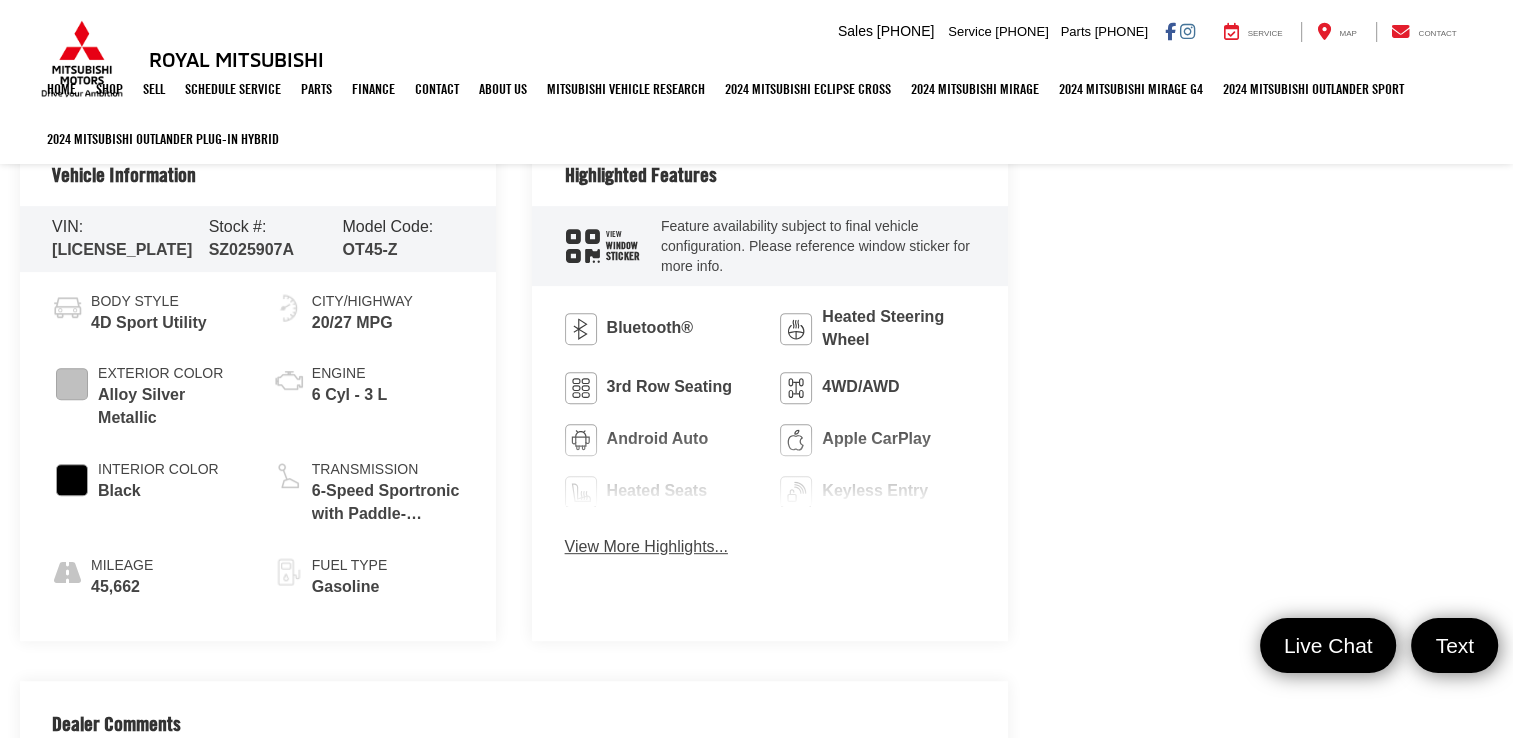 click on "View More Highlights..." at bounding box center [646, 547] 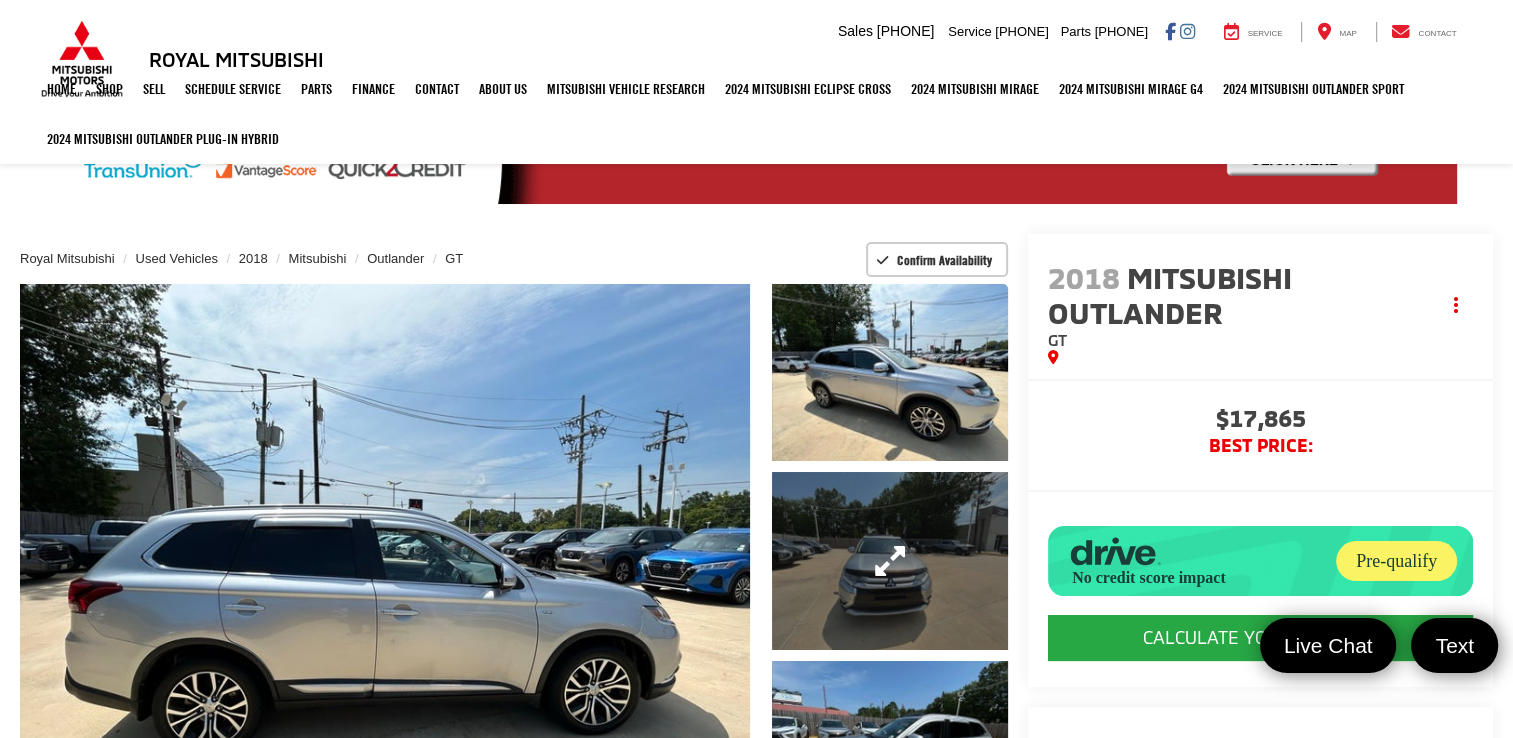 click at bounding box center [890, 560] 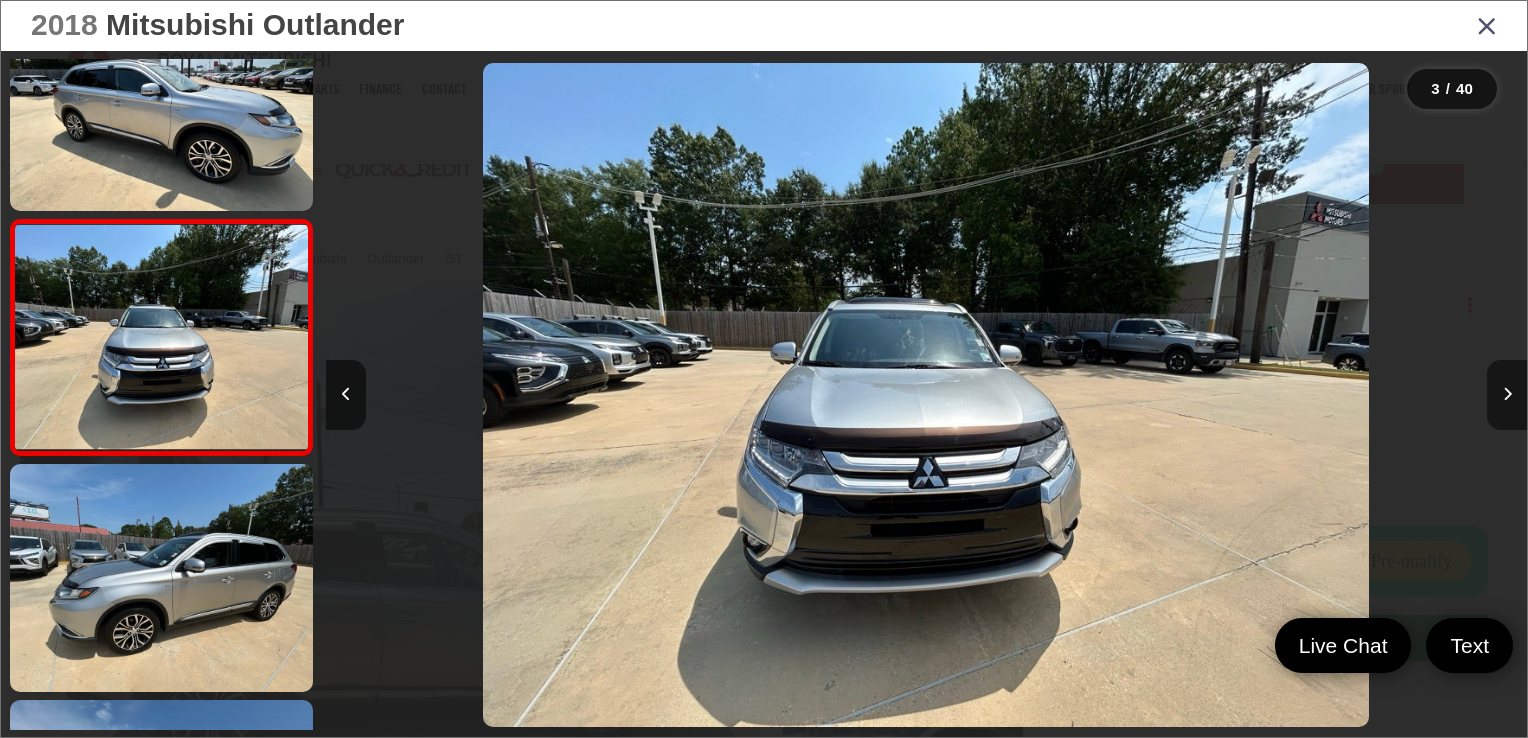 click at bounding box center (1507, 394) 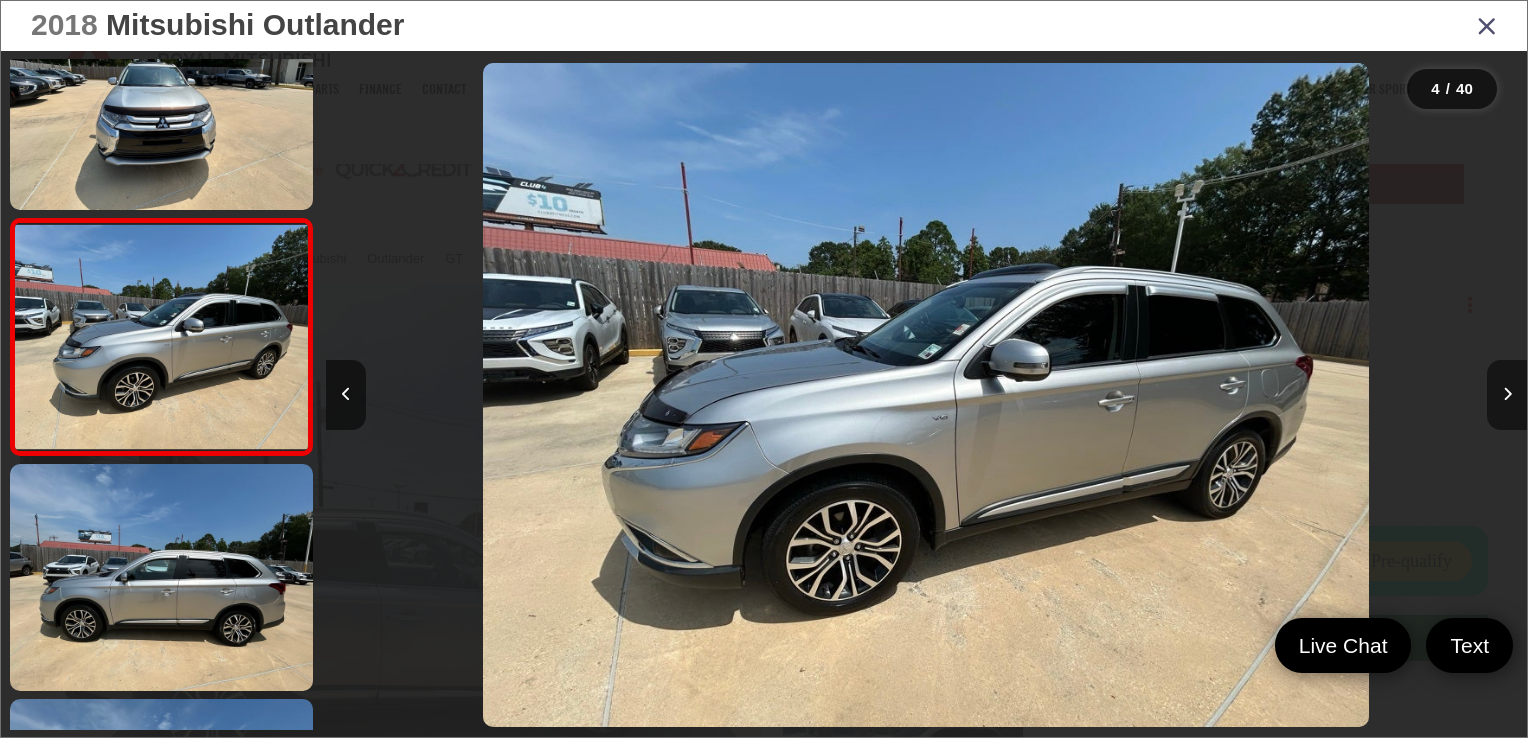 click at bounding box center (1507, 394) 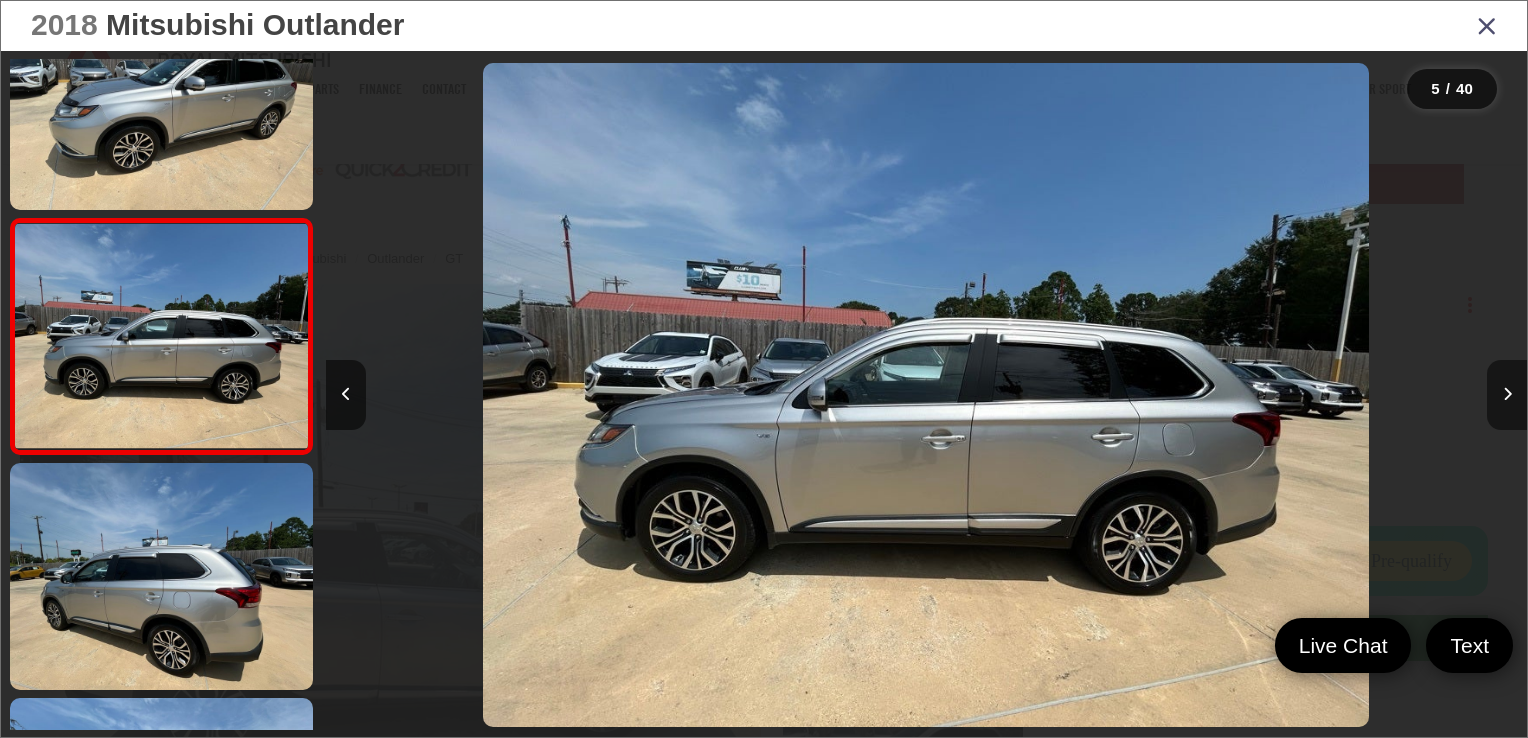 click at bounding box center [1507, 394] 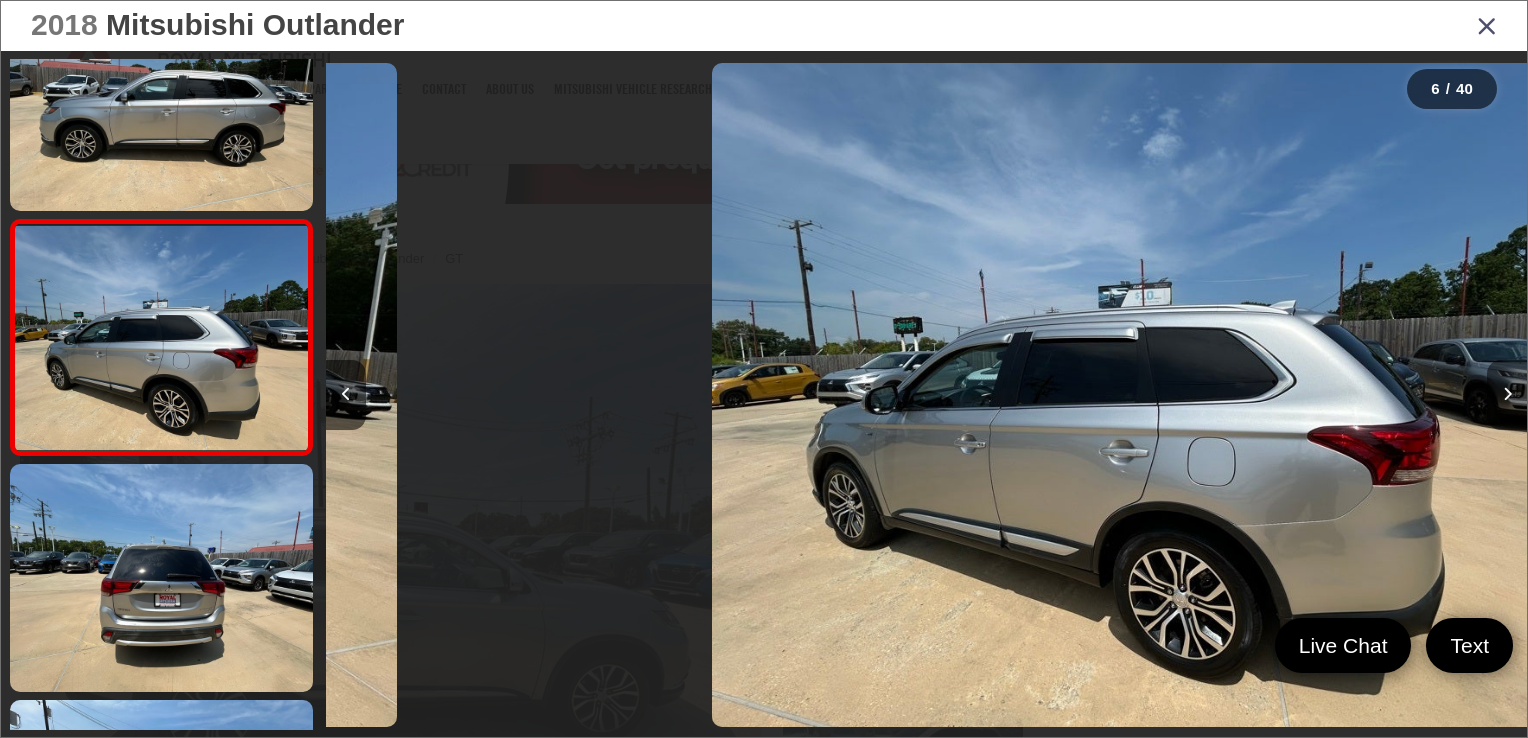 click at bounding box center (1507, 394) 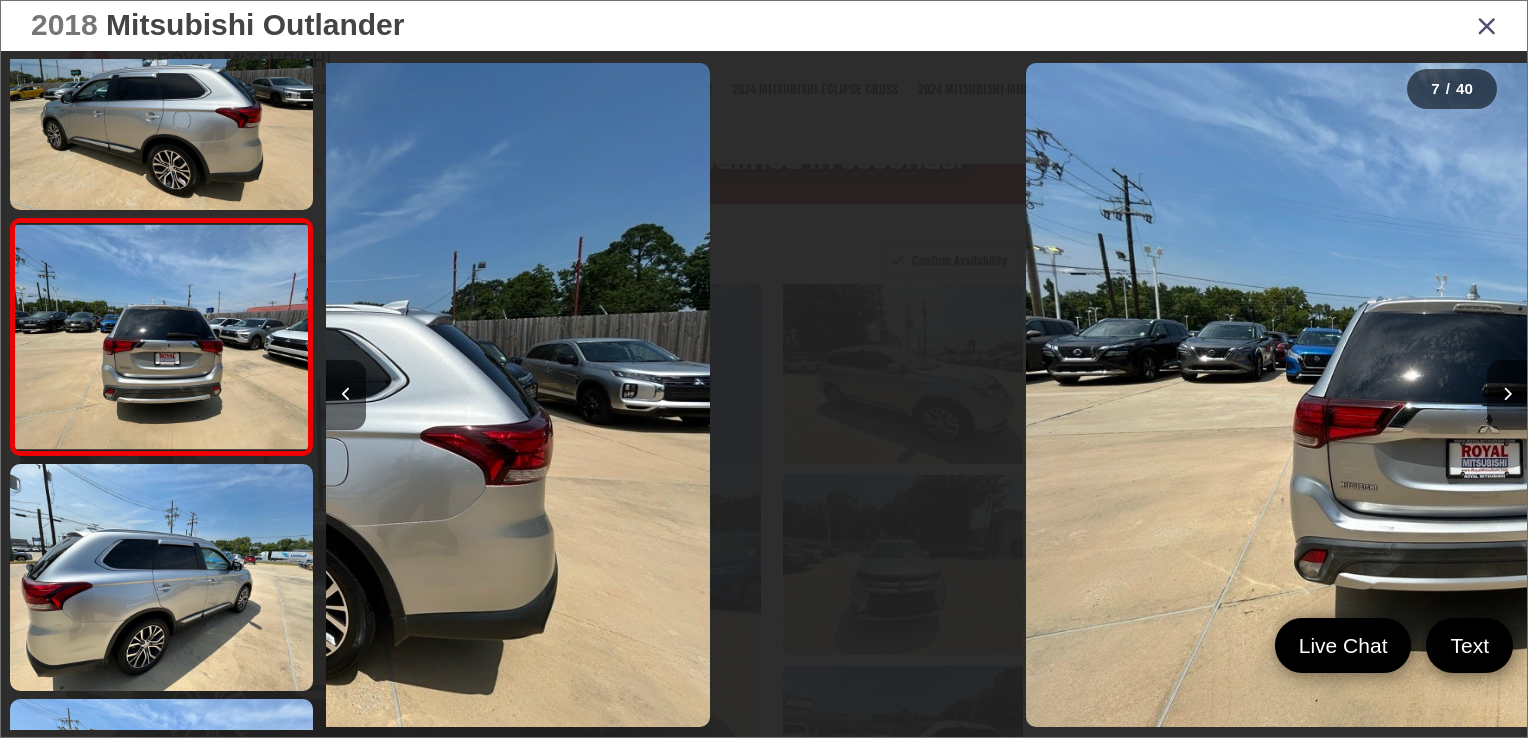 click at bounding box center [1507, 394] 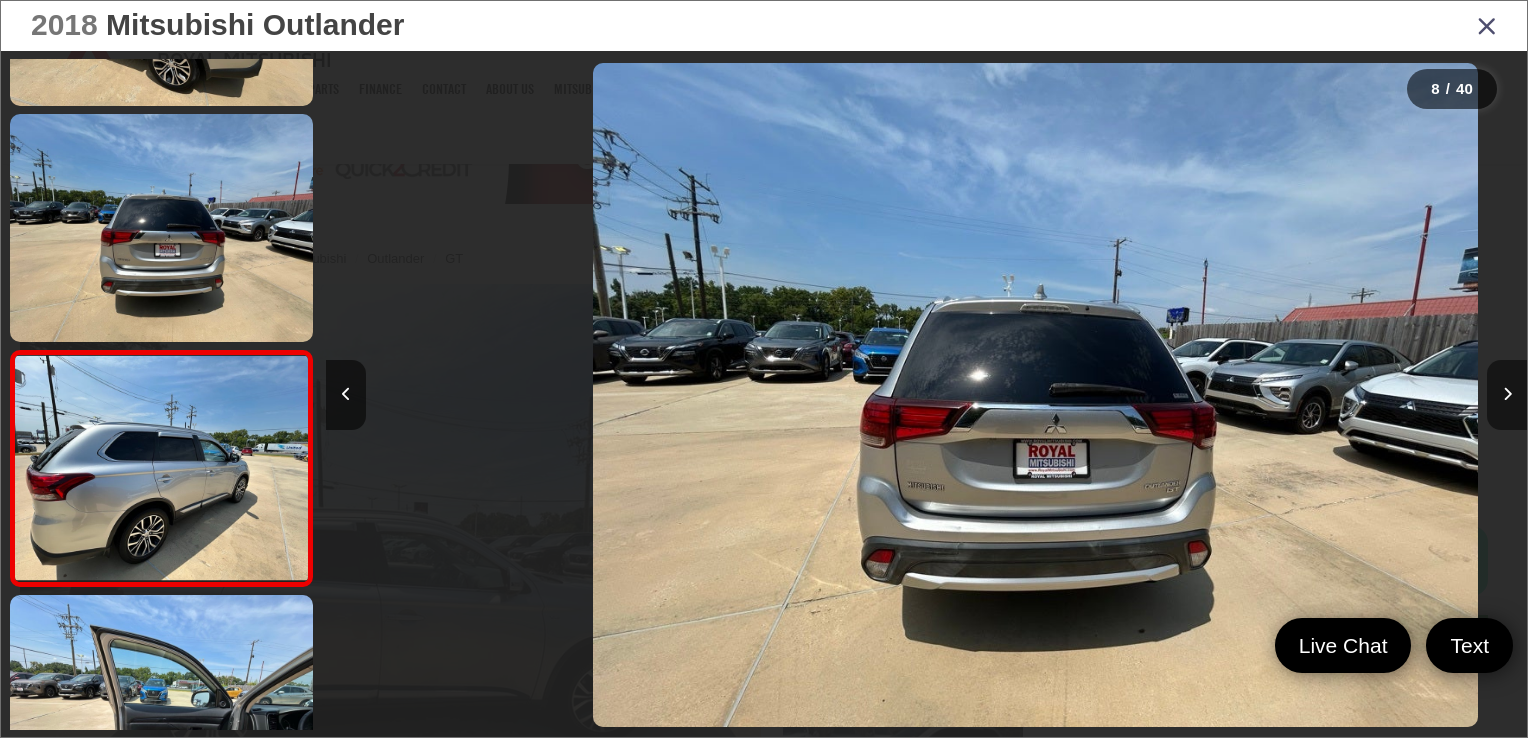 click at bounding box center (1507, 394) 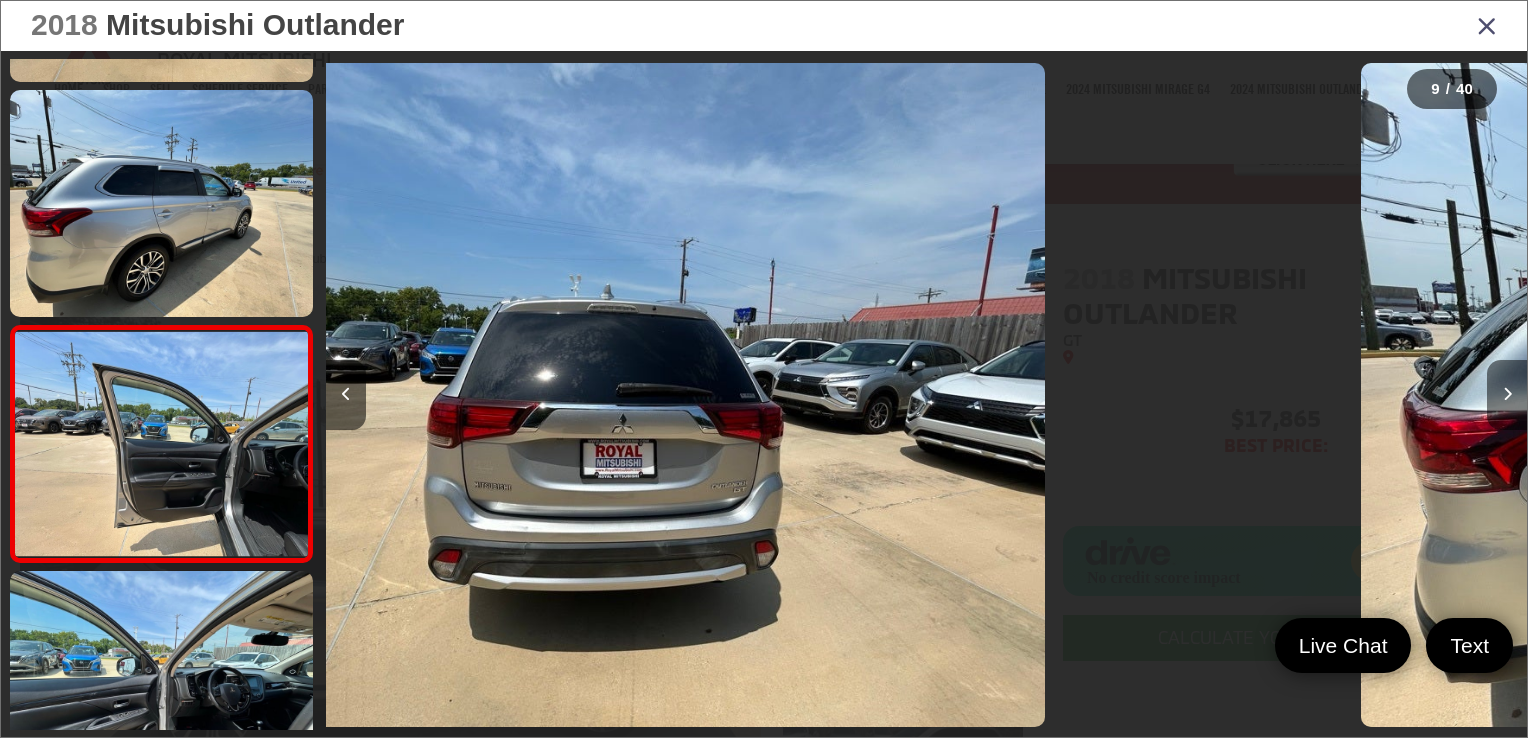 click at bounding box center (1507, 394) 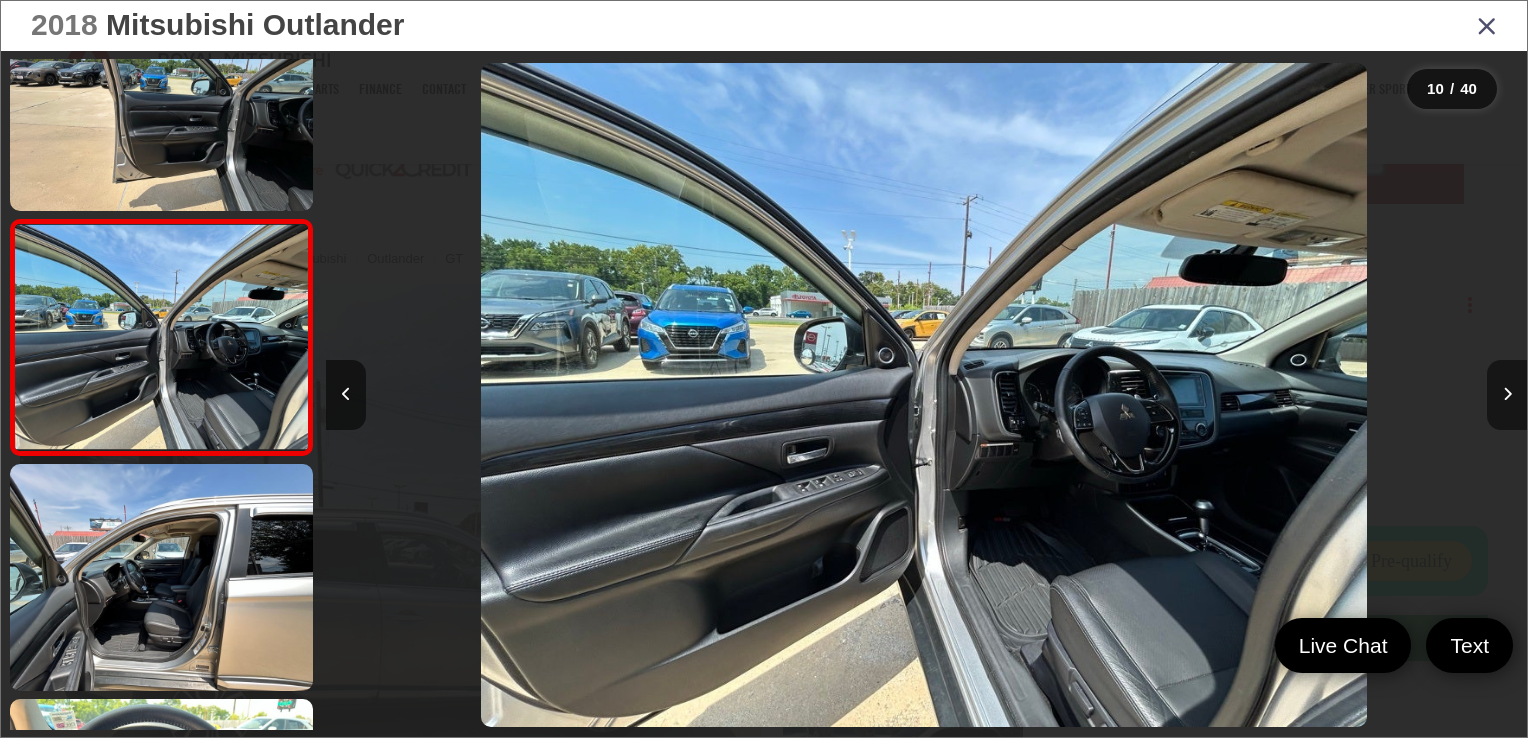 click at bounding box center [1507, 395] 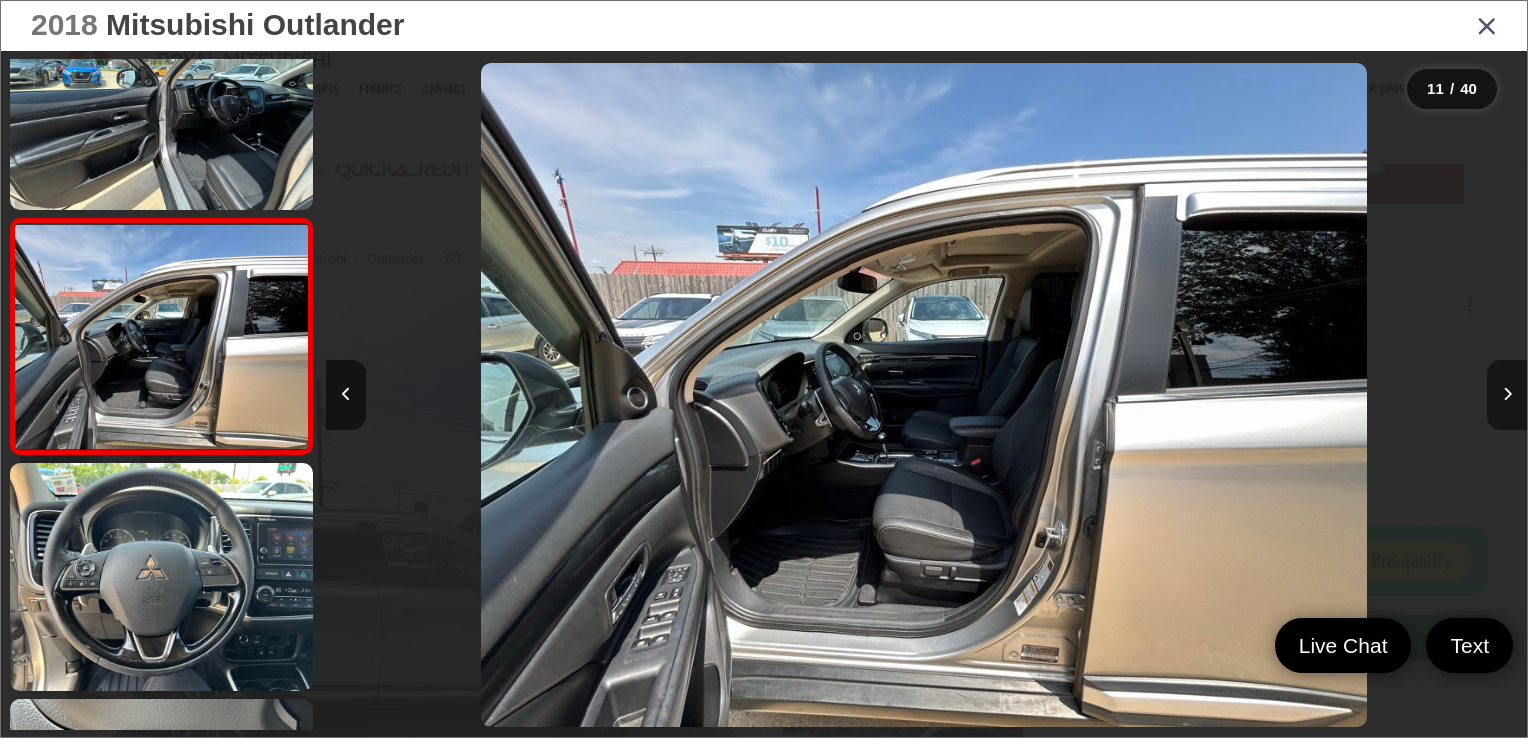 click at bounding box center (1507, 395) 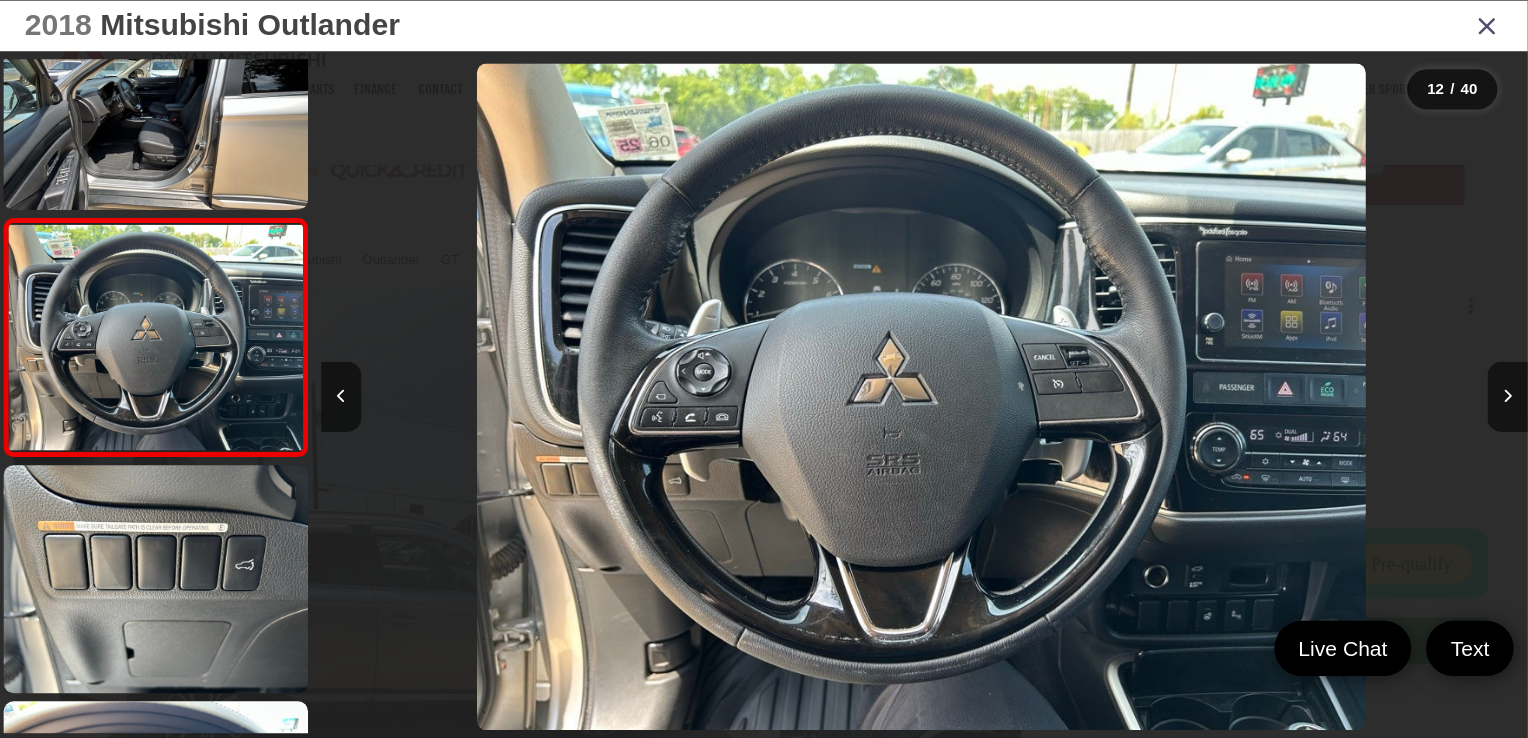 scroll, scrollTop: 0, scrollLeft: 0, axis: both 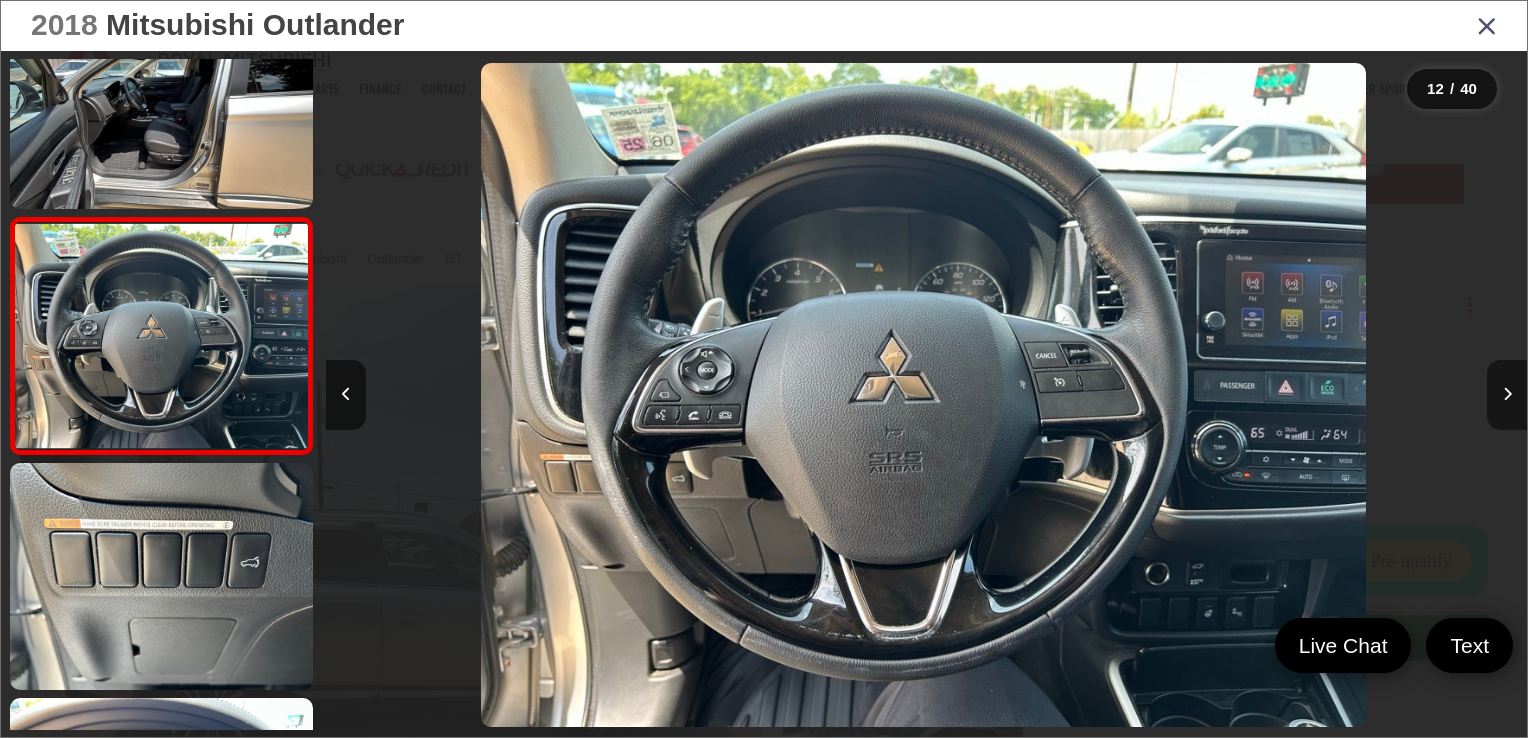 click at bounding box center [1507, 395] 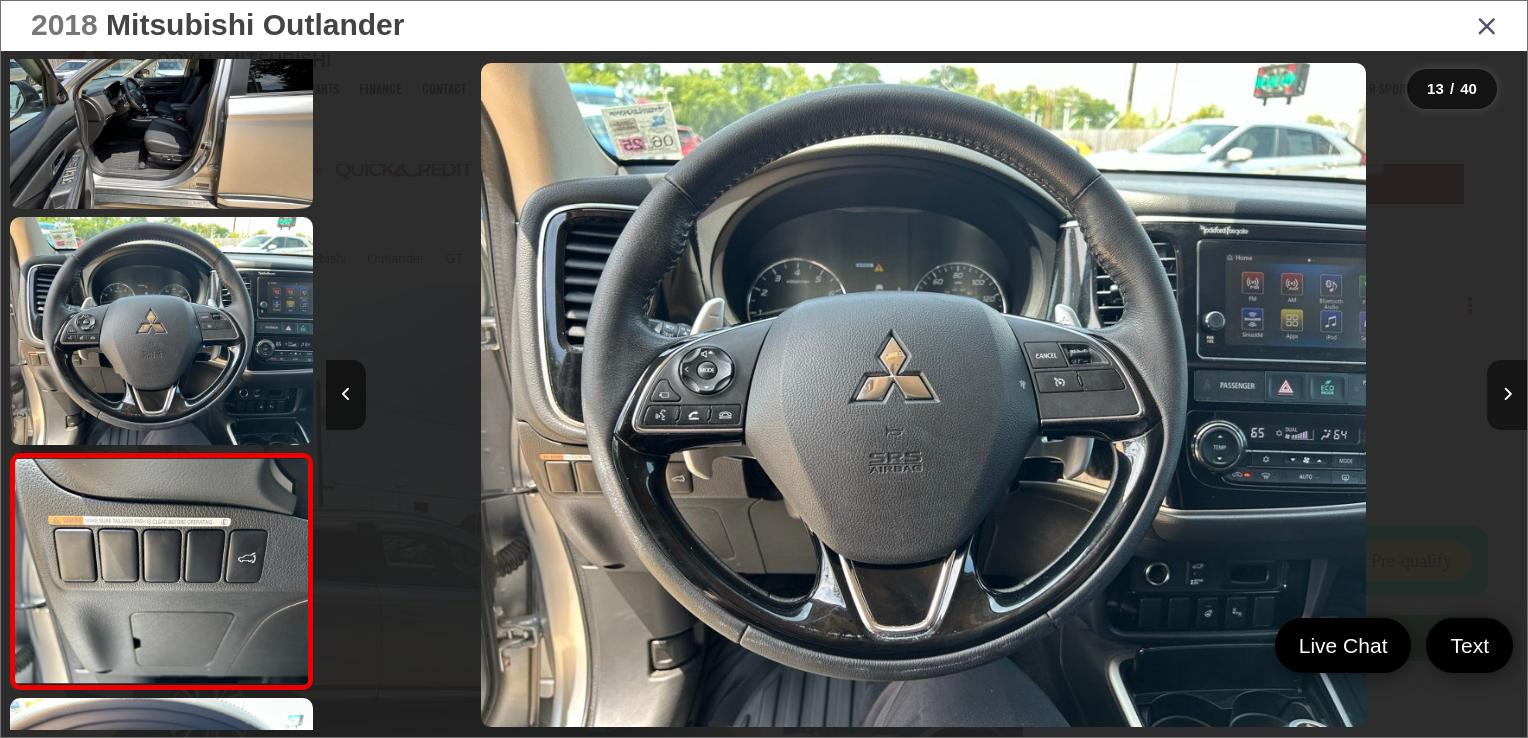 scroll, scrollTop: 0, scrollLeft: 13586, axis: horizontal 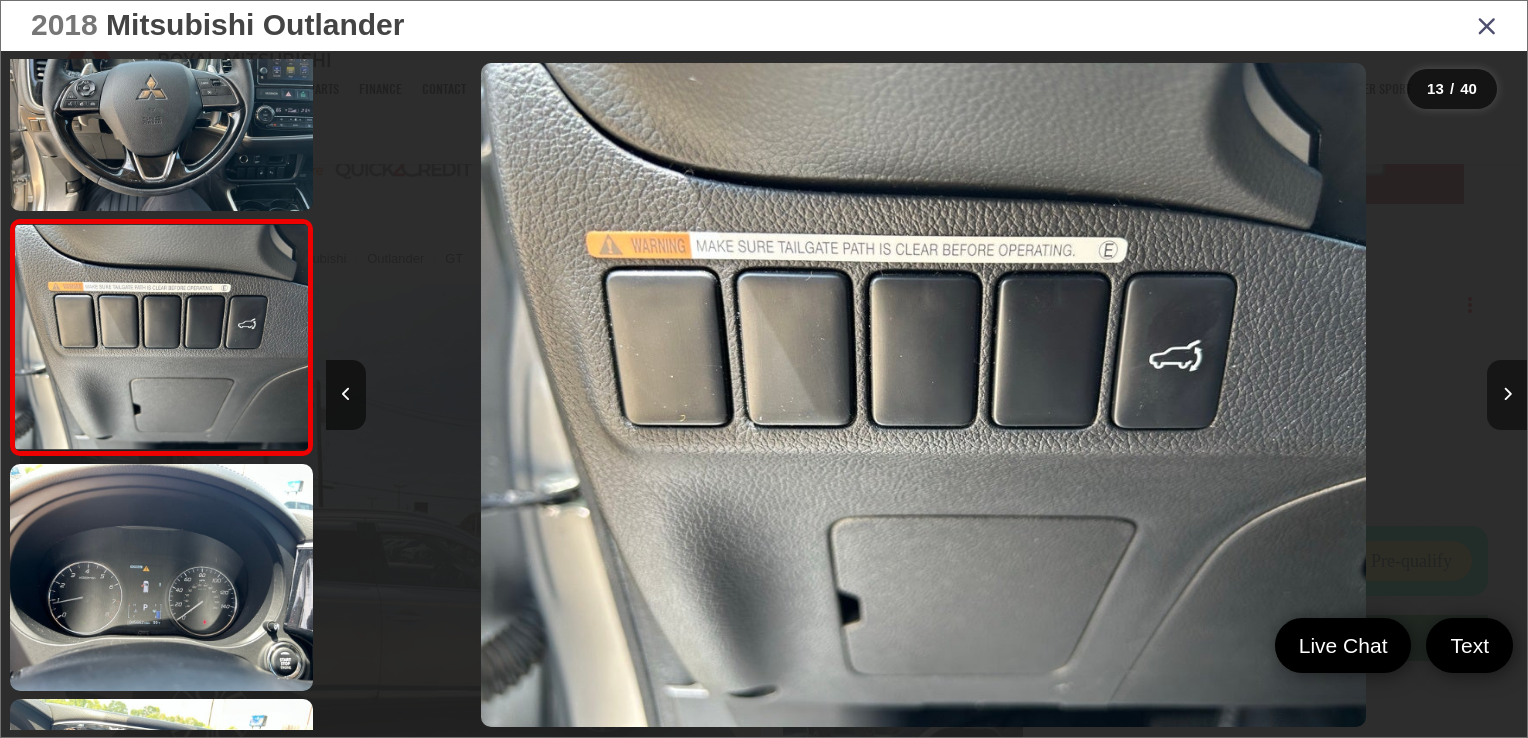 click at bounding box center (1507, 395) 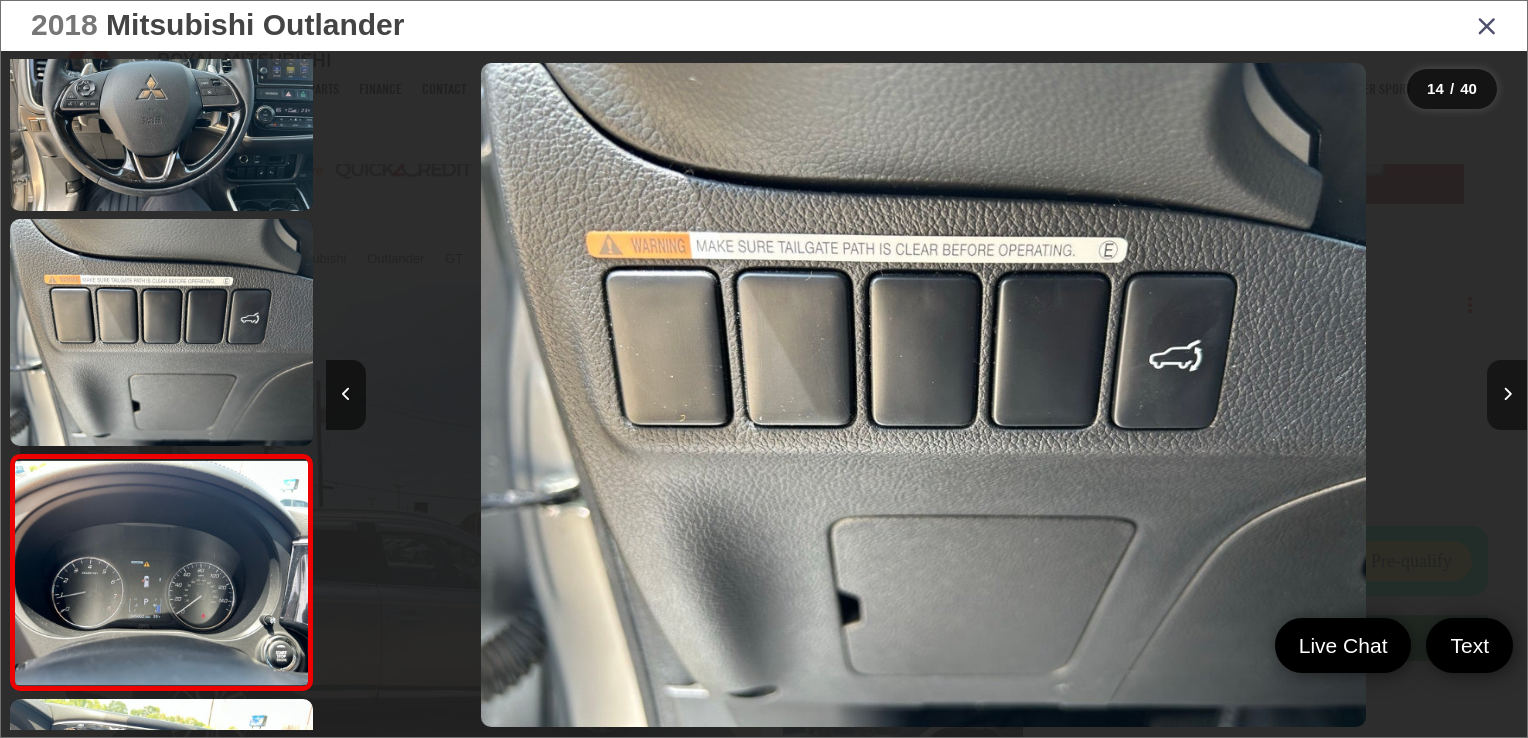 scroll, scrollTop: 0, scrollLeft: 14493, axis: horizontal 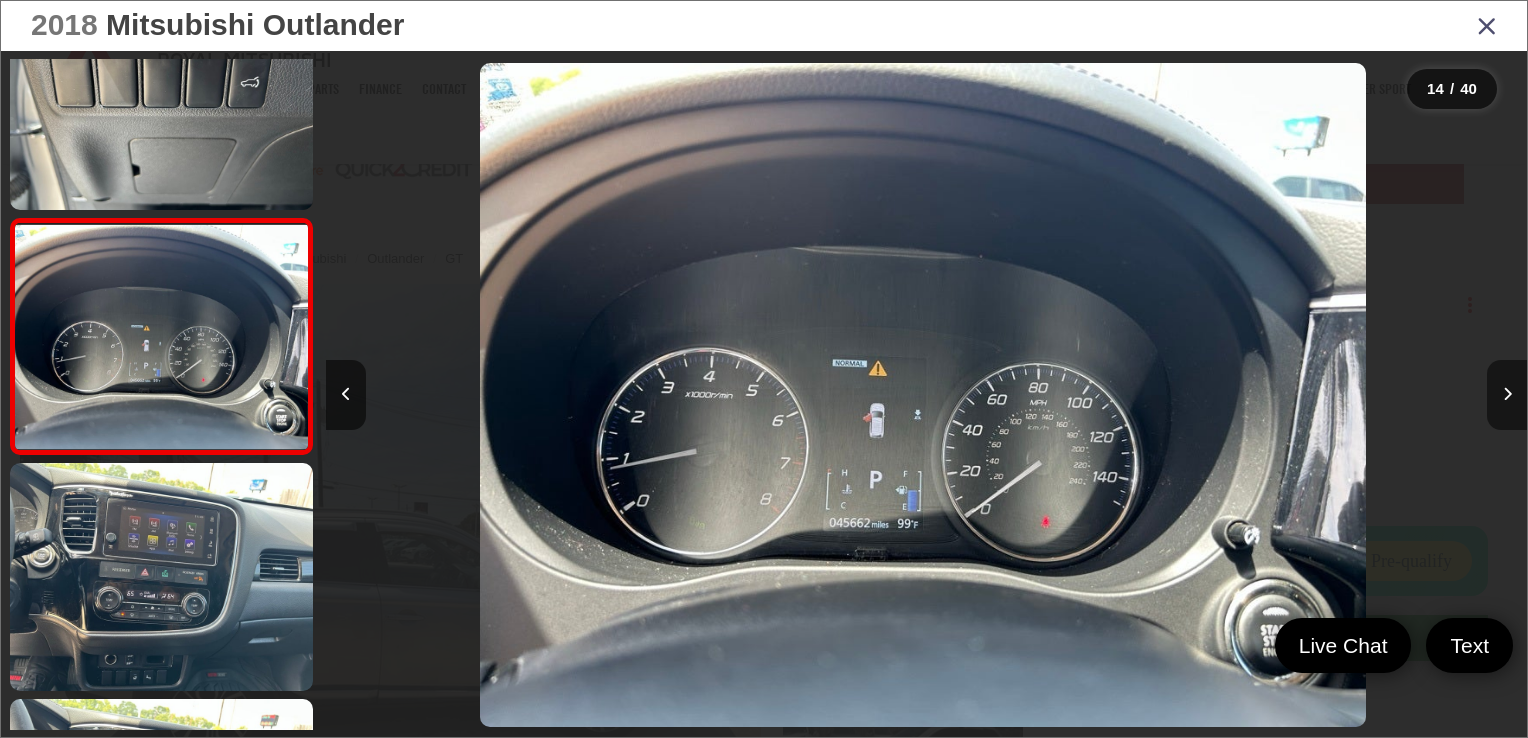 click at bounding box center (1507, 395) 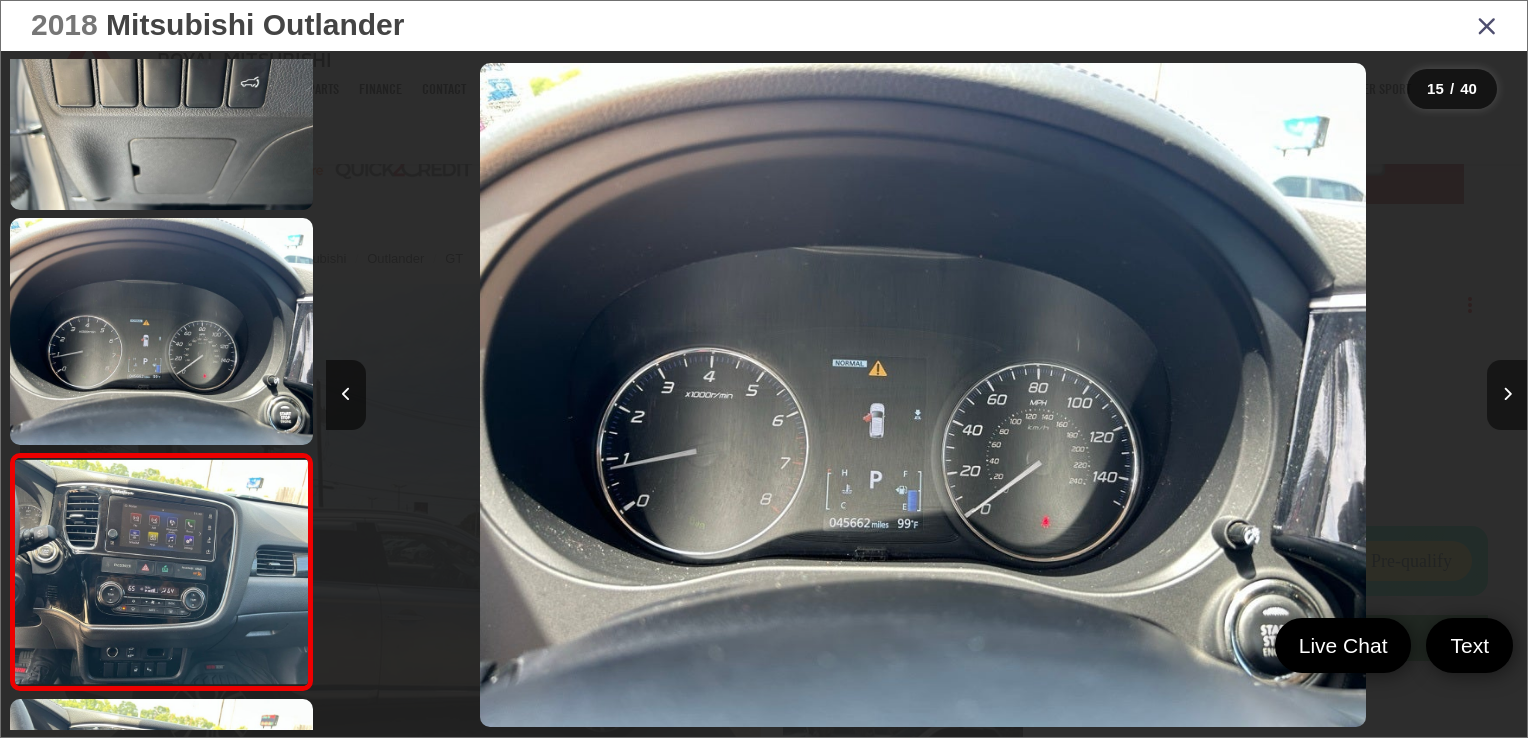 scroll, scrollTop: 0, scrollLeft: 15988, axis: horizontal 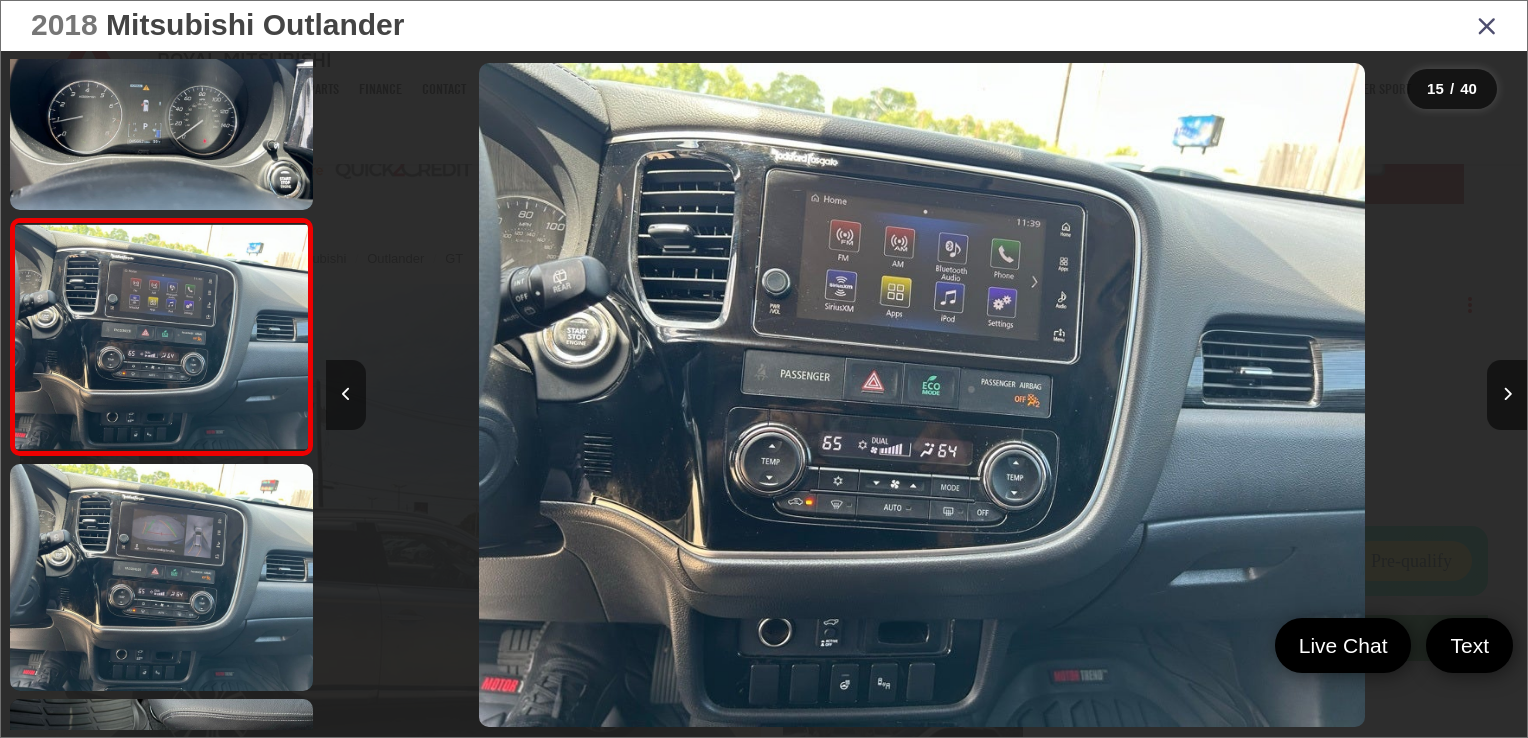 click at bounding box center [346, 395] 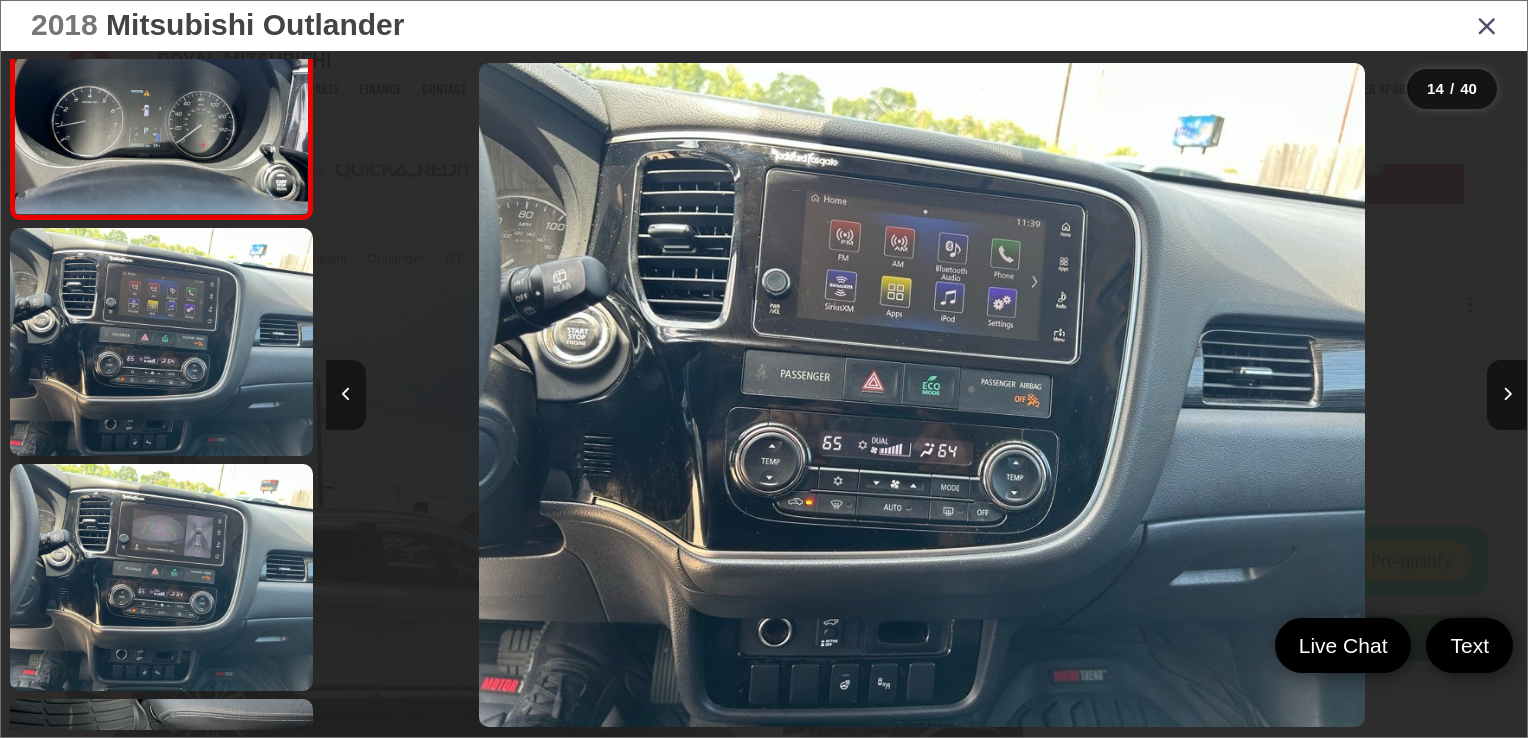 scroll, scrollTop: 3082, scrollLeft: 0, axis: vertical 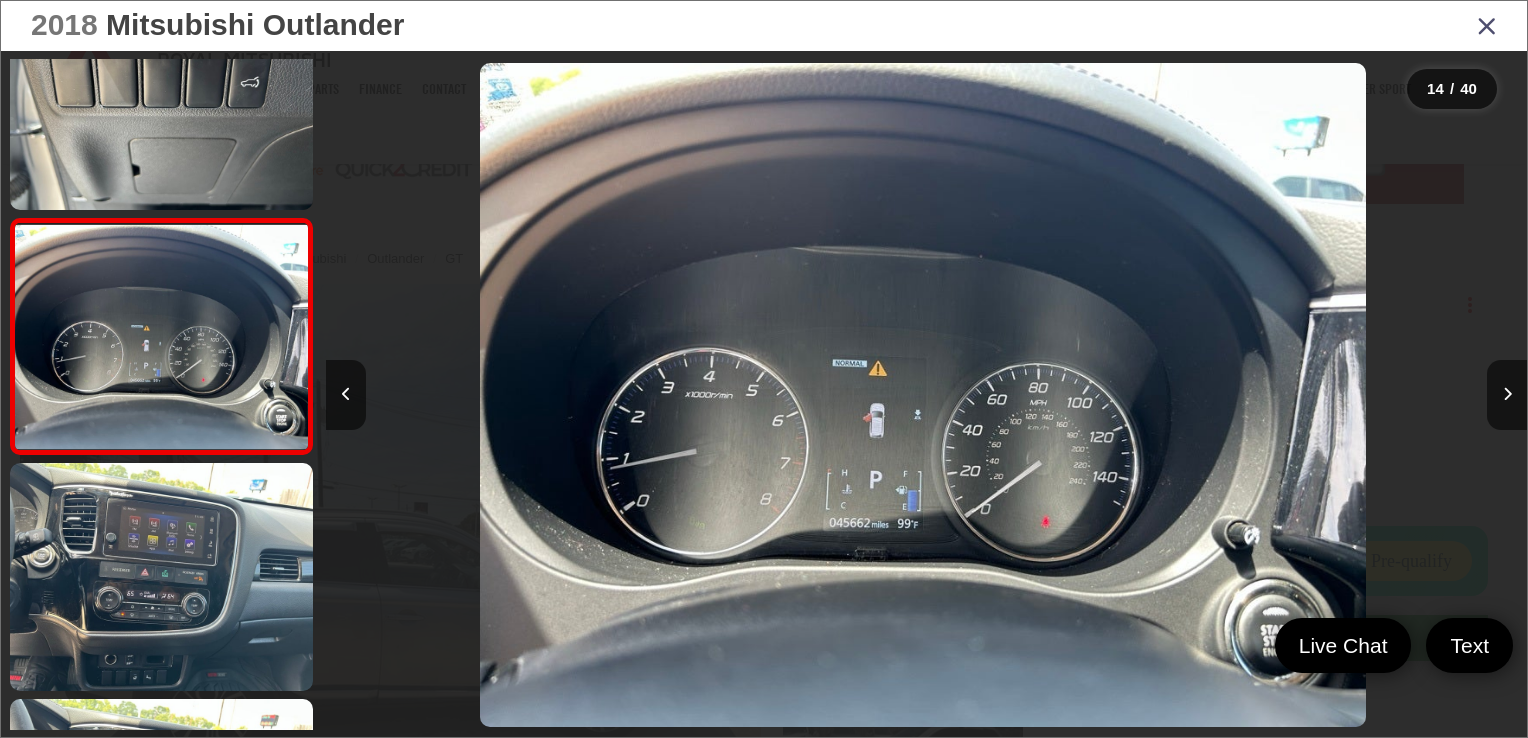 drag, startPoint x: 1512, startPoint y: 400, endPoint x: 1500, endPoint y: 235, distance: 165.43579 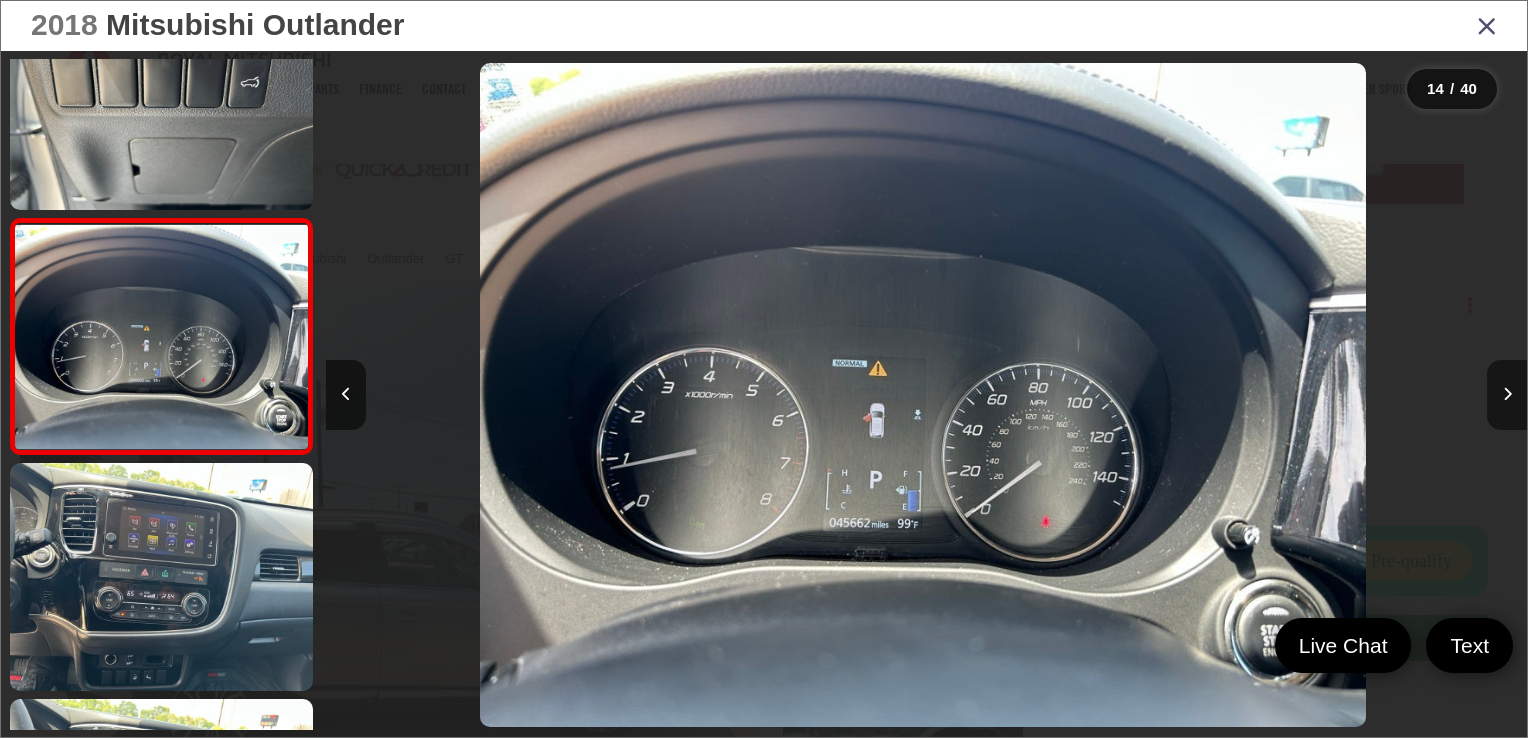 click at bounding box center (1507, 395) 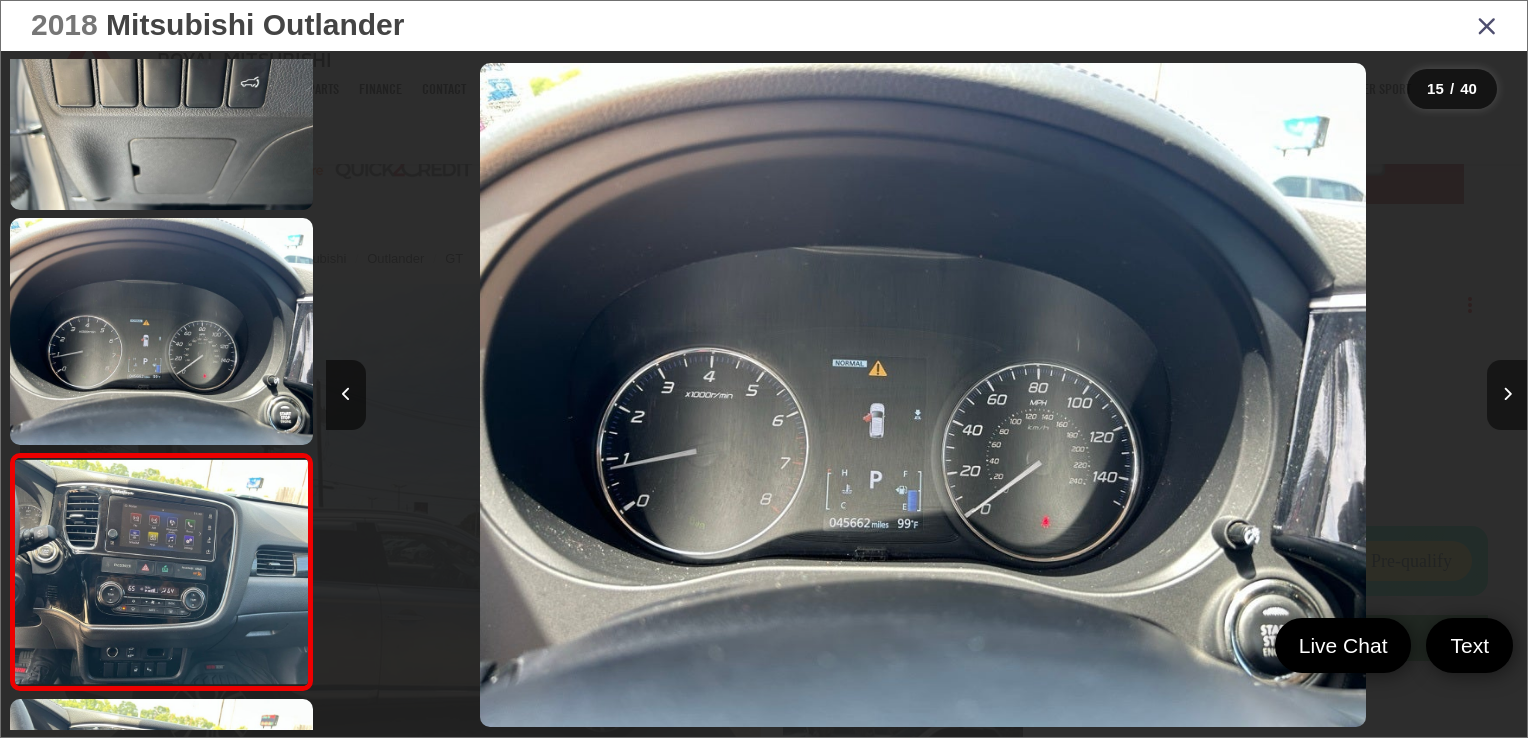 scroll, scrollTop: 0, scrollLeft: 15694, axis: horizontal 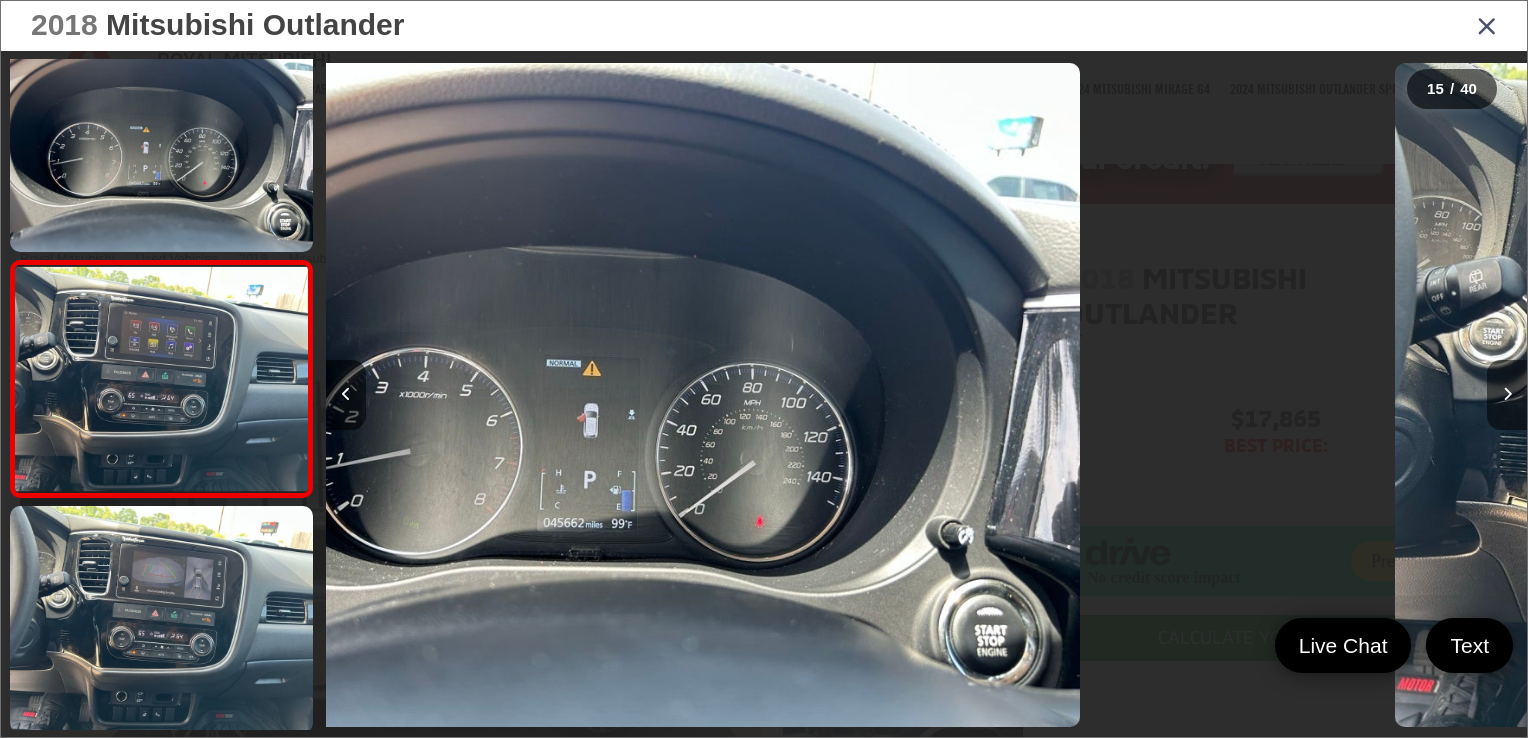 click at bounding box center [1507, 395] 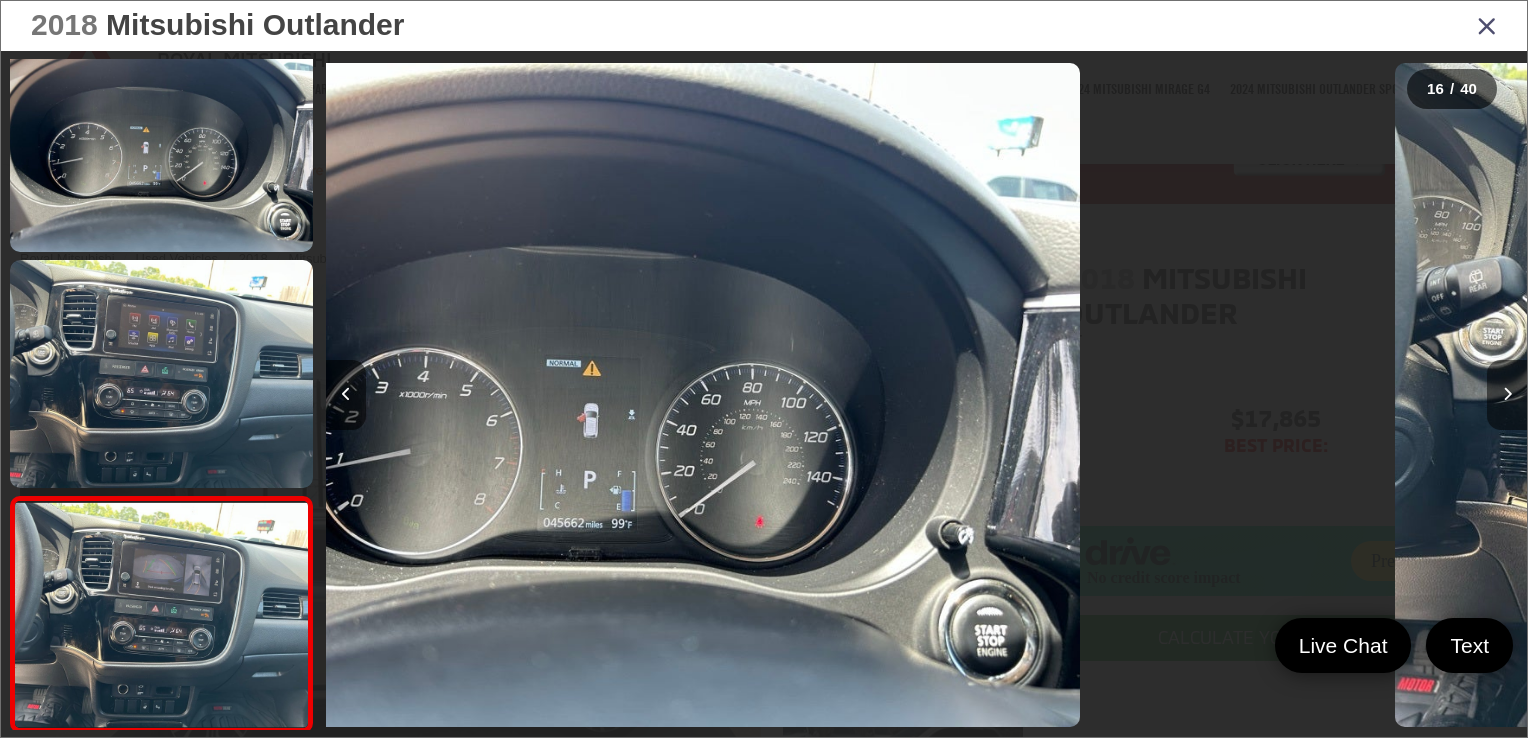 scroll, scrollTop: 3197, scrollLeft: 0, axis: vertical 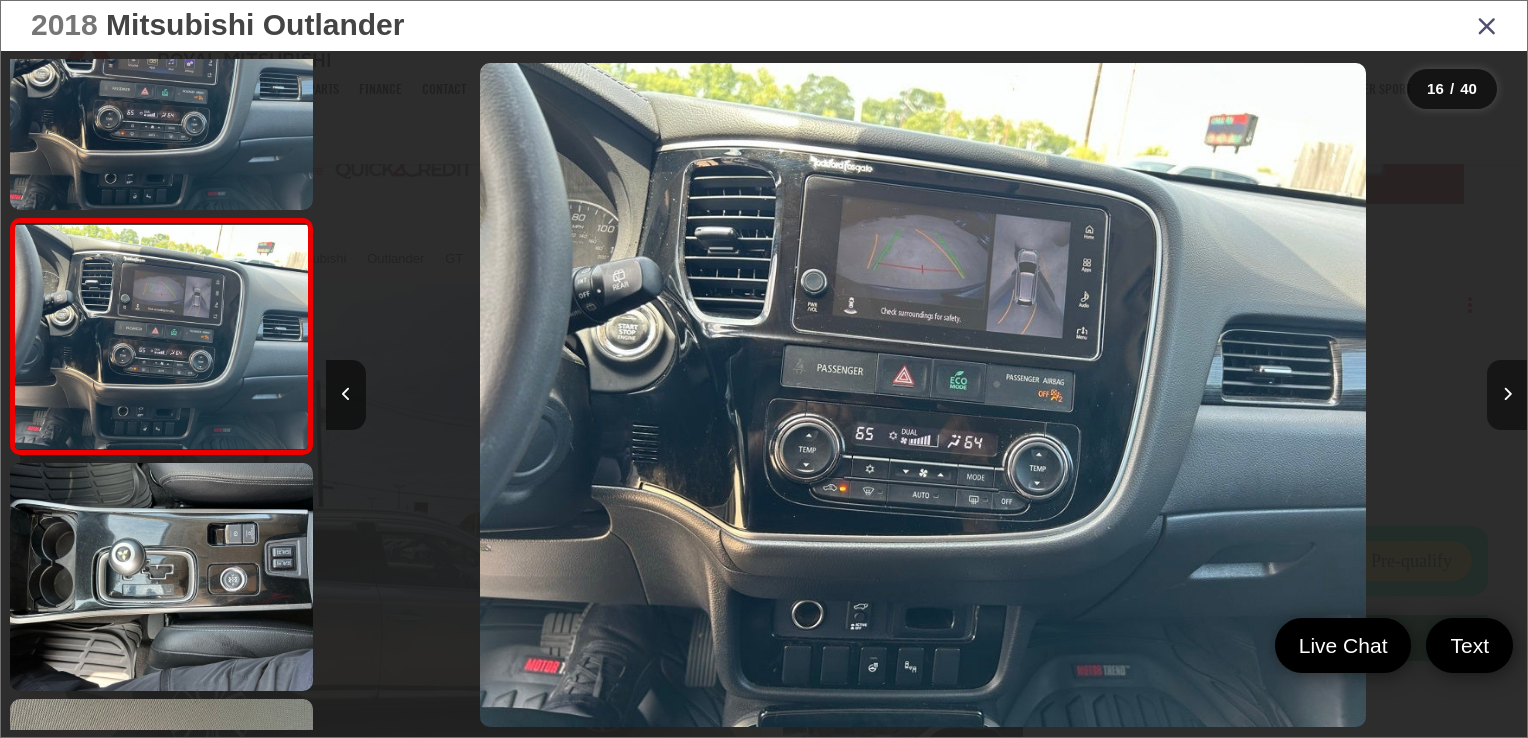 click at bounding box center [1507, 395] 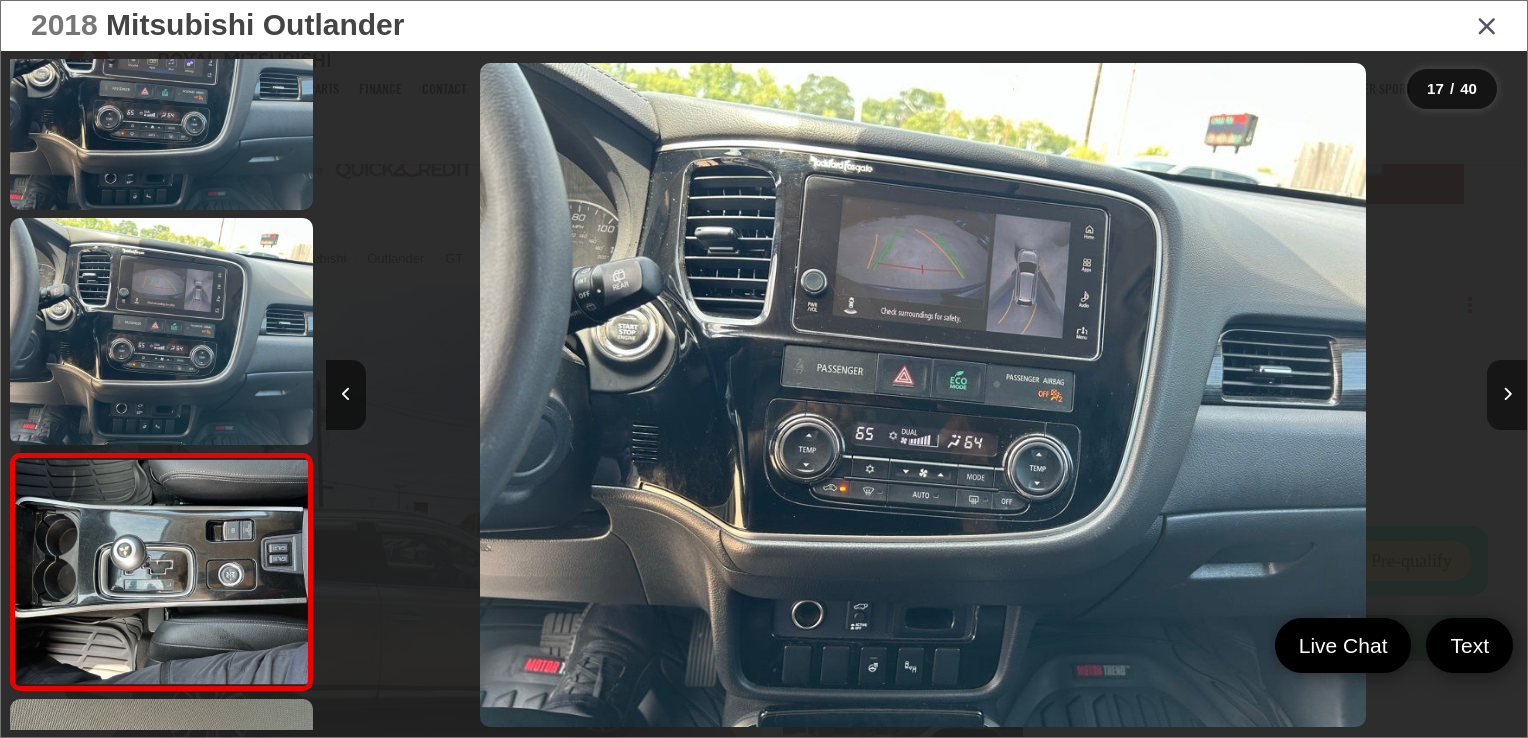 scroll, scrollTop: 0, scrollLeft: 18394, axis: horizontal 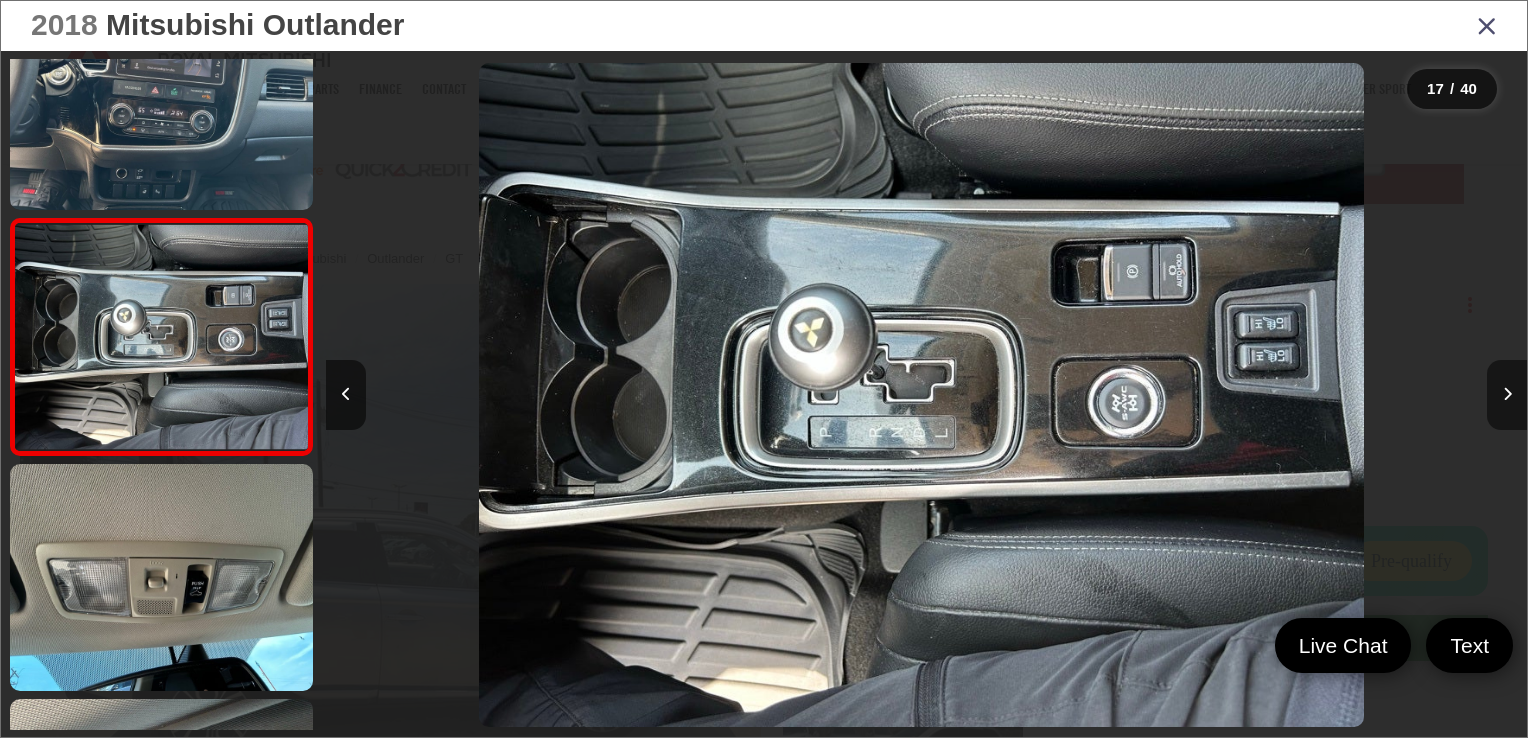 click at bounding box center (1507, 395) 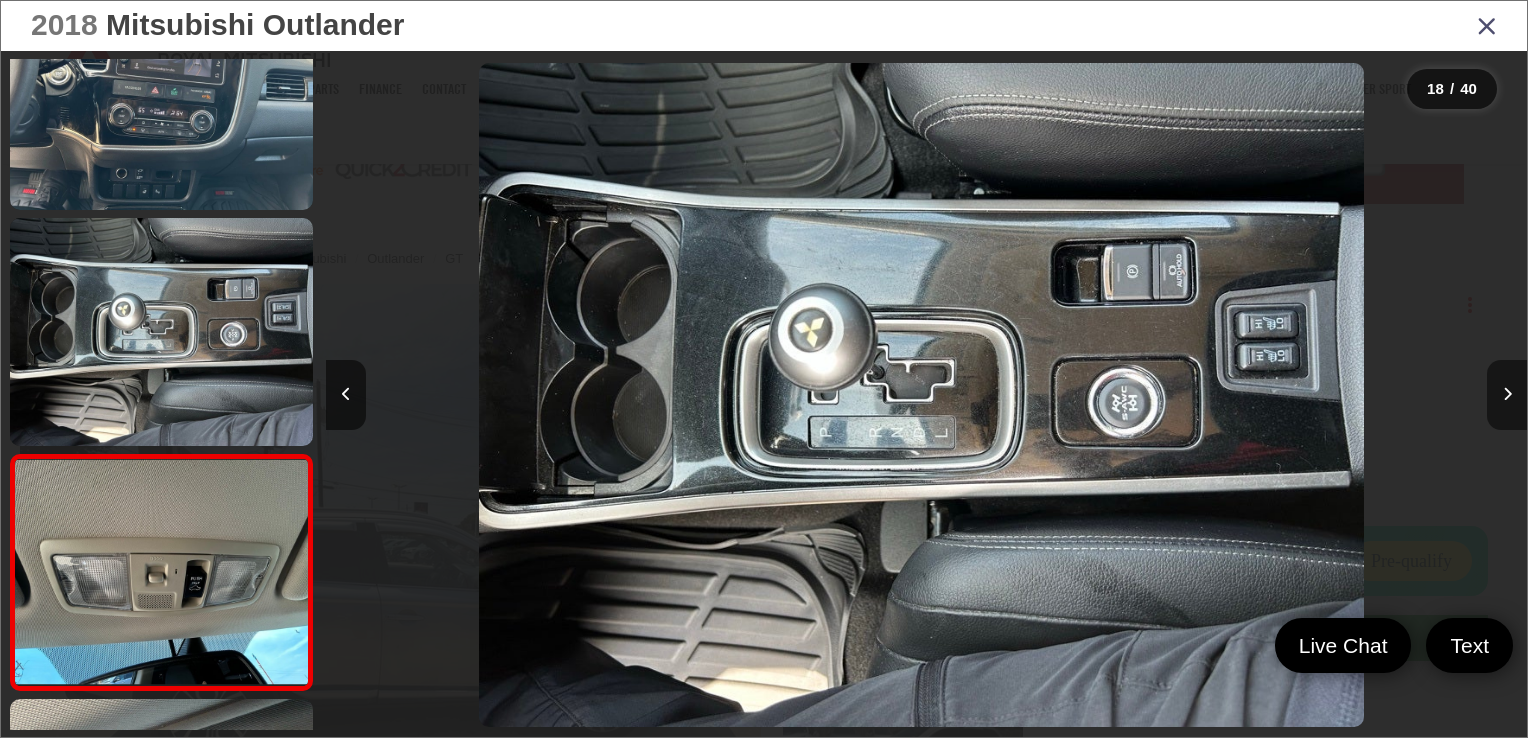 scroll, scrollTop: 0, scrollLeft: 19324, axis: horizontal 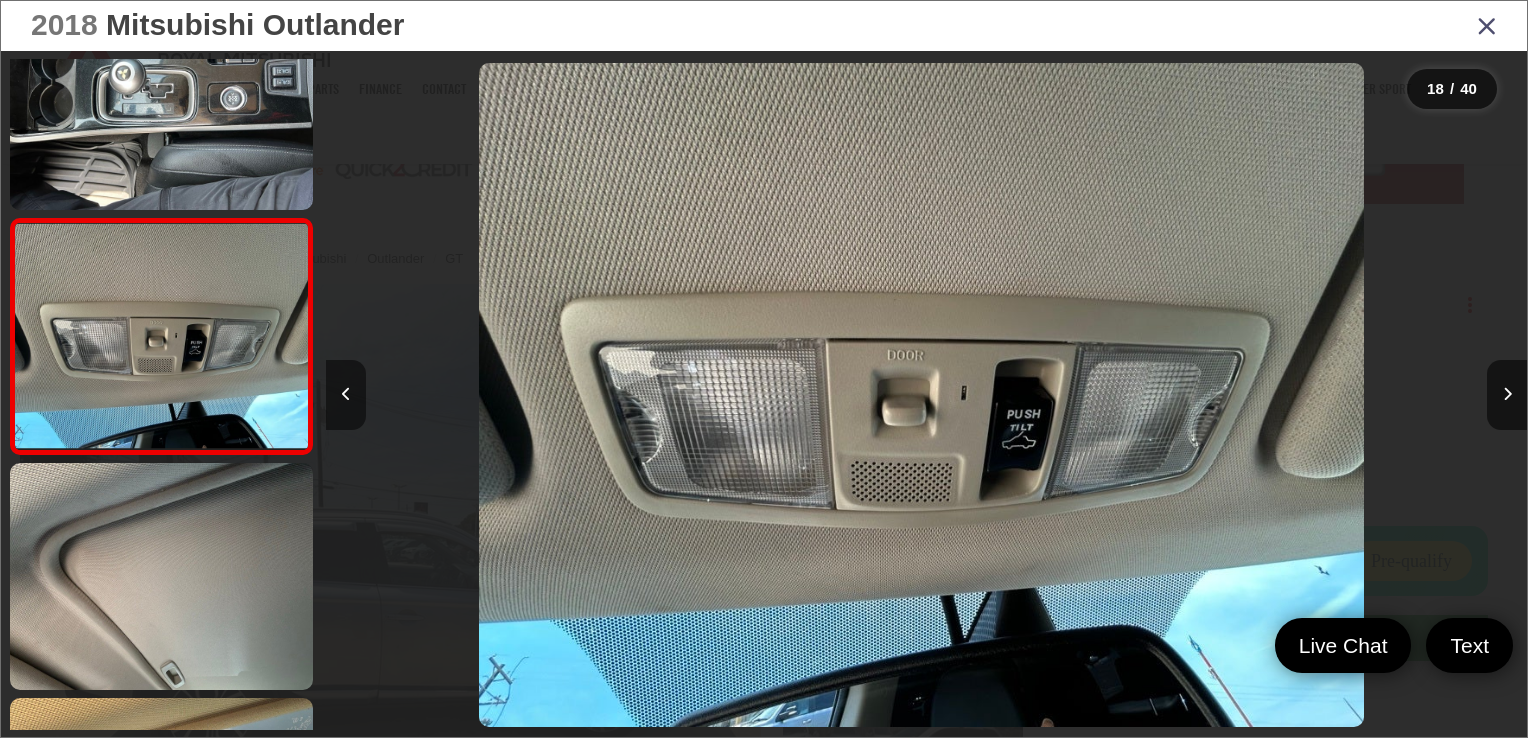 click at bounding box center [346, 395] 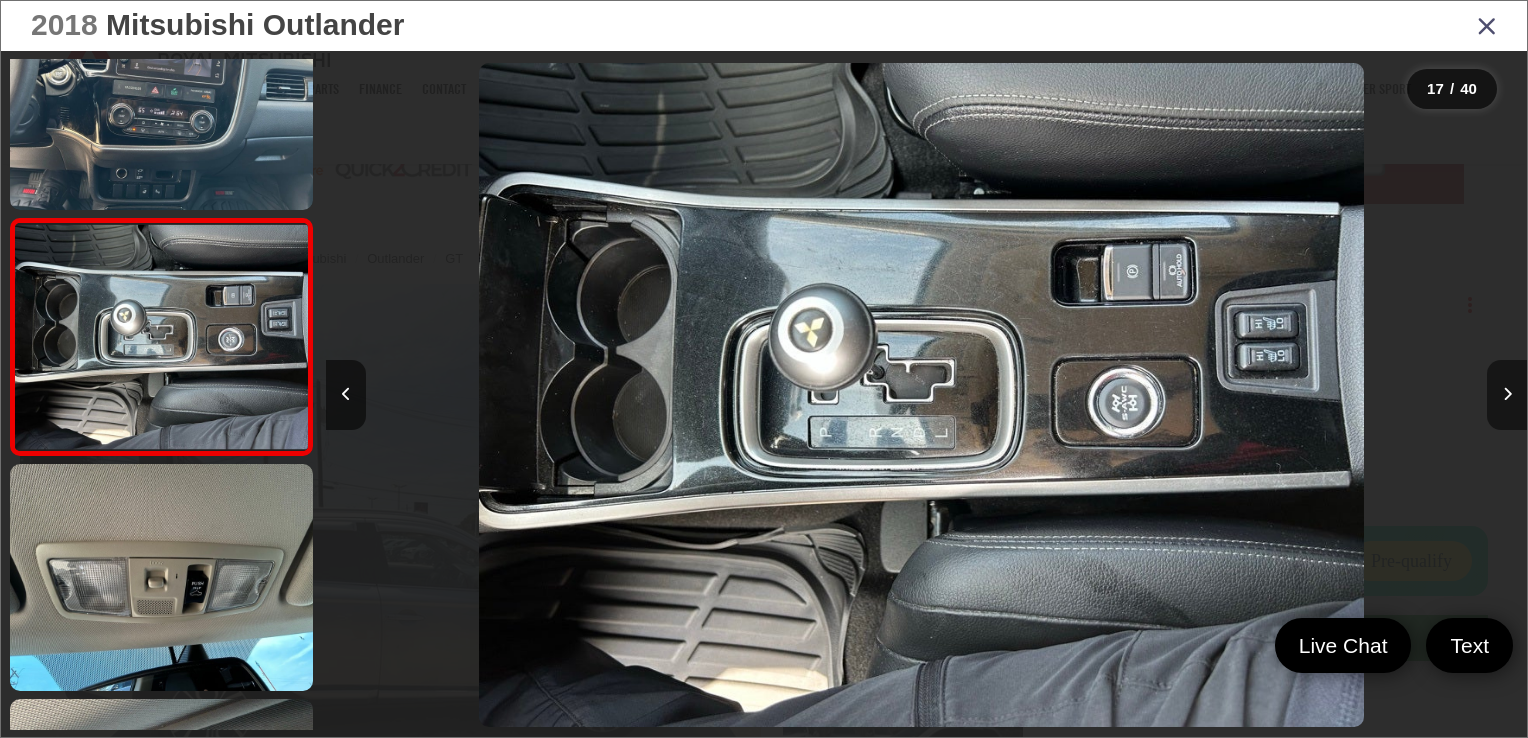 click at bounding box center (1507, 395) 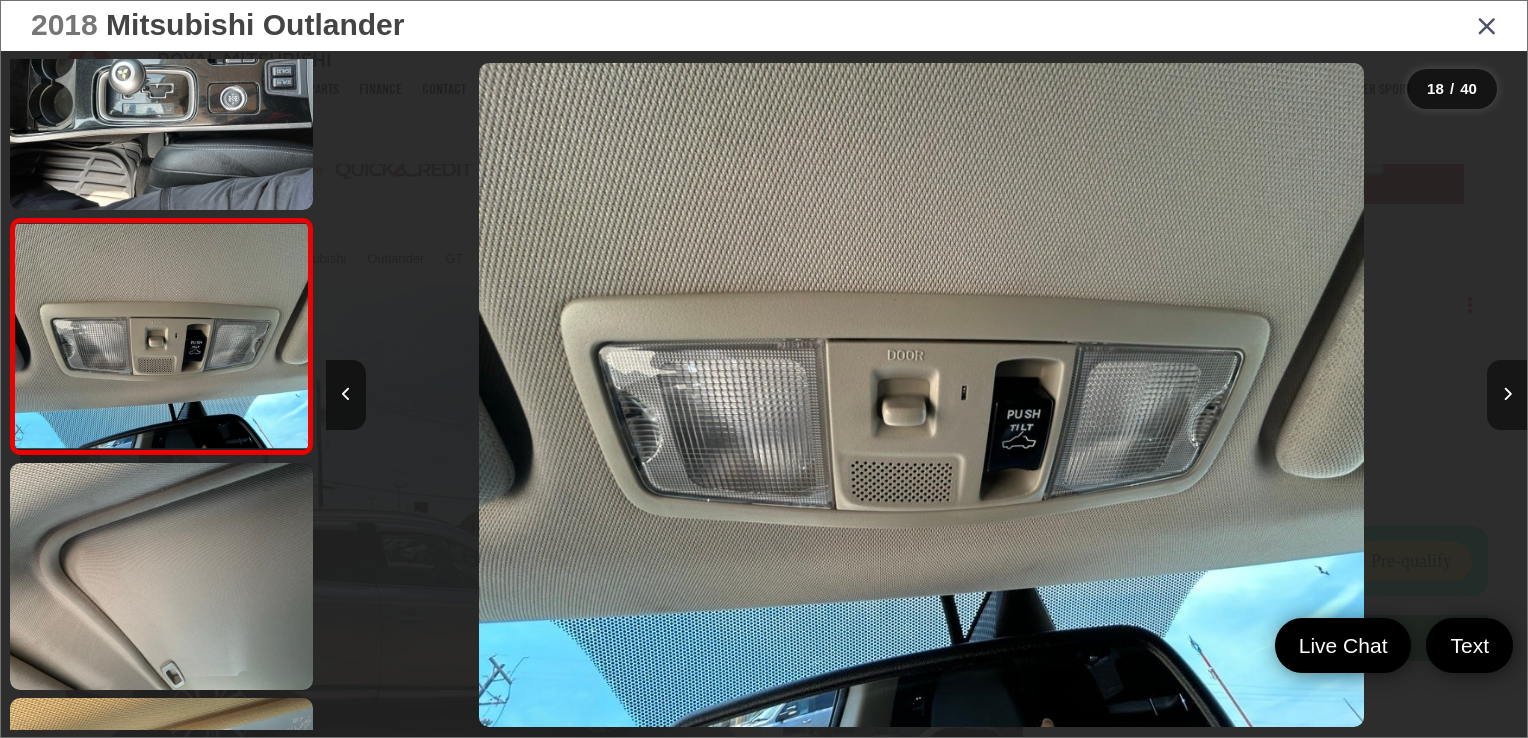click at bounding box center (1507, 395) 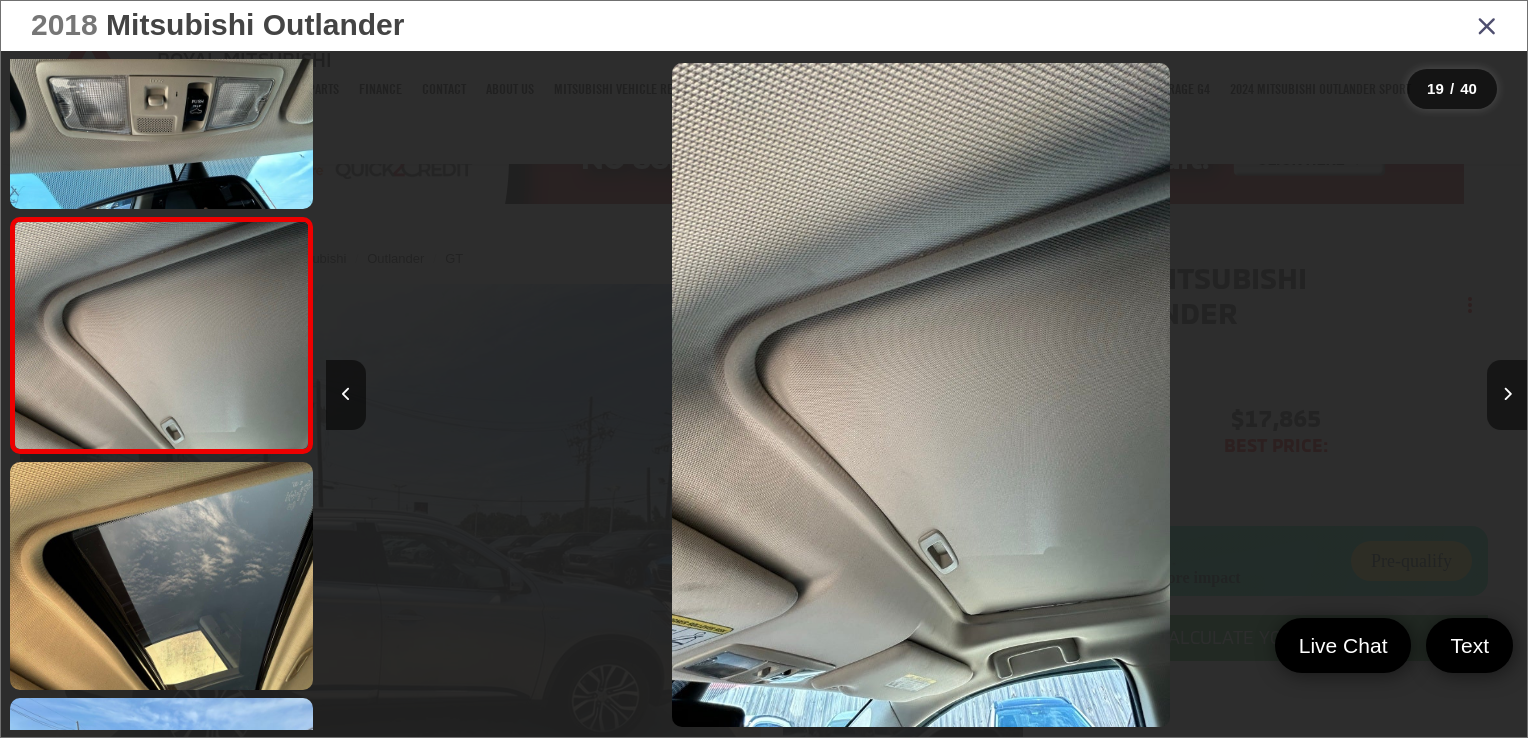 click at bounding box center (1507, 394) 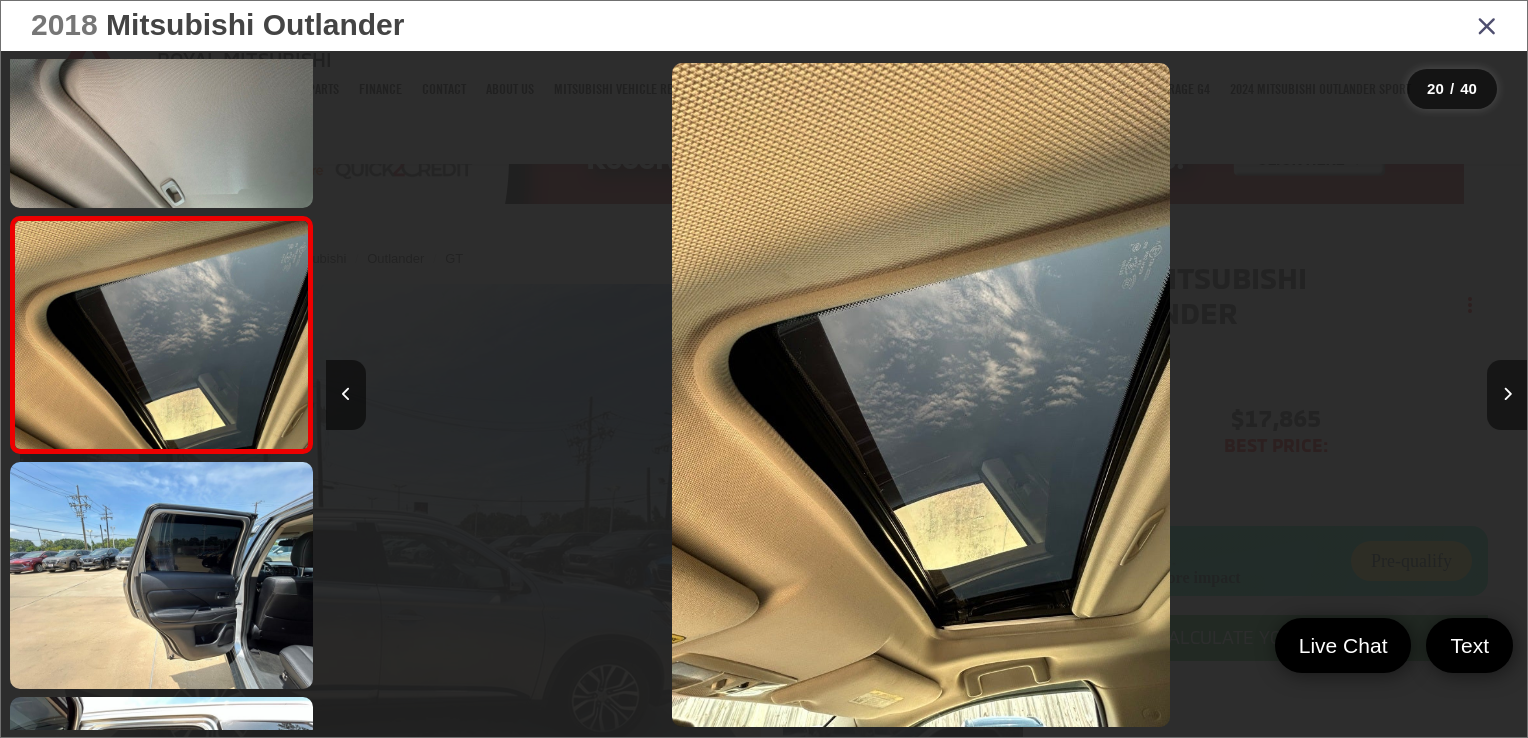 click at bounding box center (1507, 394) 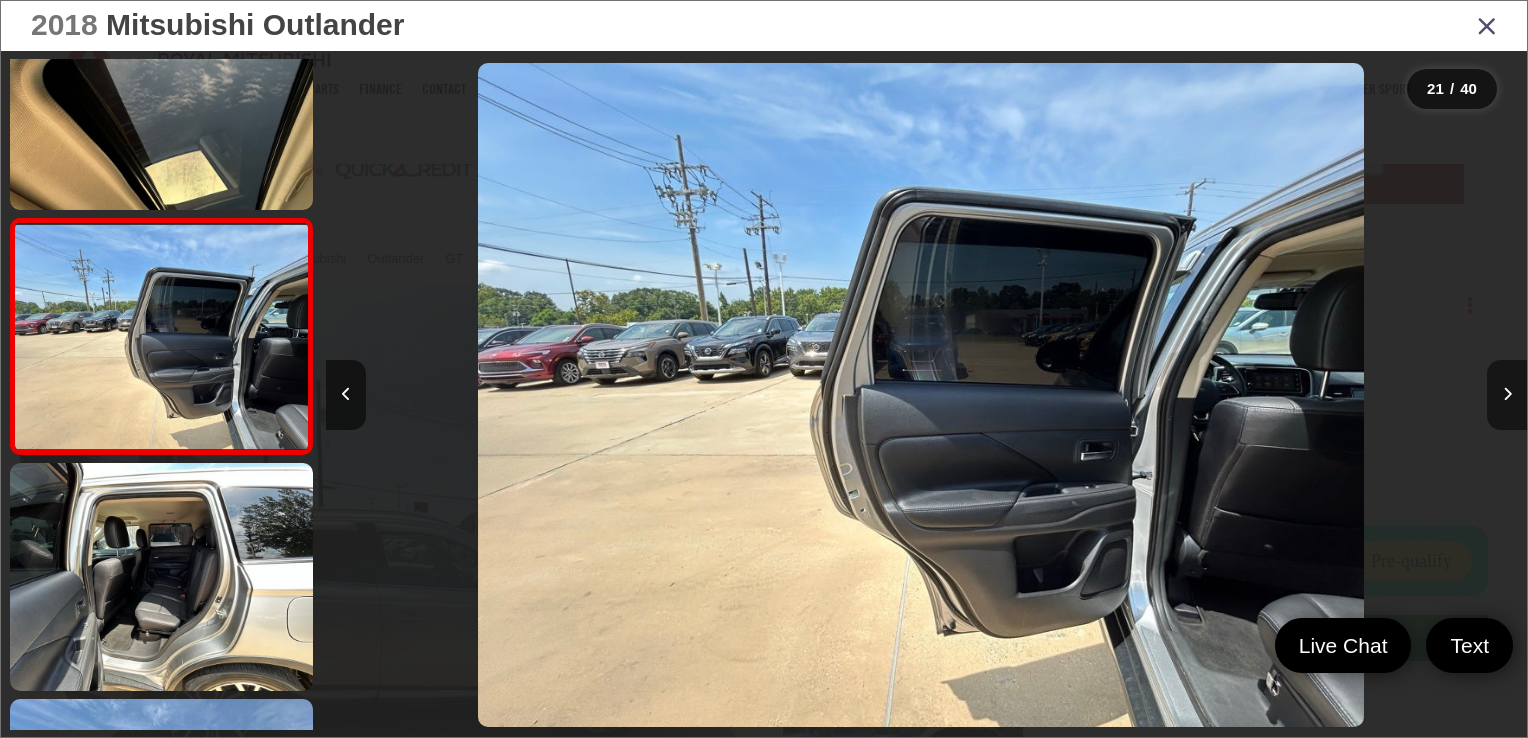 click at bounding box center (1507, 394) 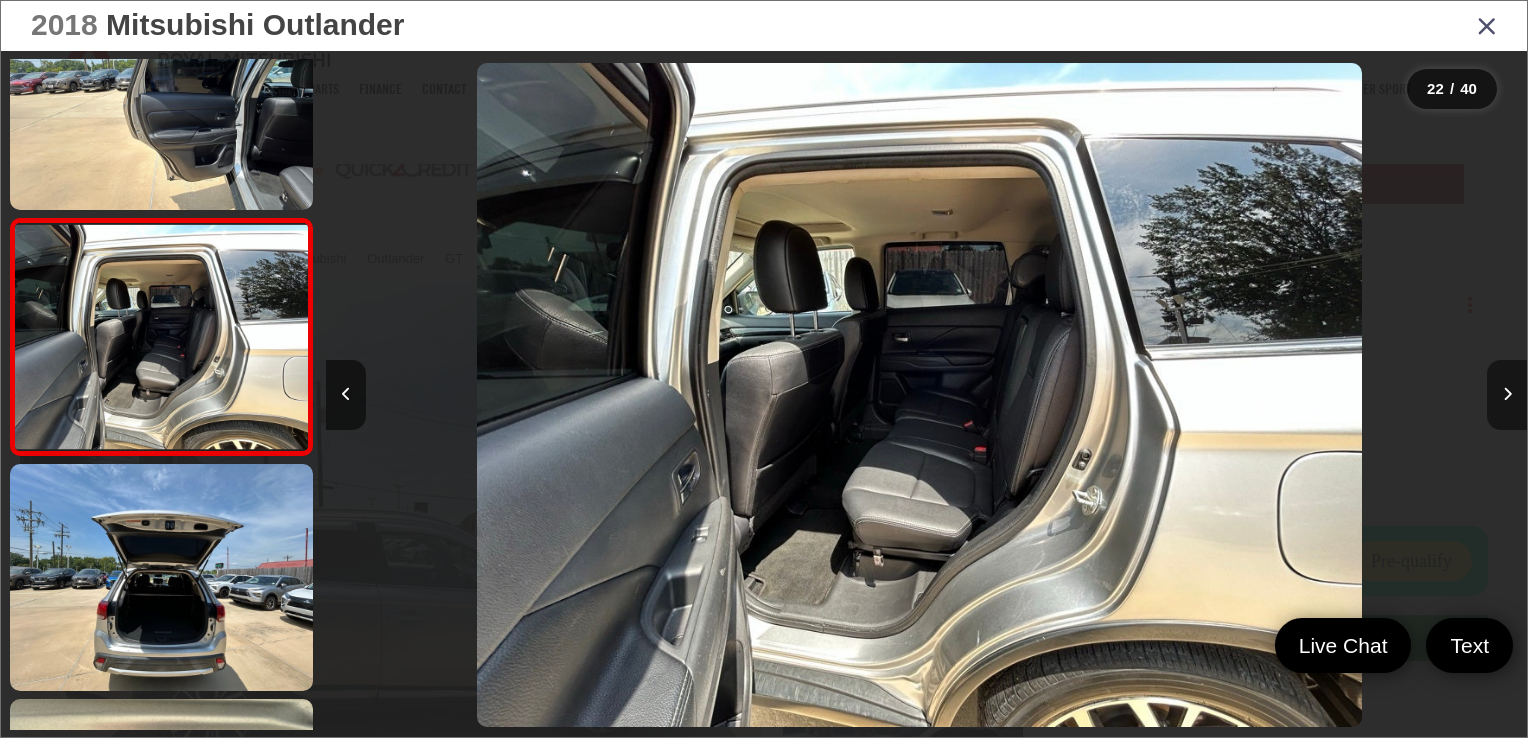 click at bounding box center (1507, 394) 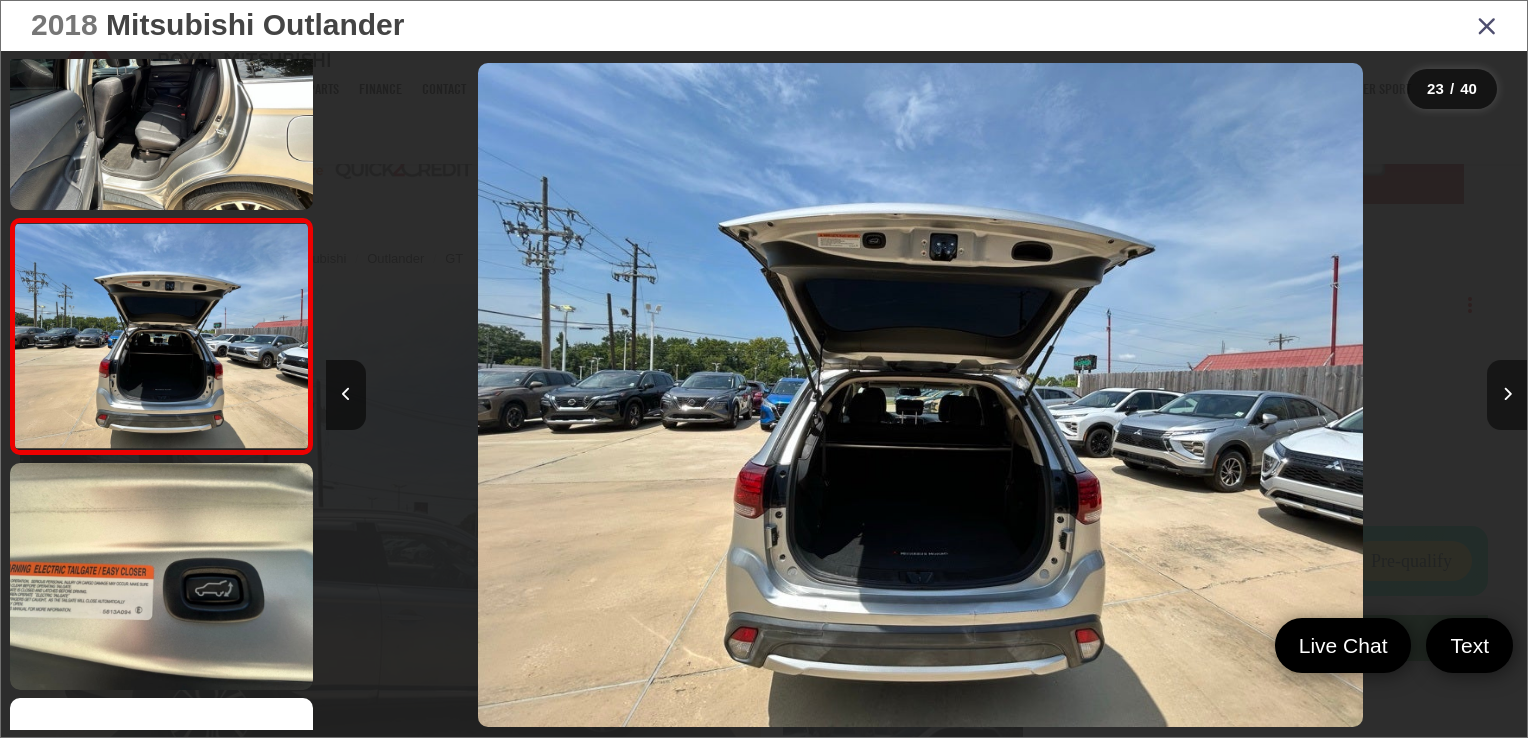 click at bounding box center [1507, 394] 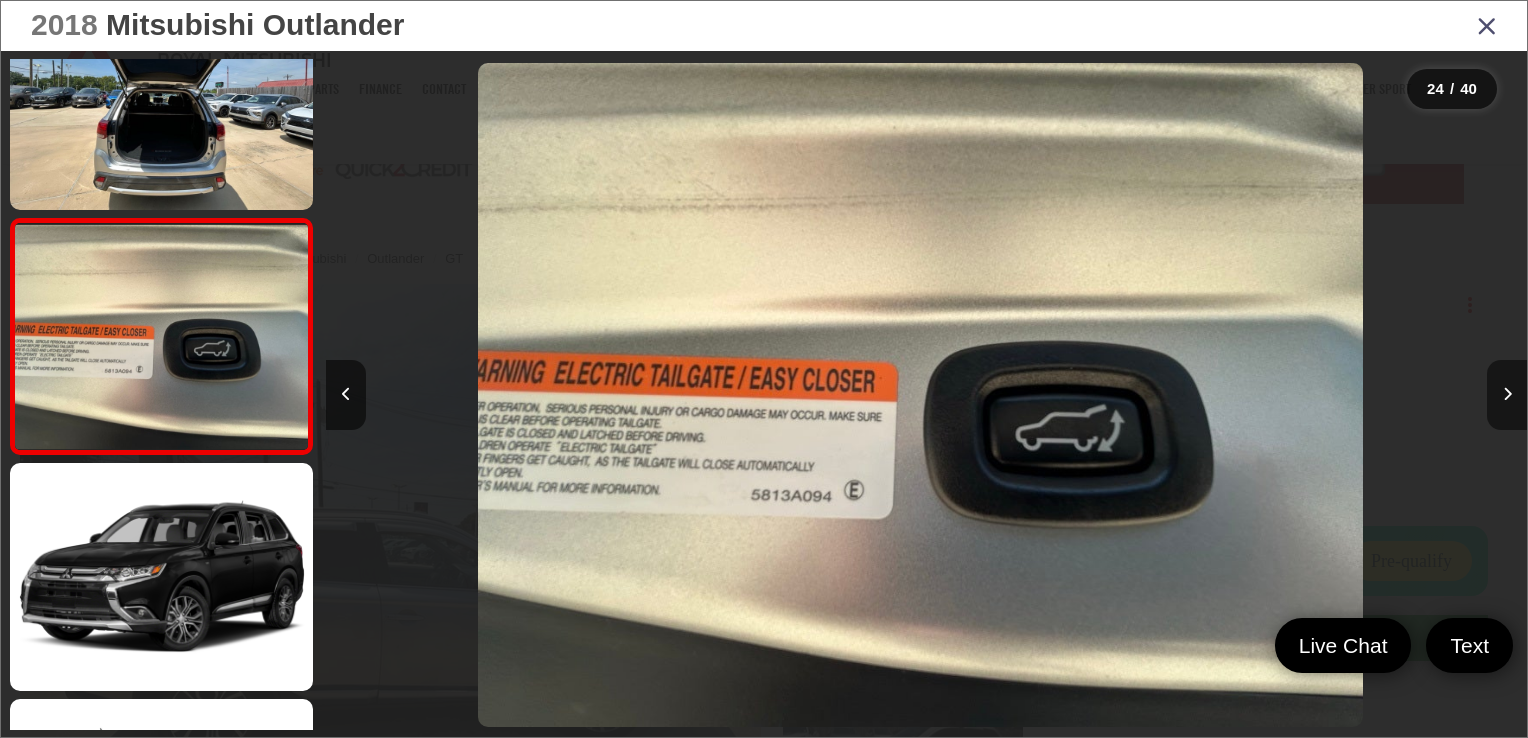 click at bounding box center (1507, 394) 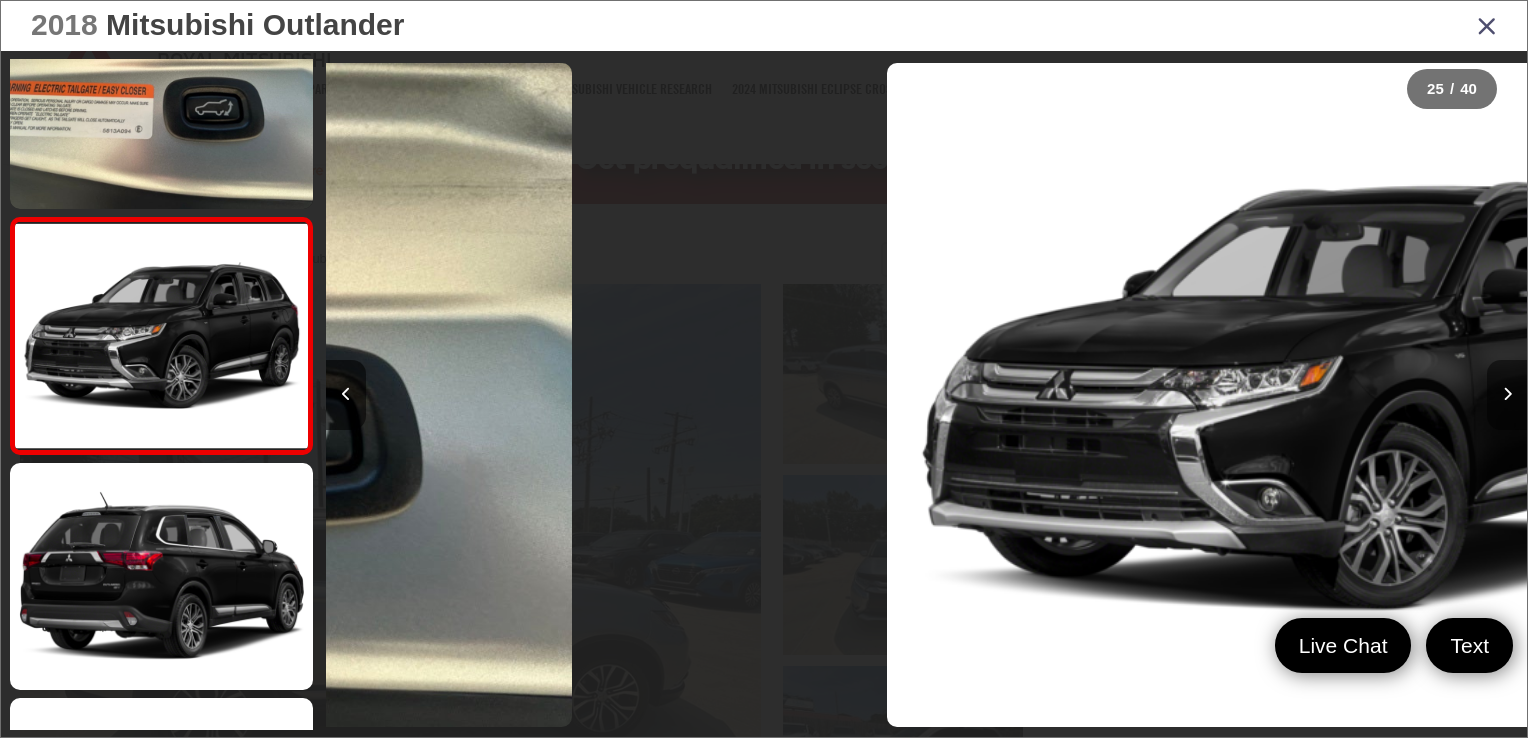 click at bounding box center (1507, 394) 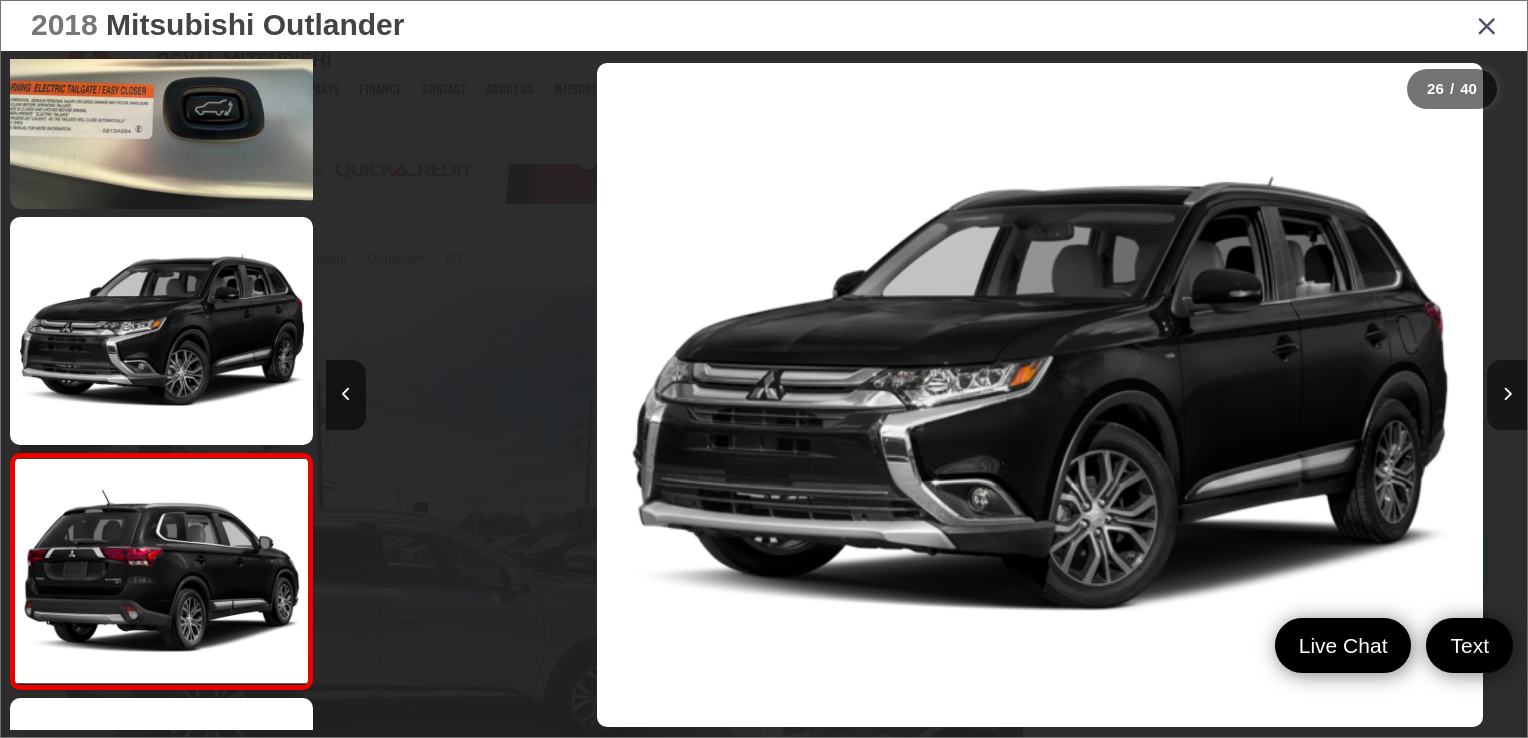 click at bounding box center [1507, 394] 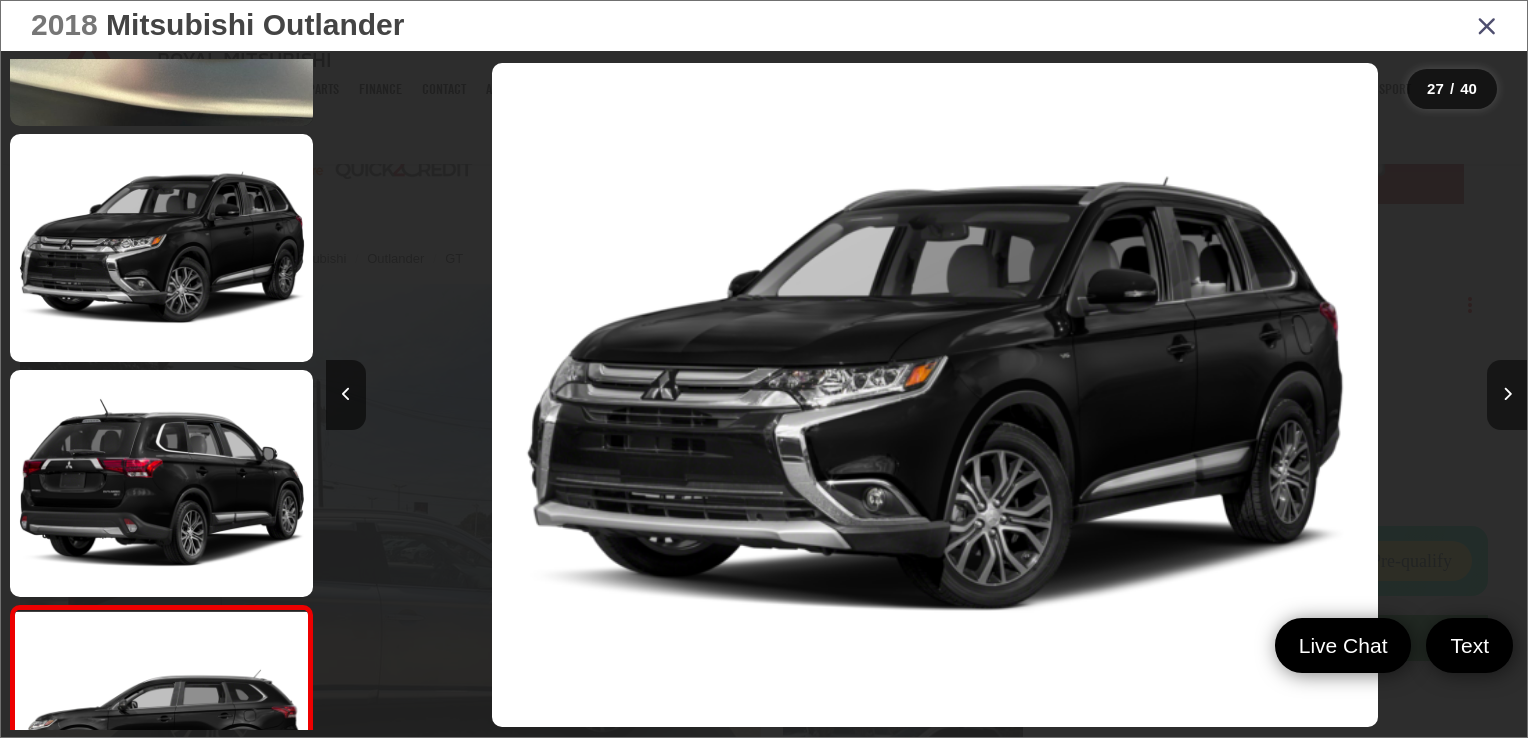 click at bounding box center (1507, 394) 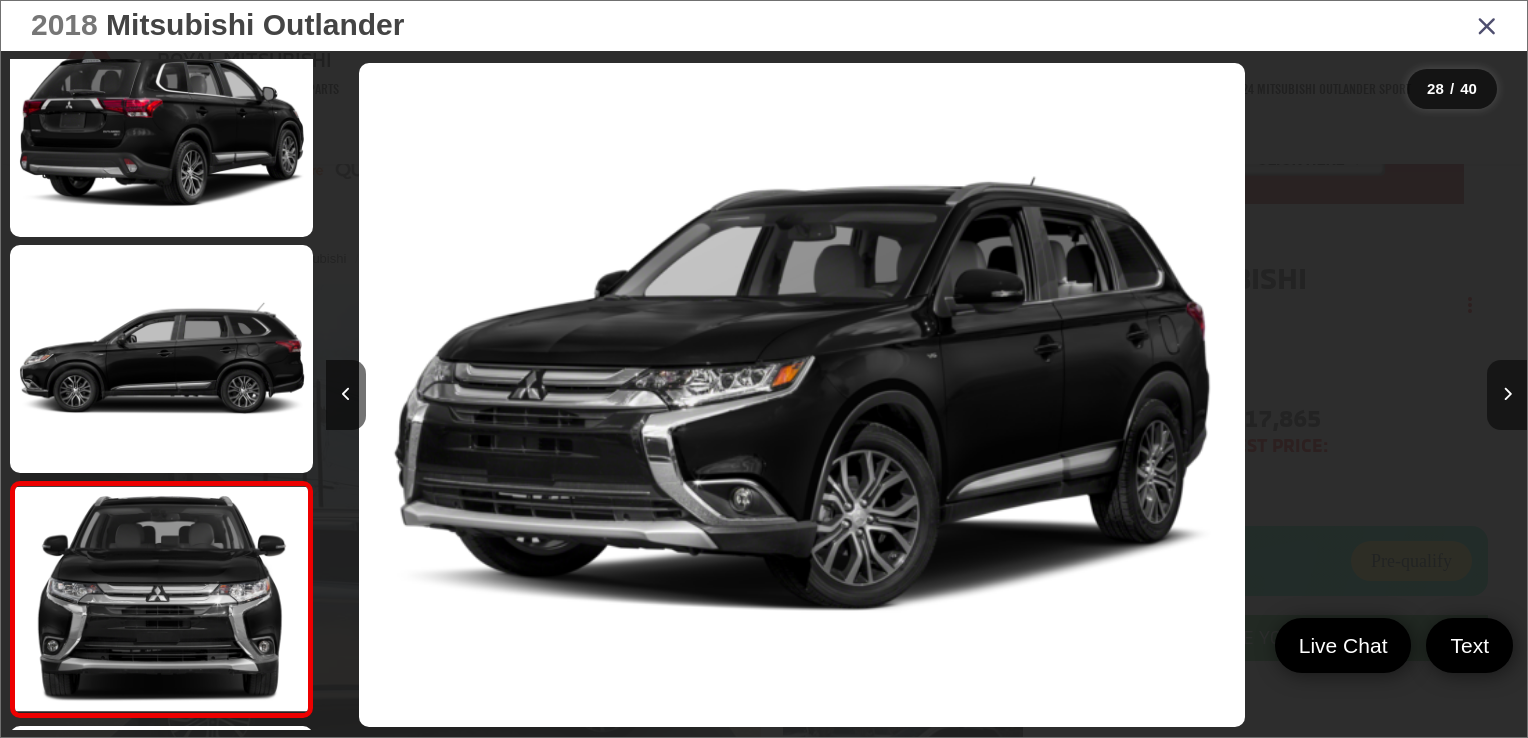 click at bounding box center [1507, 394] 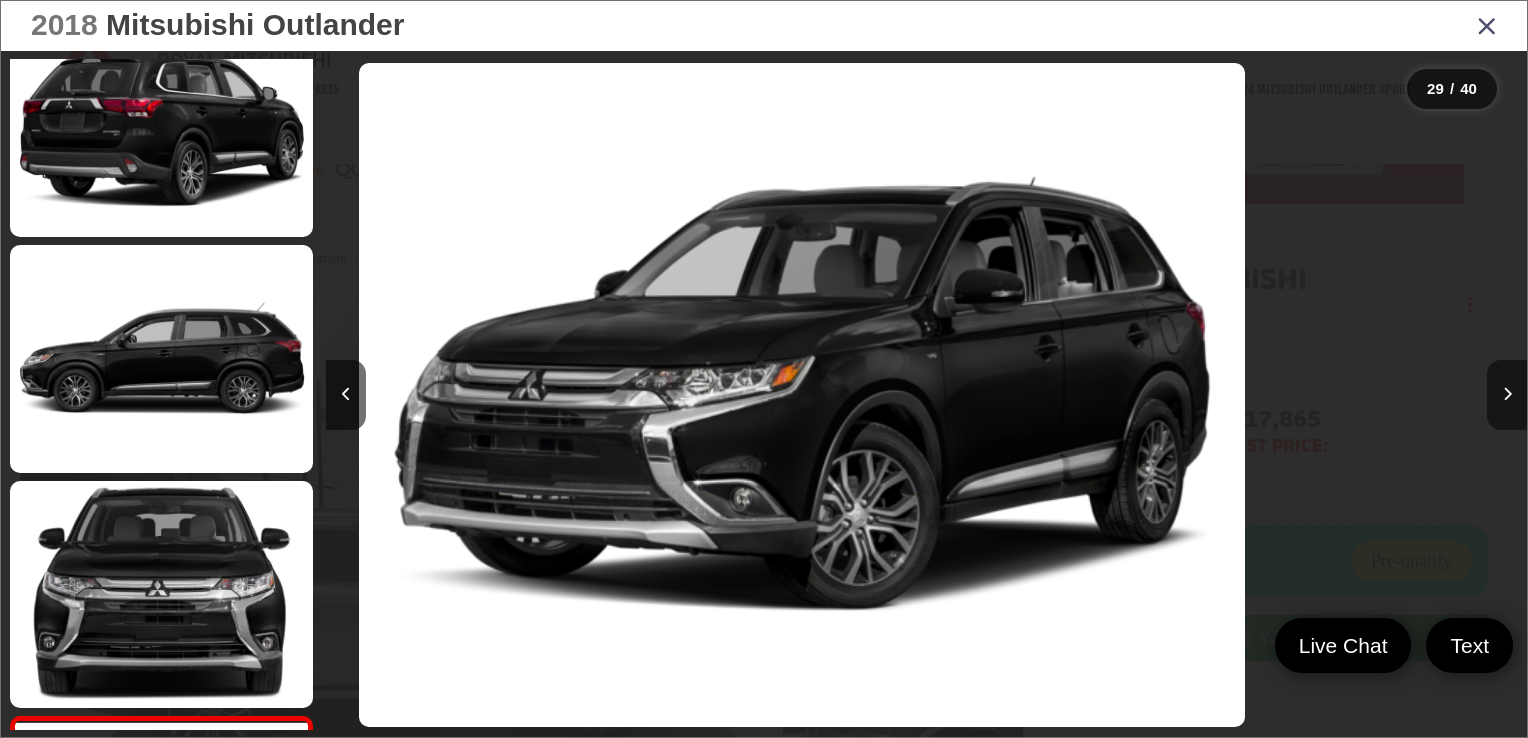 click at bounding box center (1507, 394) 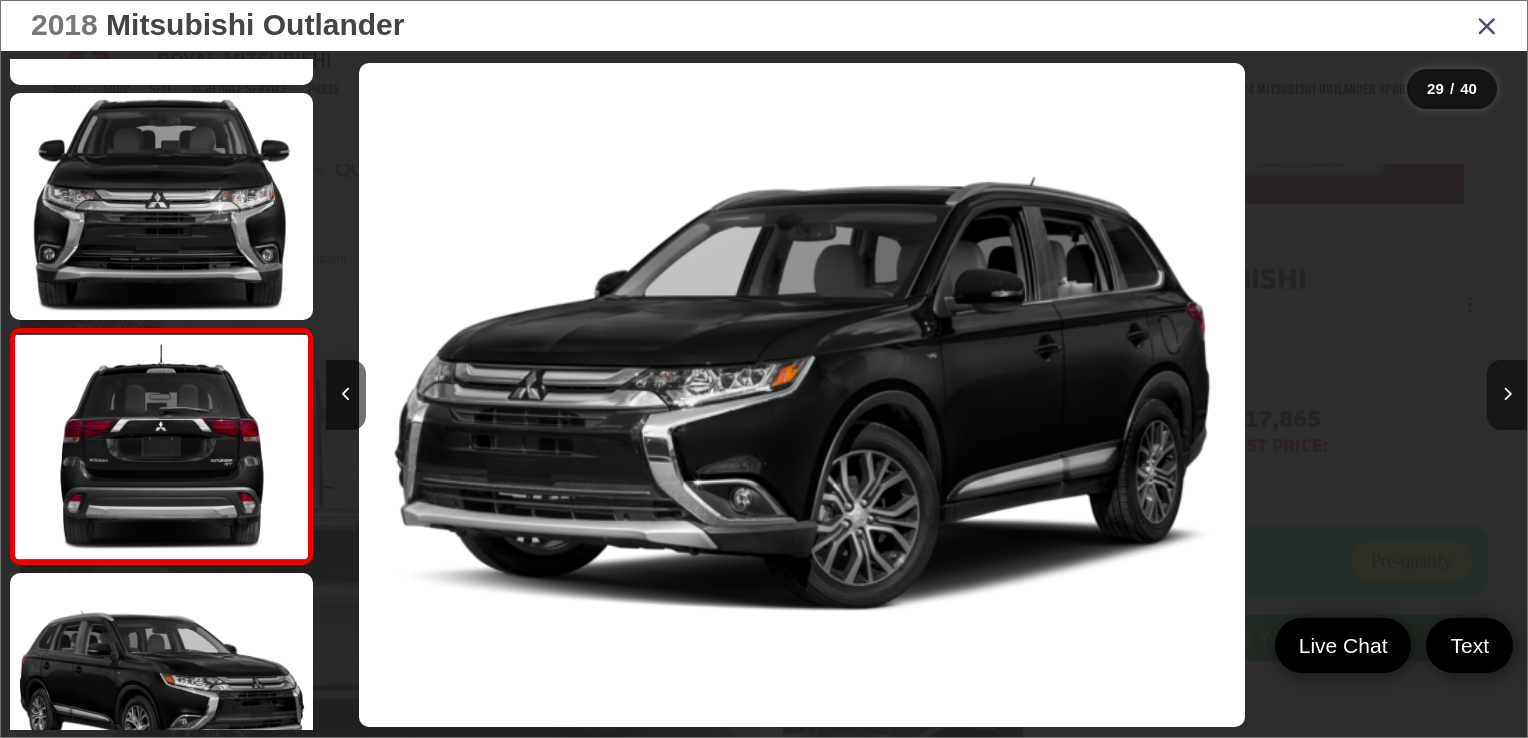 click at bounding box center [1507, 394] 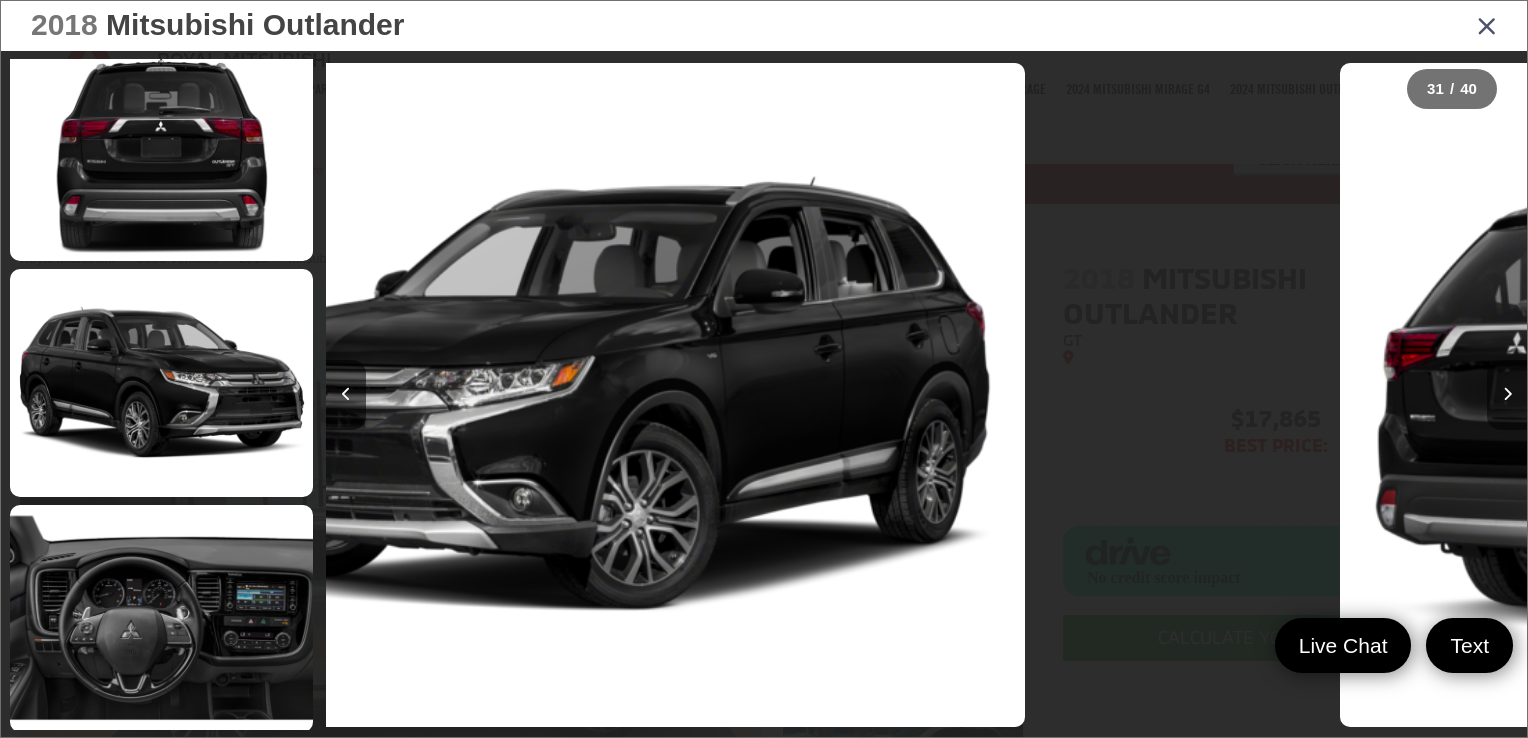click at bounding box center [1507, 394] 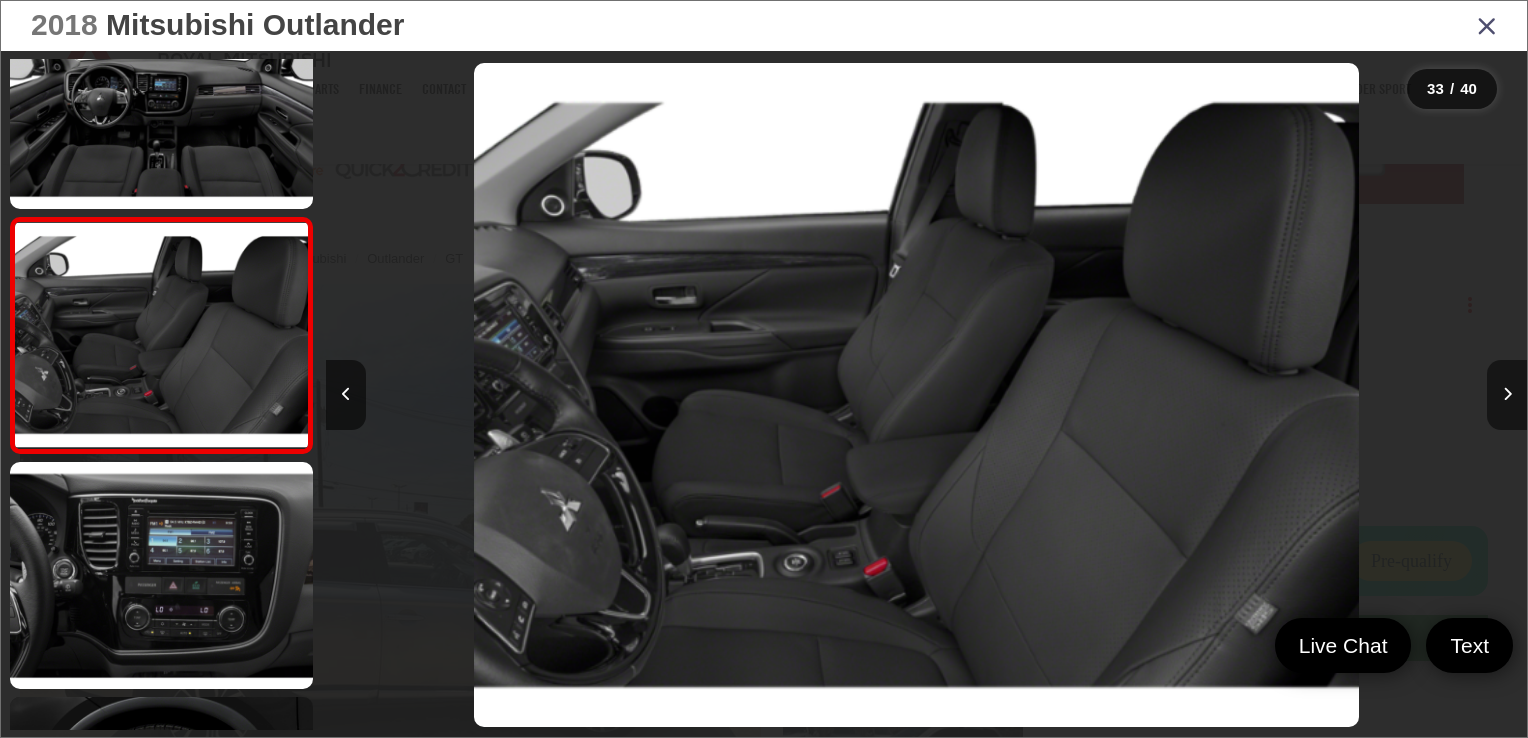 click at bounding box center [1507, 394] 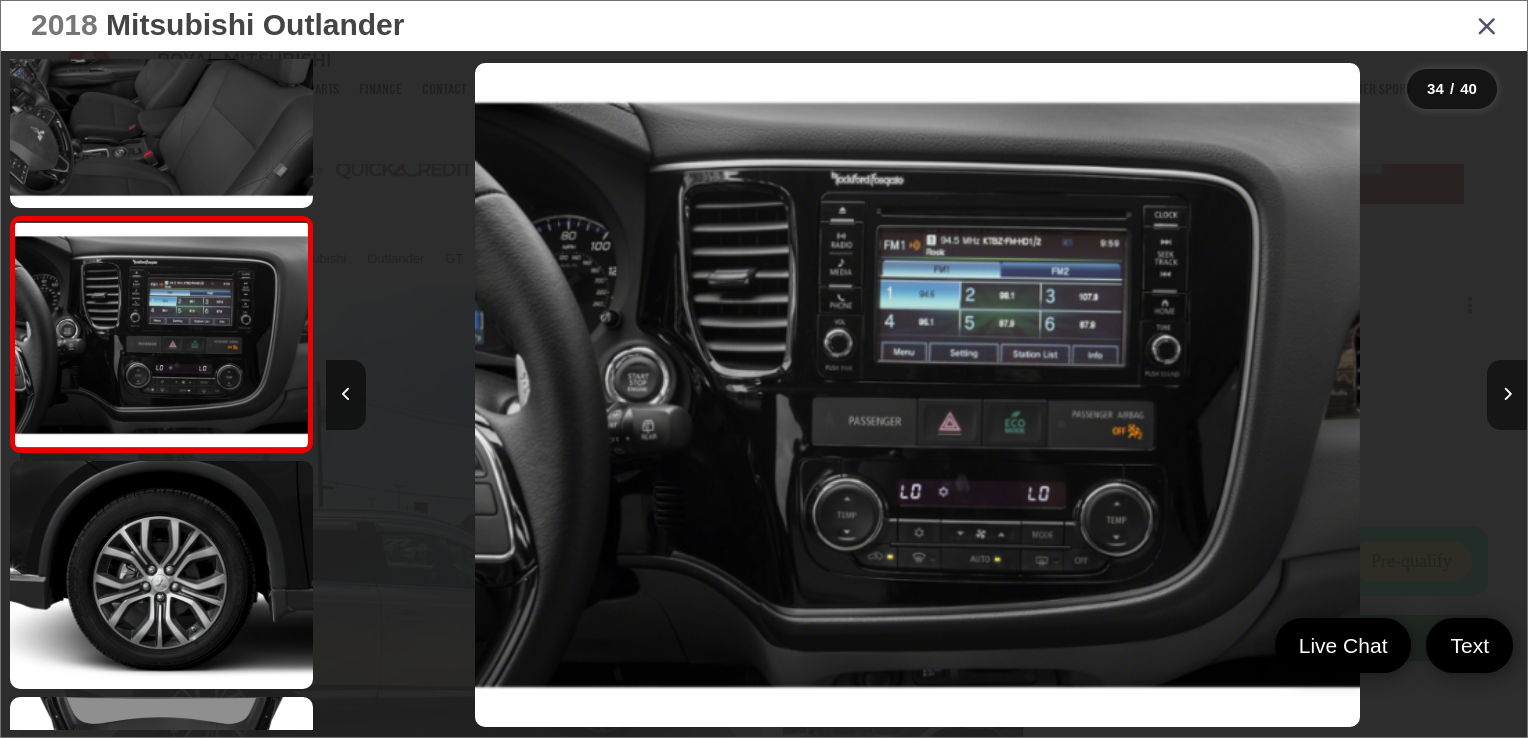 click at bounding box center [1507, 395] 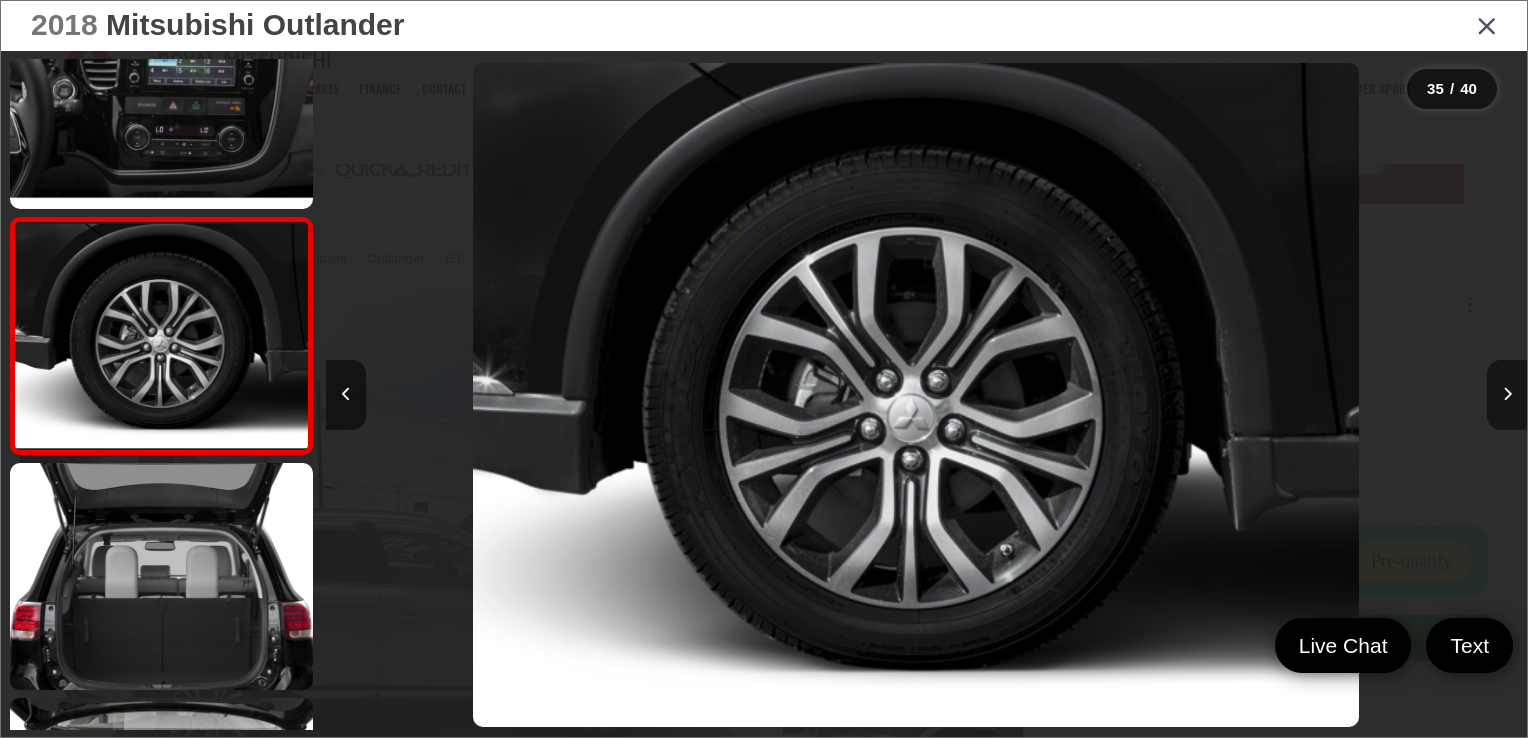 click at bounding box center [1507, 395] 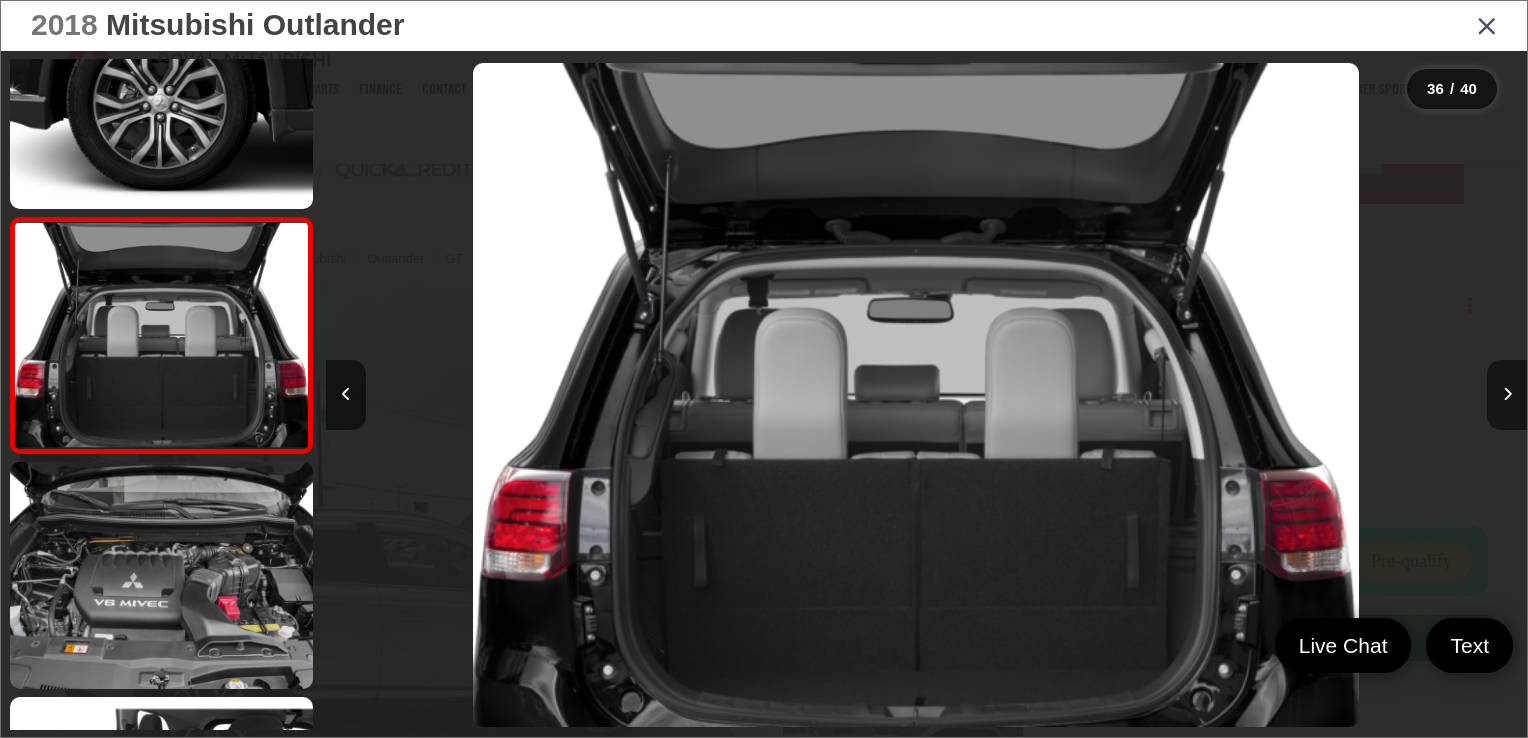 click at bounding box center (1507, 395) 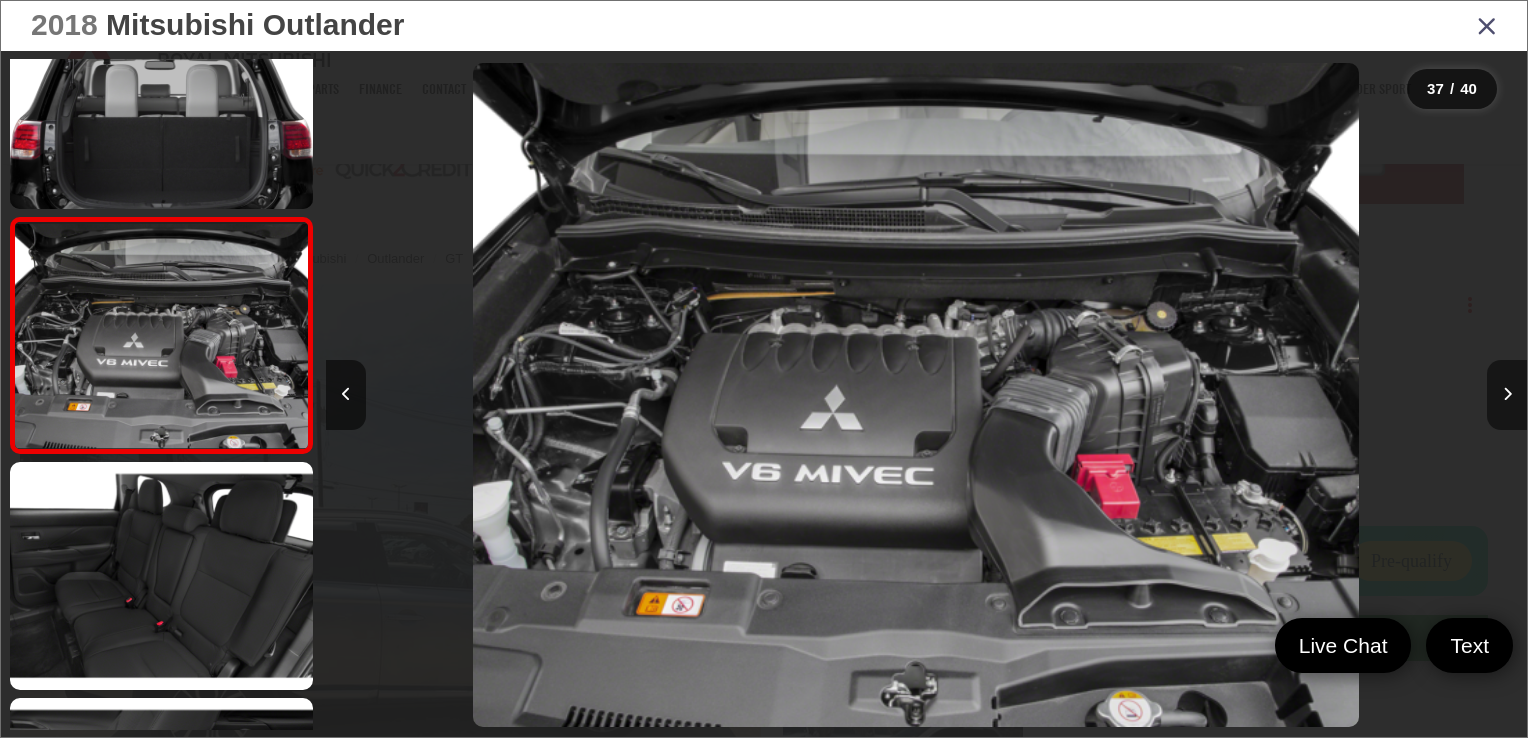 click at bounding box center (1507, 395) 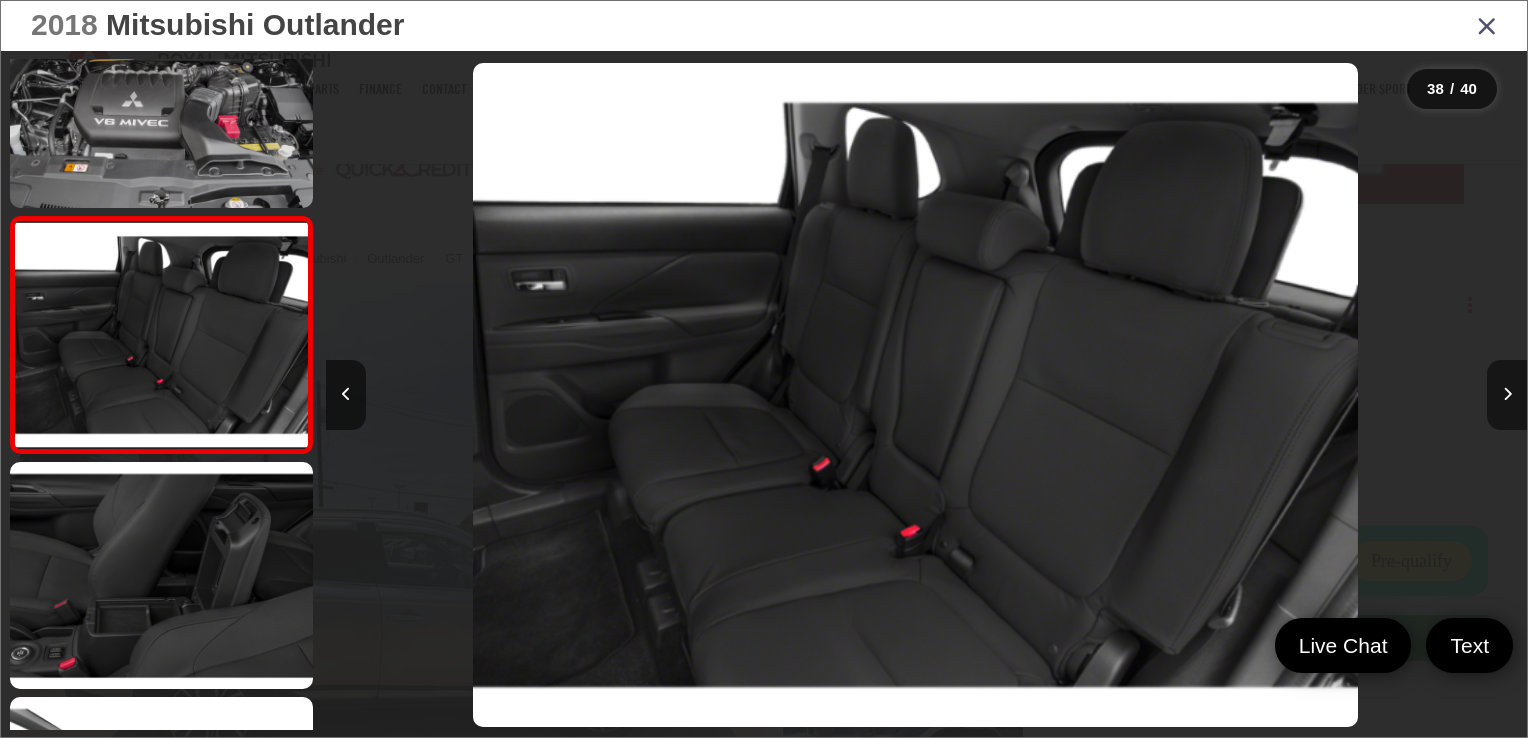 click at bounding box center [1507, 395] 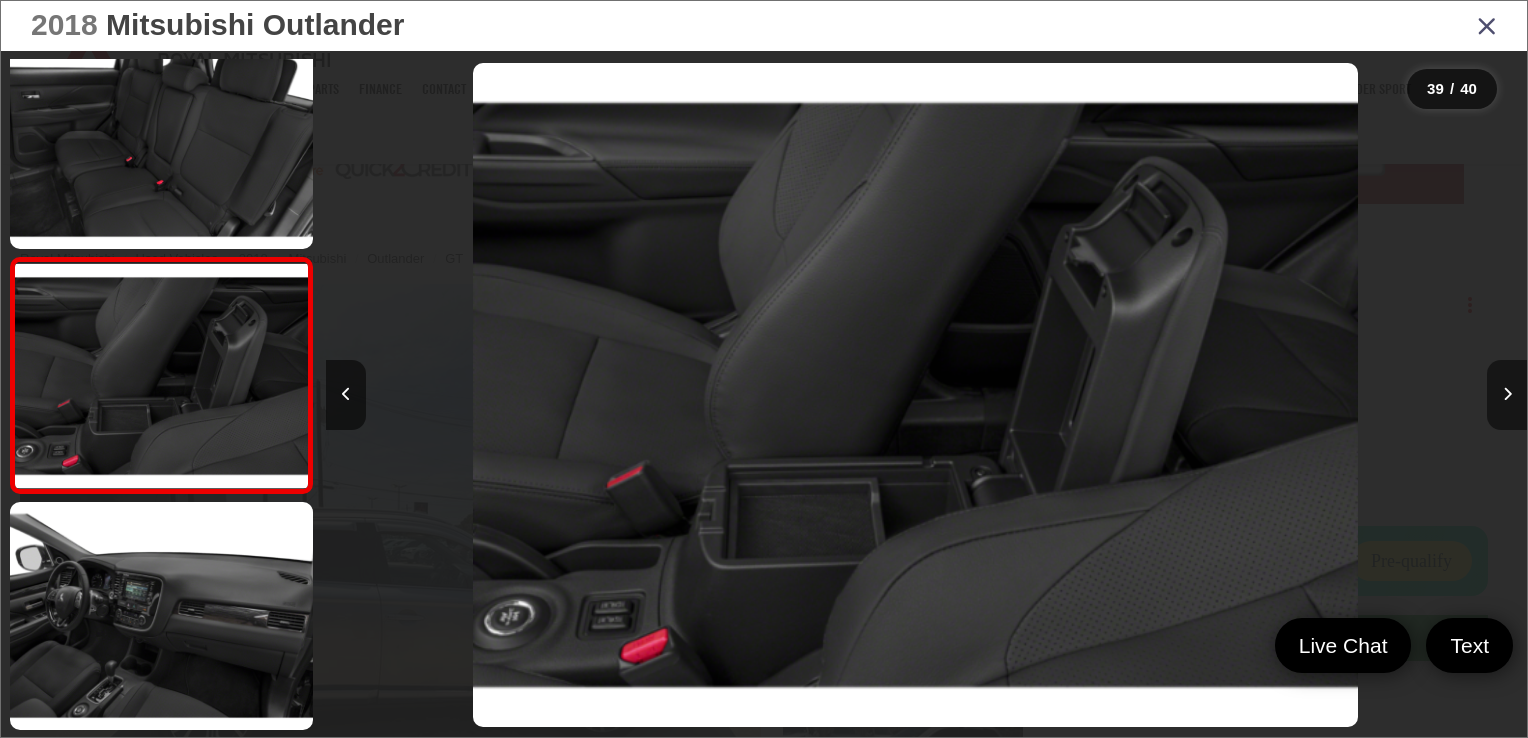 click at bounding box center [1507, 395] 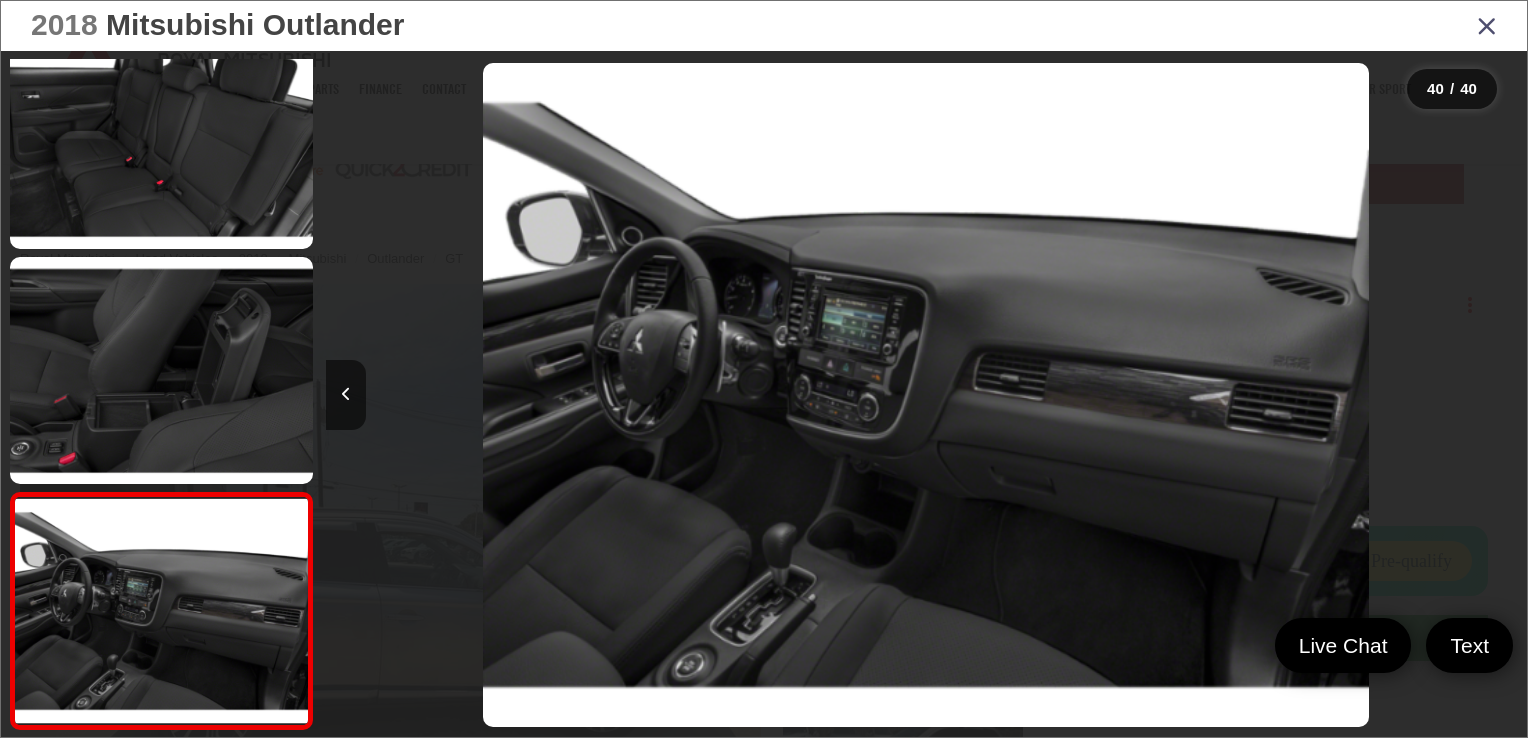 click at bounding box center [1377, 395] 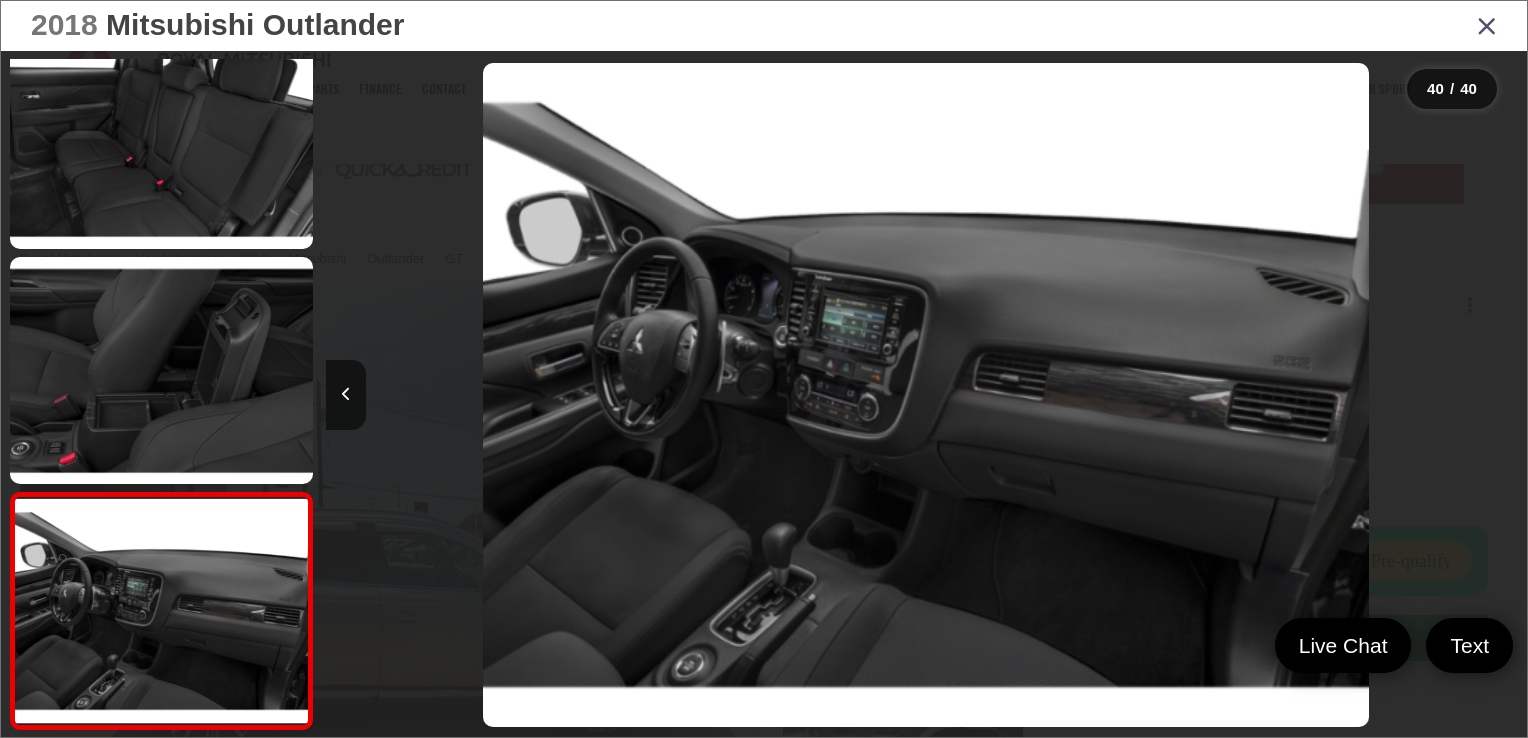 click at bounding box center [1487, 25] 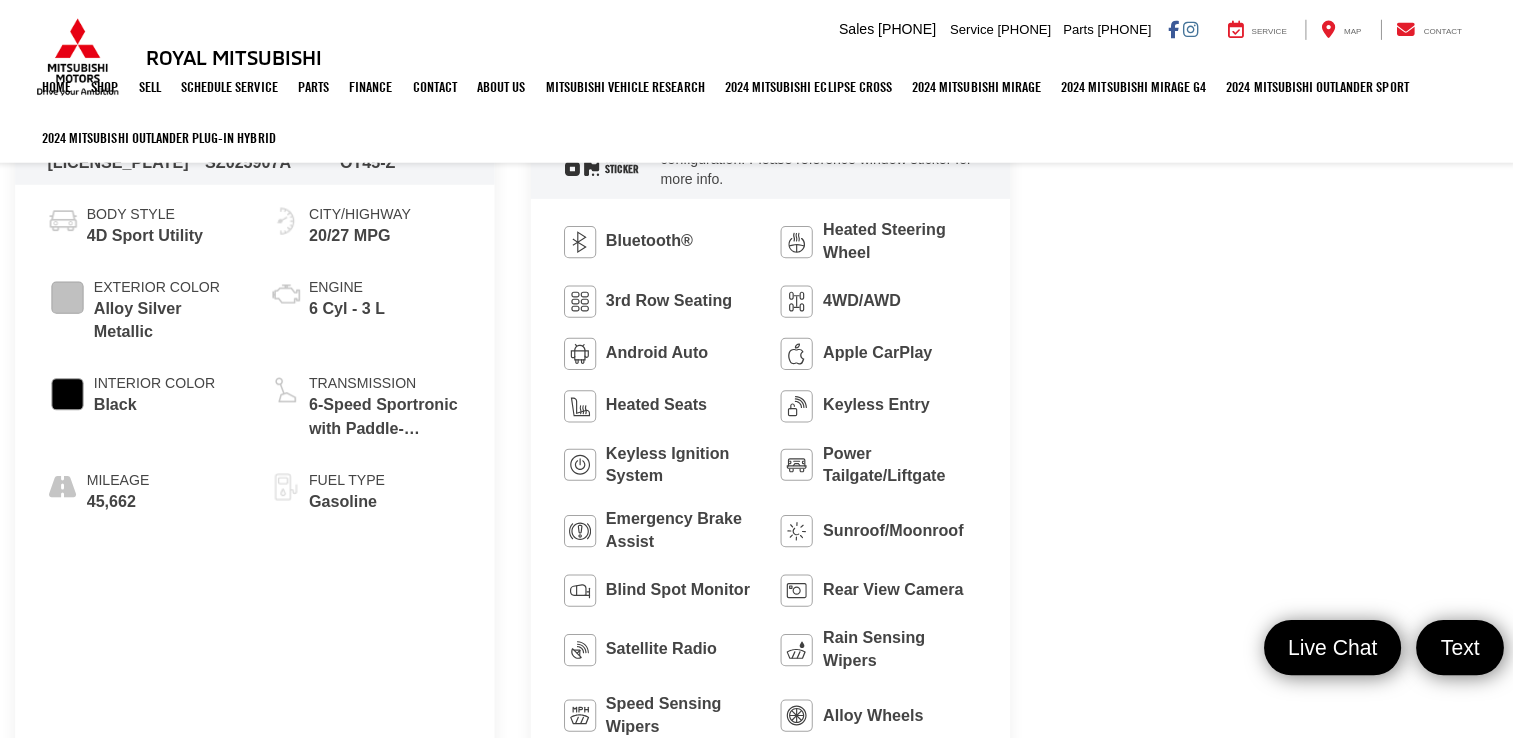 scroll, scrollTop: 909, scrollLeft: 0, axis: vertical 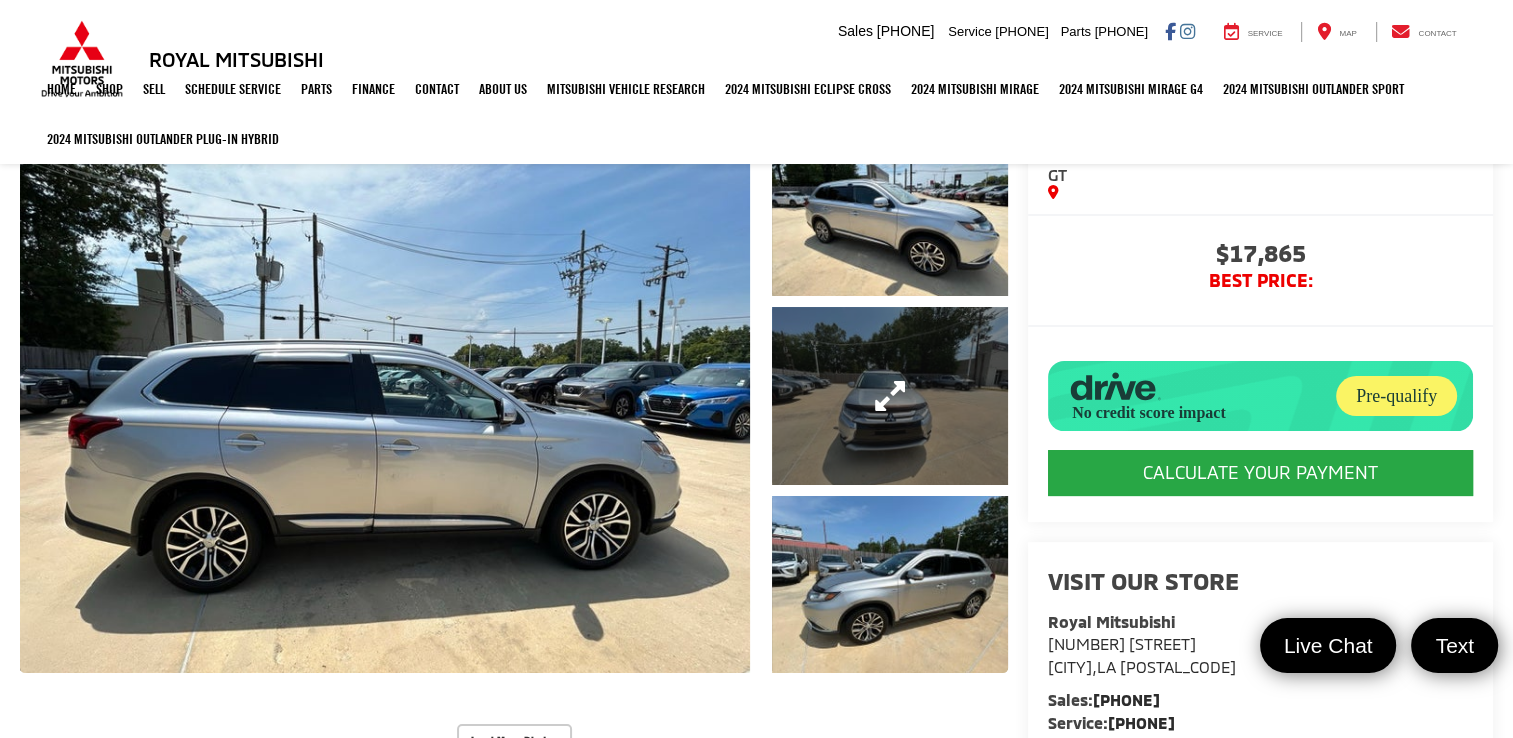 click at bounding box center (890, 395) 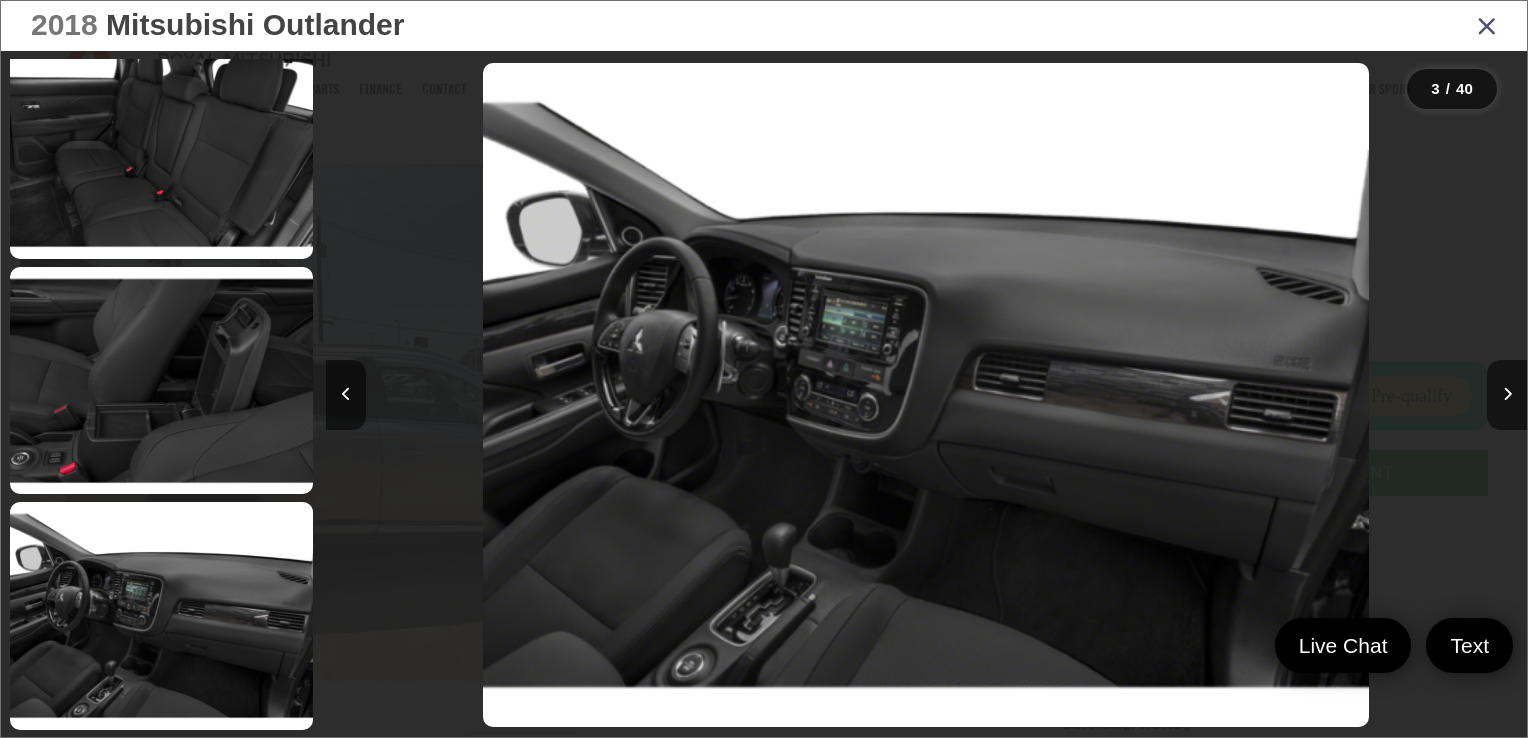 scroll, scrollTop: 288, scrollLeft: 0, axis: vertical 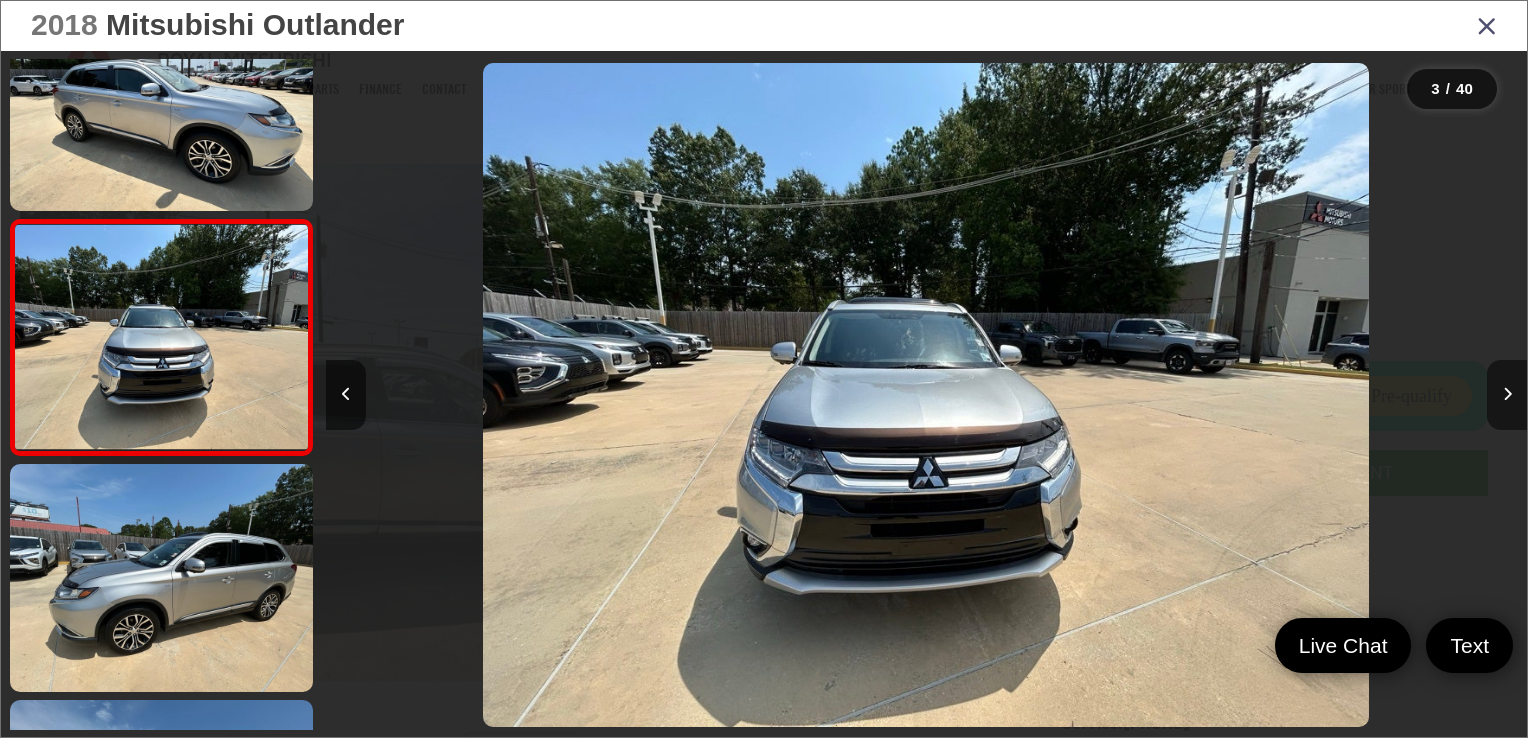 click at bounding box center [1507, 395] 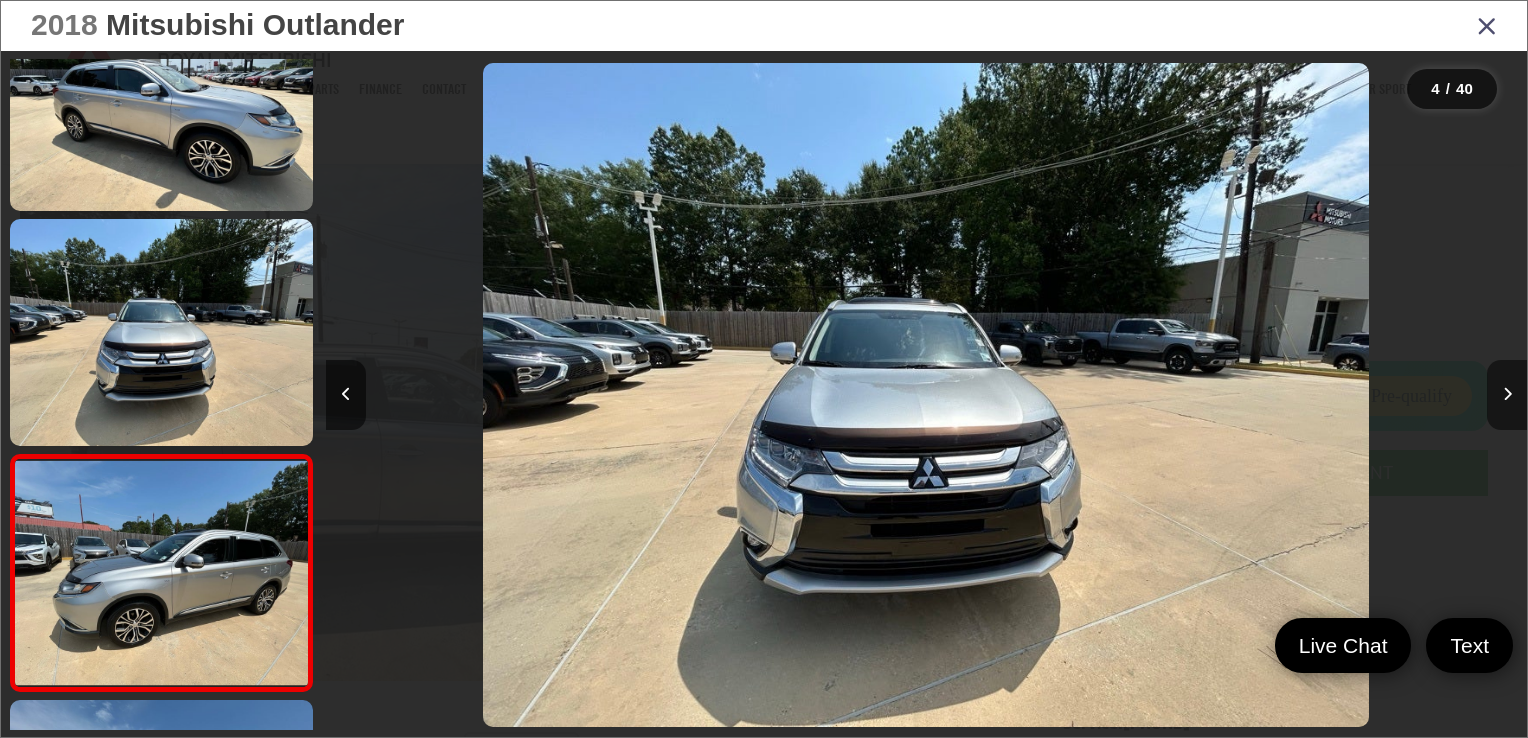 scroll, scrollTop: 0, scrollLeft: 2776, axis: horizontal 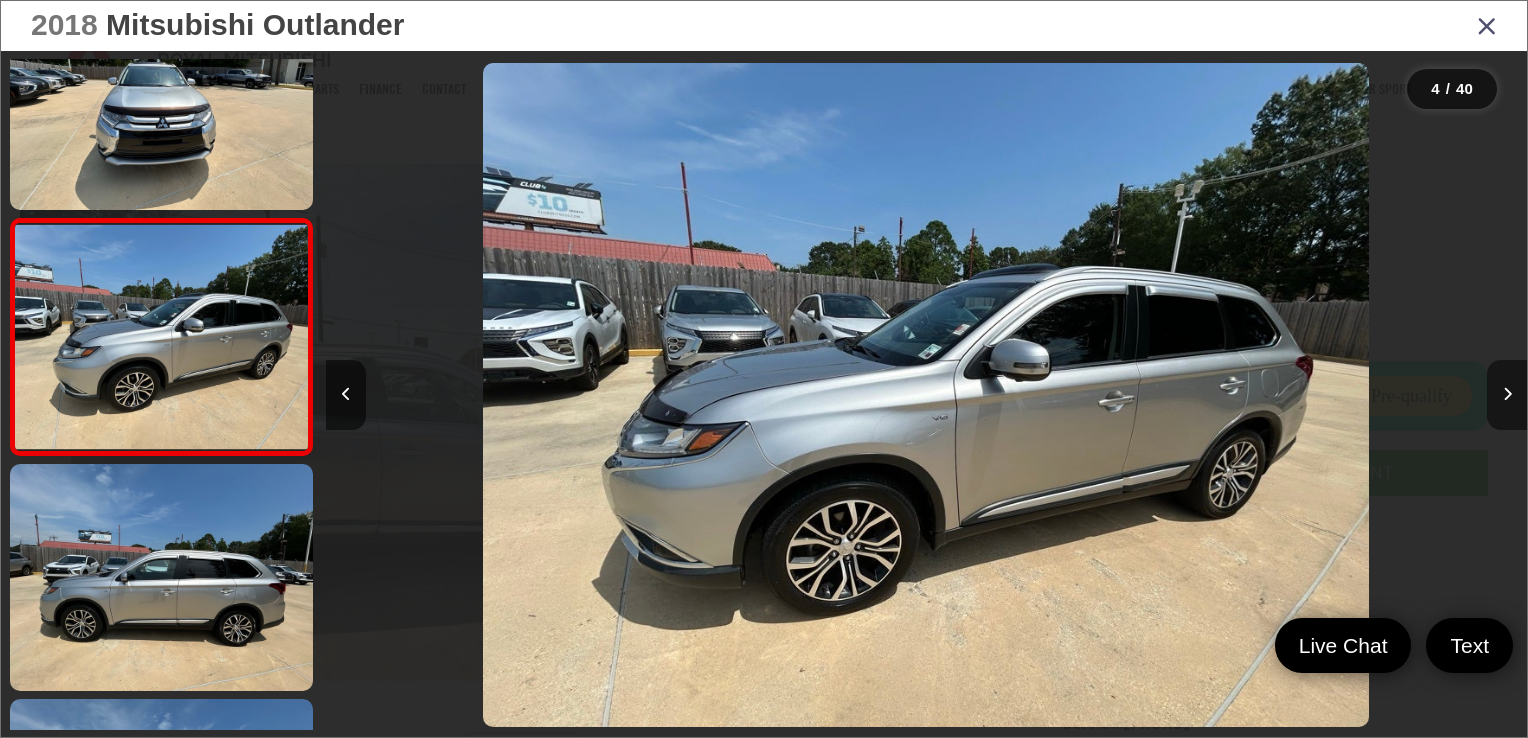 click at bounding box center (1507, 395) 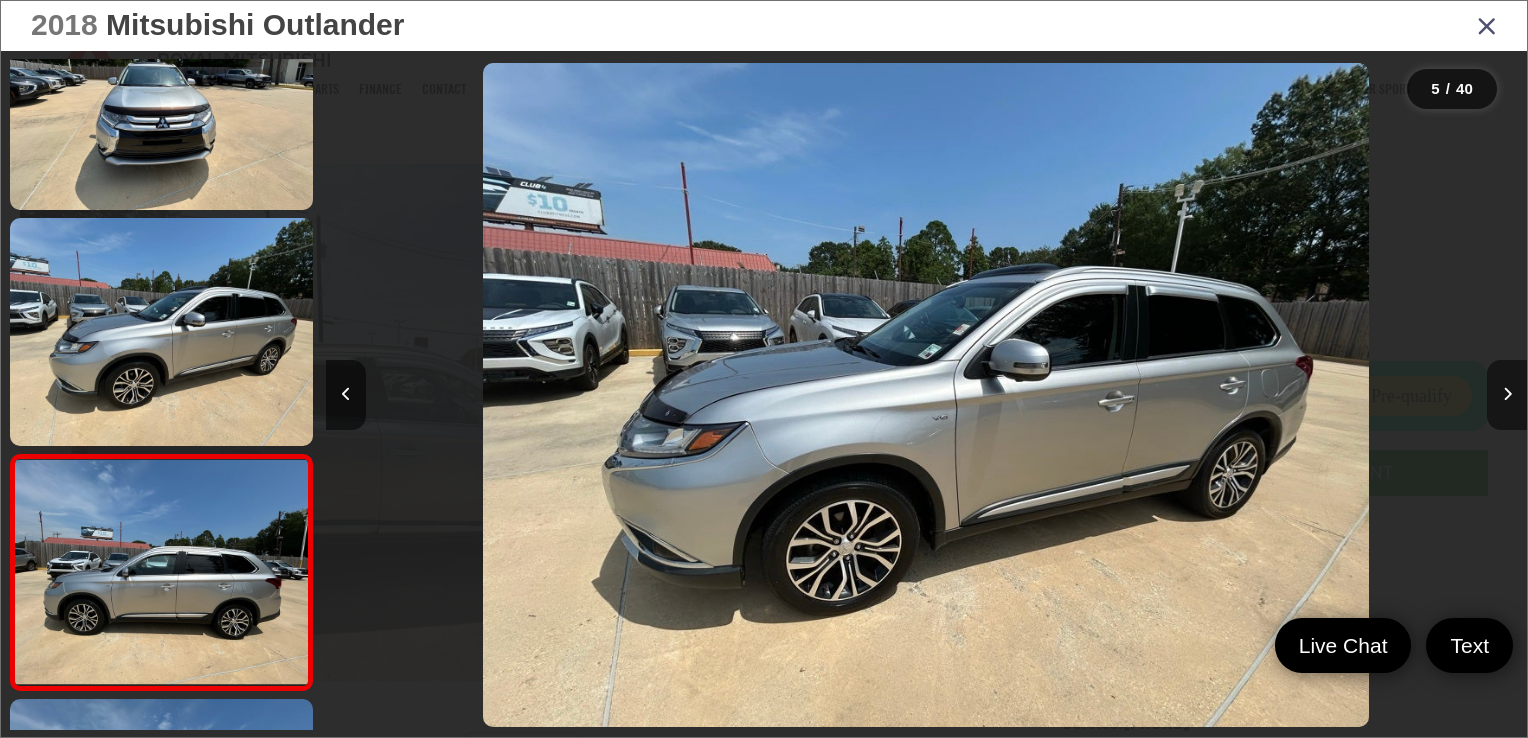 scroll, scrollTop: 0, scrollLeft: 3708, axis: horizontal 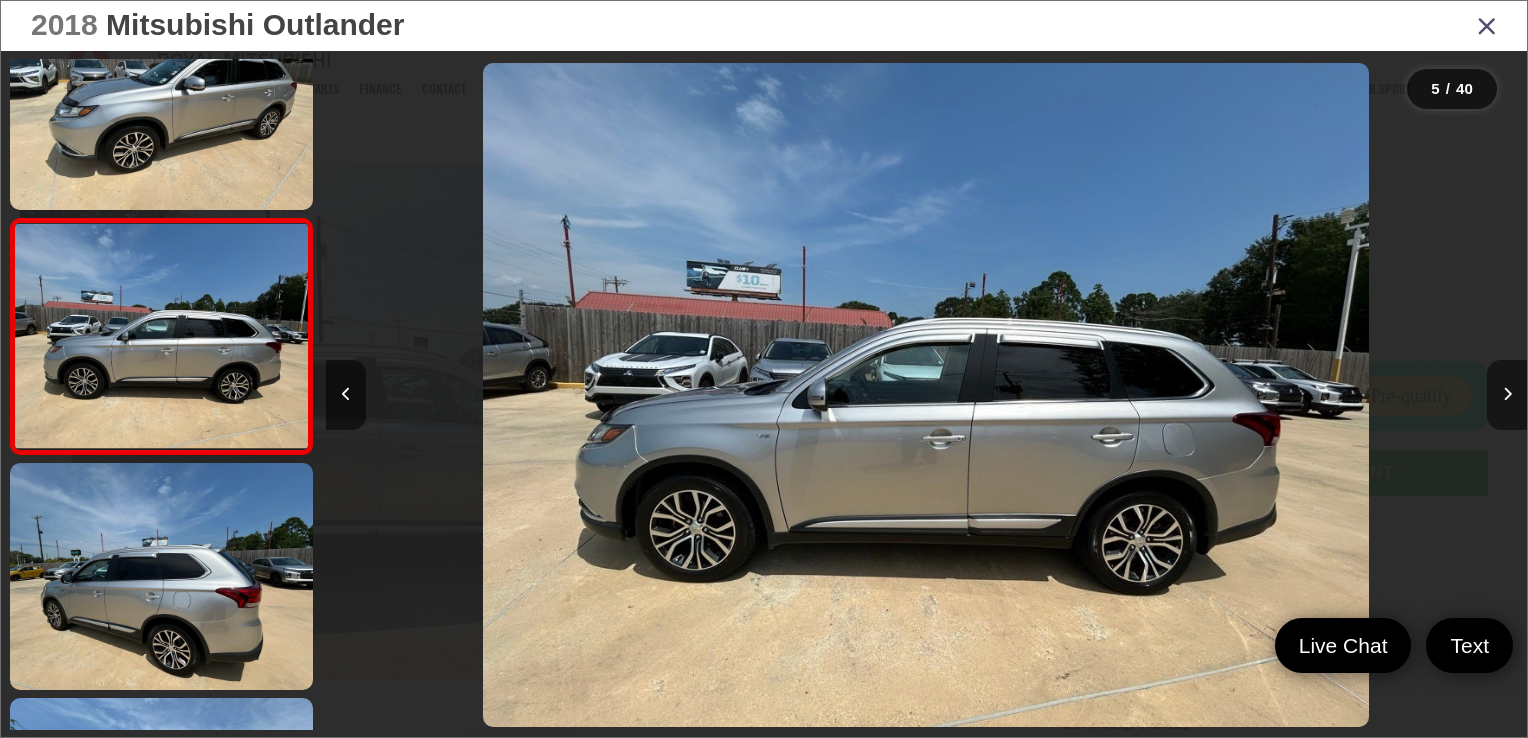 click at bounding box center (1507, 395) 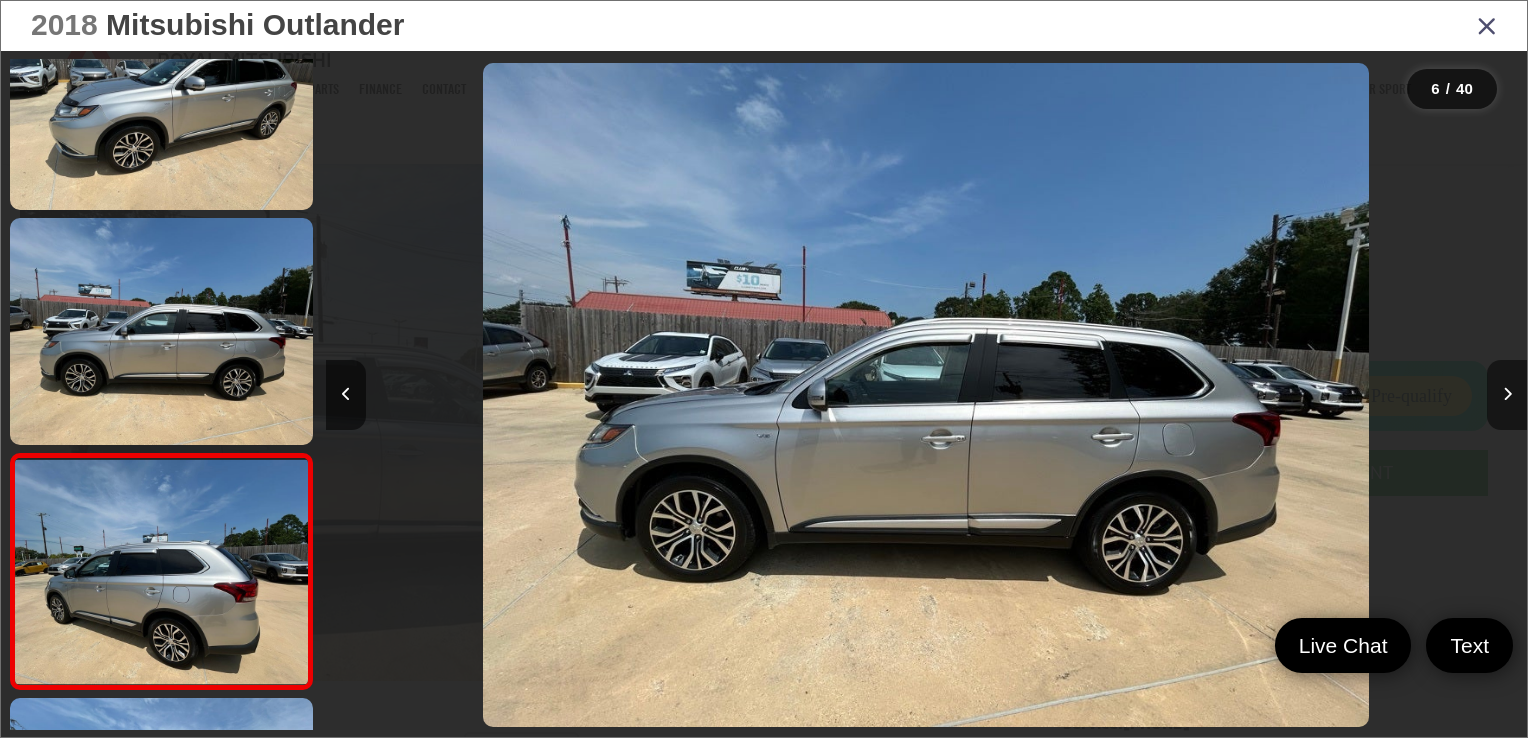 scroll, scrollTop: 0, scrollLeft: 5179, axis: horizontal 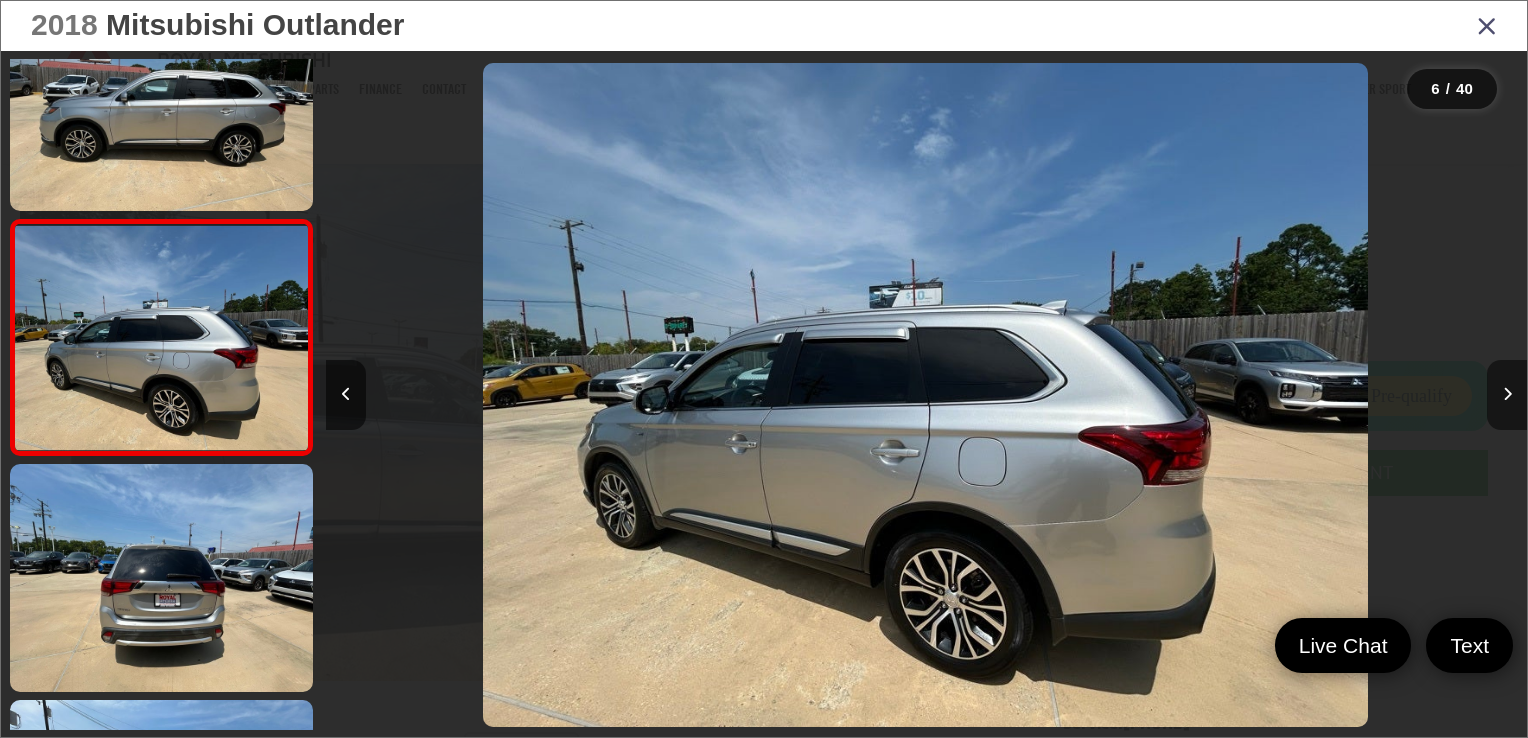 click at bounding box center (1507, 395) 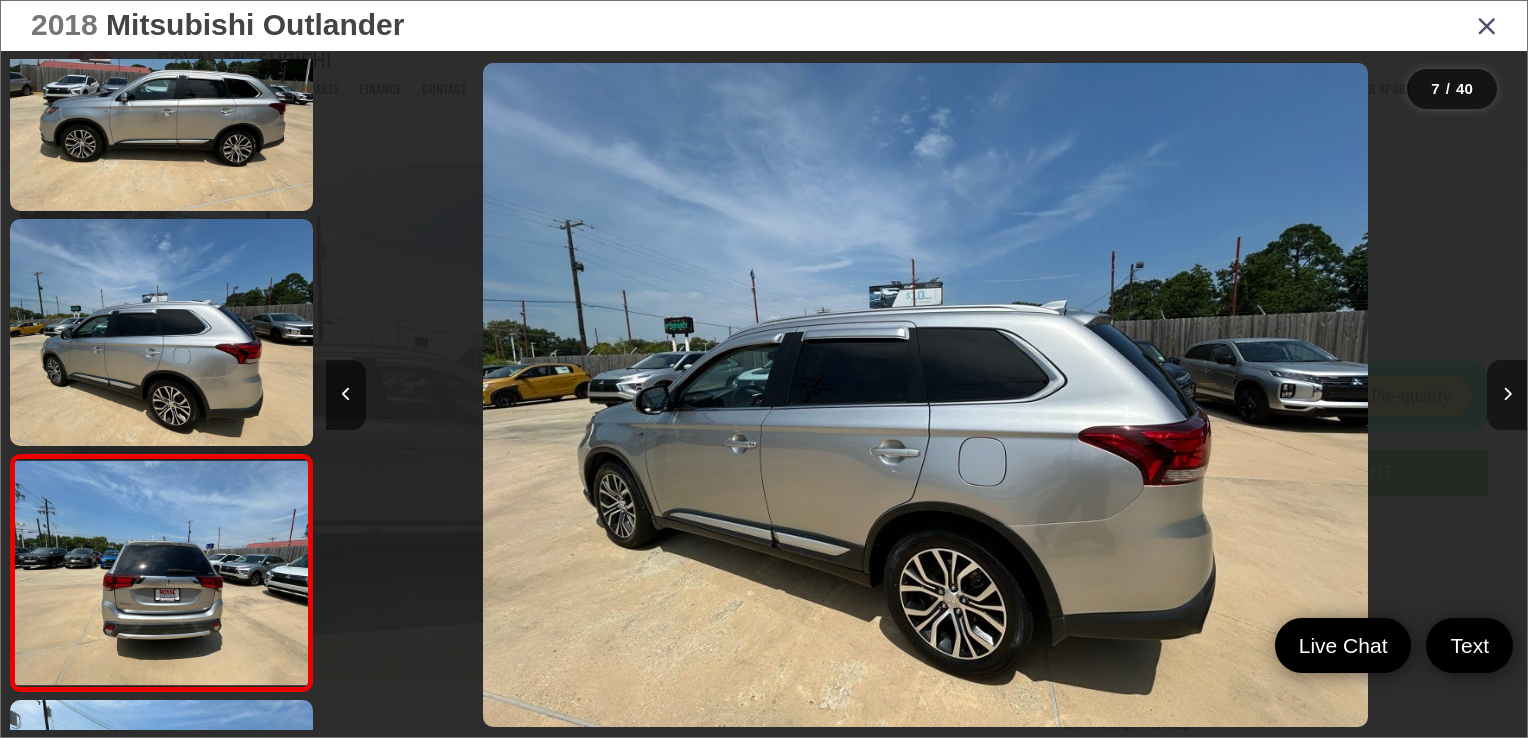 scroll, scrollTop: 0, scrollLeft: 6379, axis: horizontal 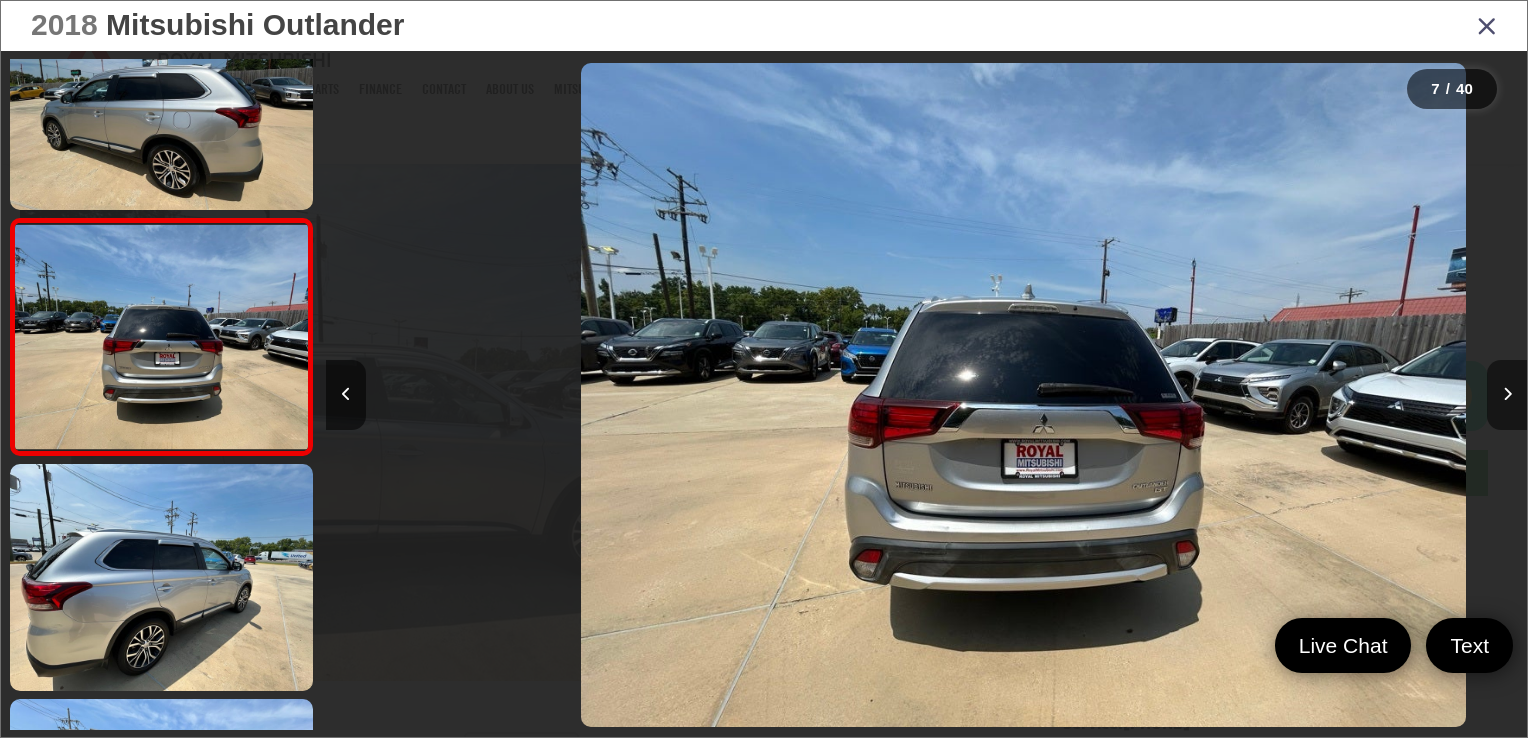 click at bounding box center [1507, 395] 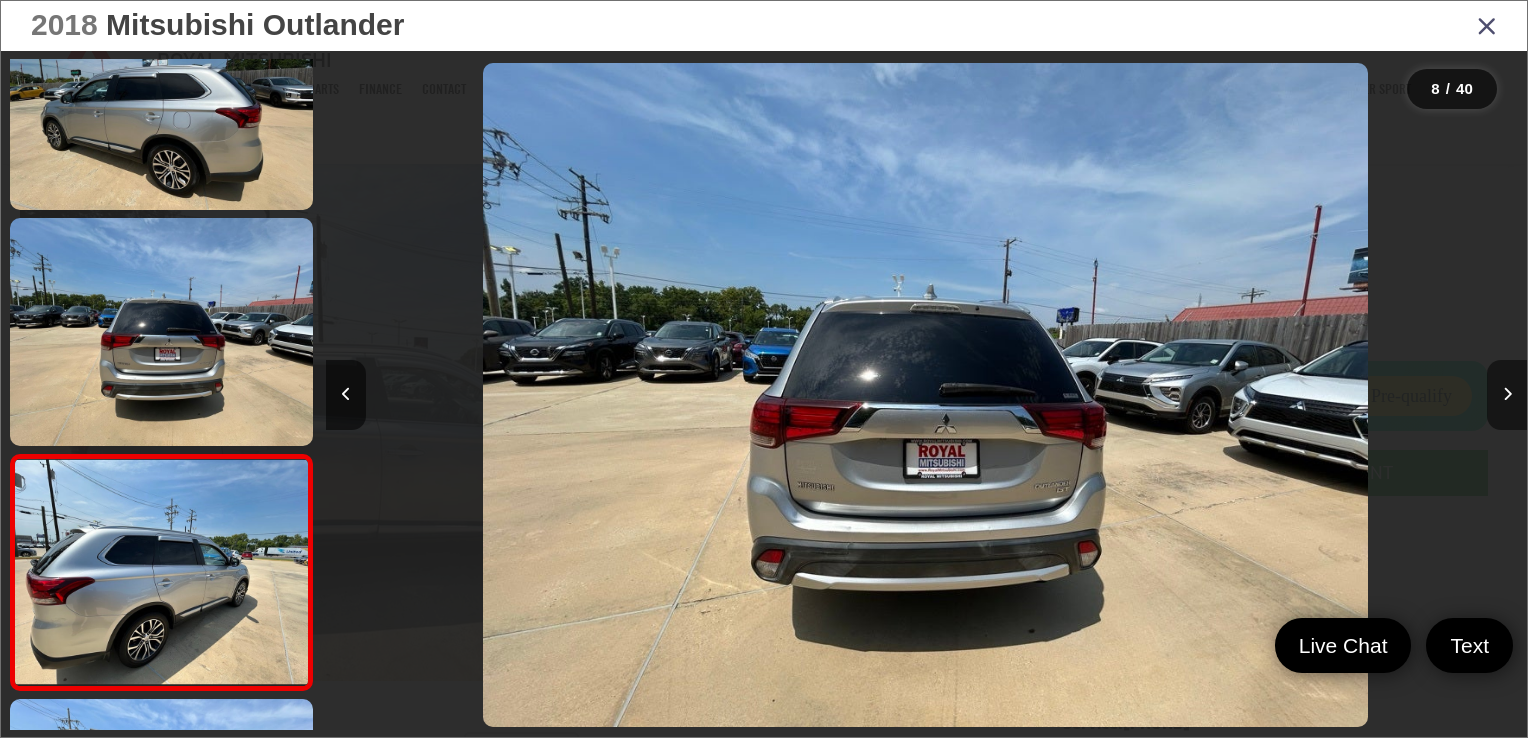 scroll, scrollTop: 0, scrollLeft: 7286, axis: horizontal 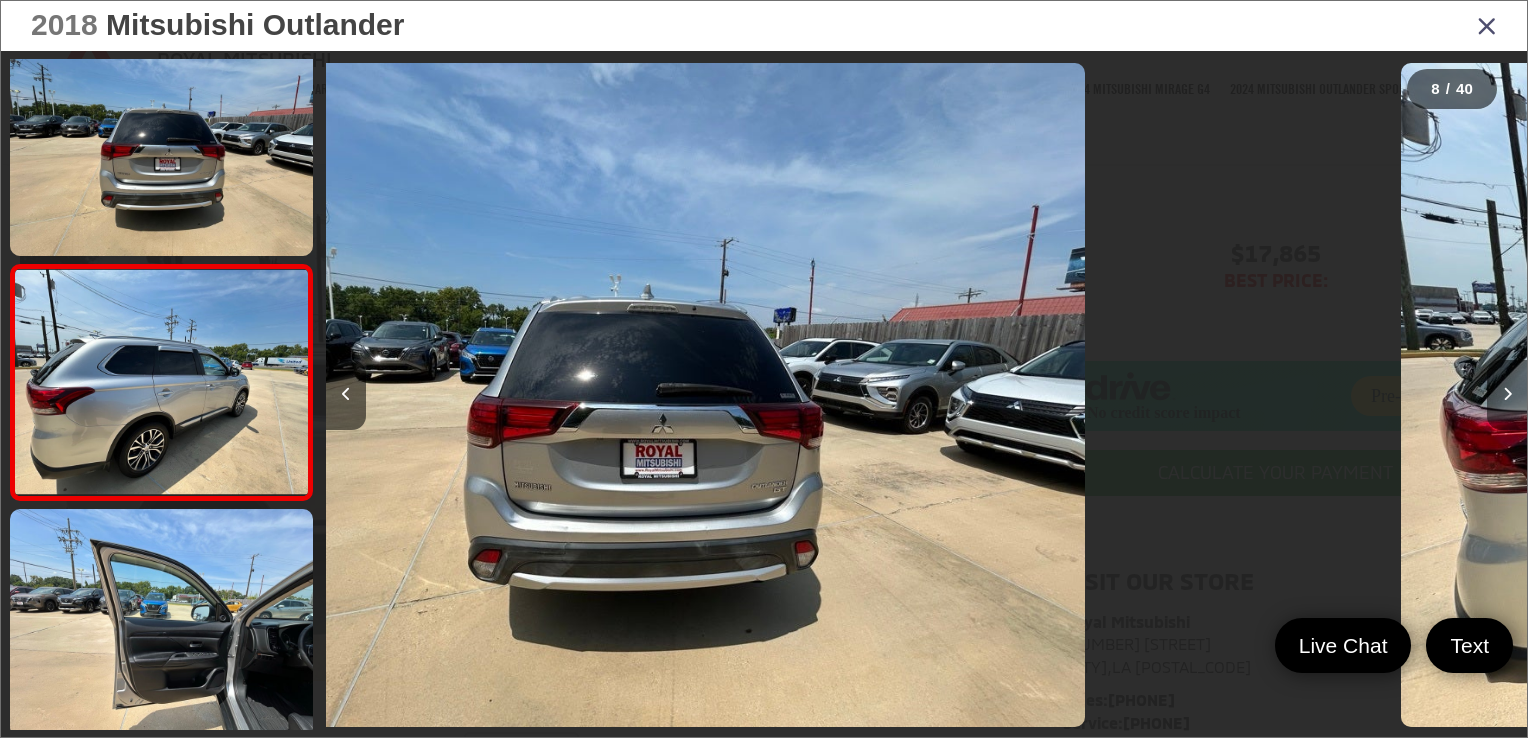 click at bounding box center (1507, 395) 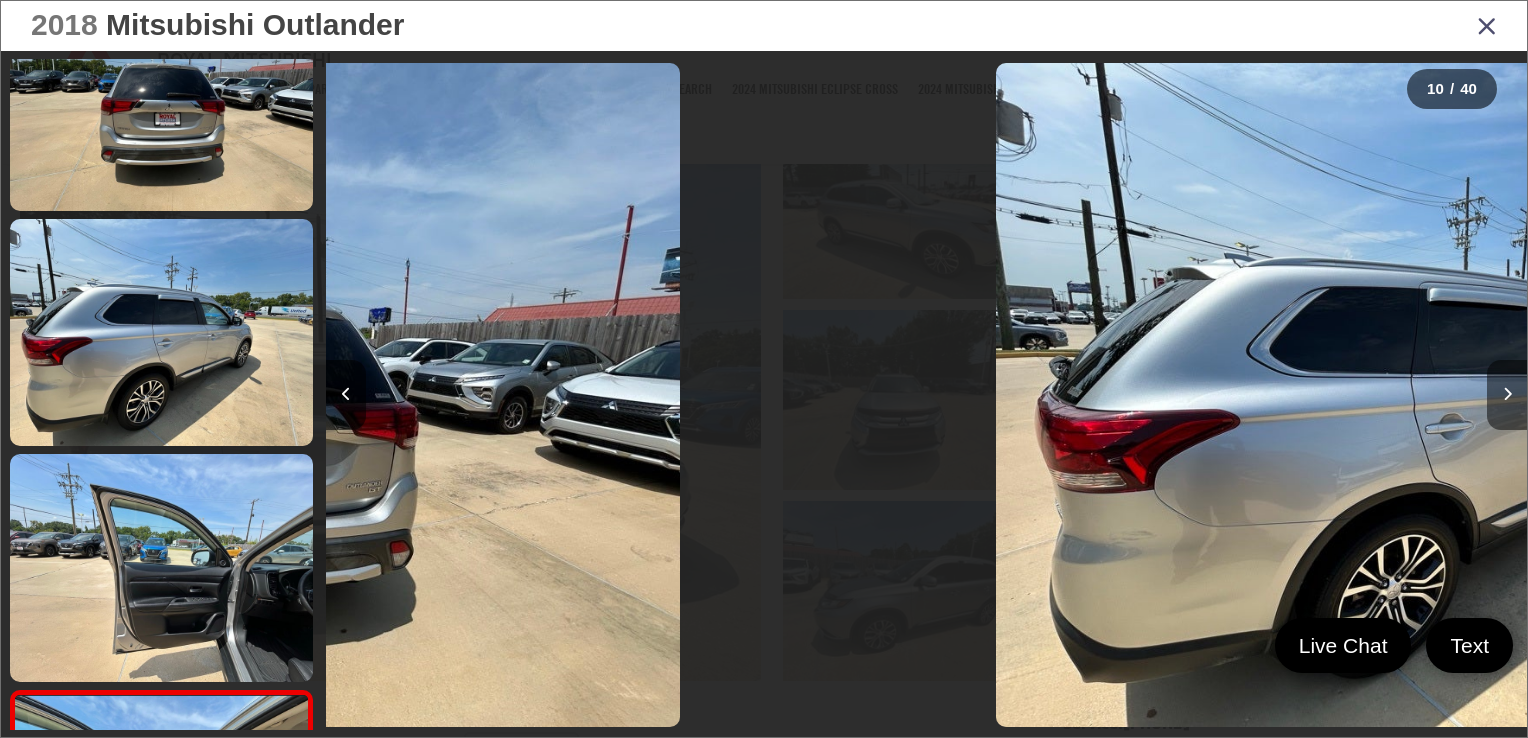 scroll, scrollTop: 0, scrollLeft: 8111, axis: horizontal 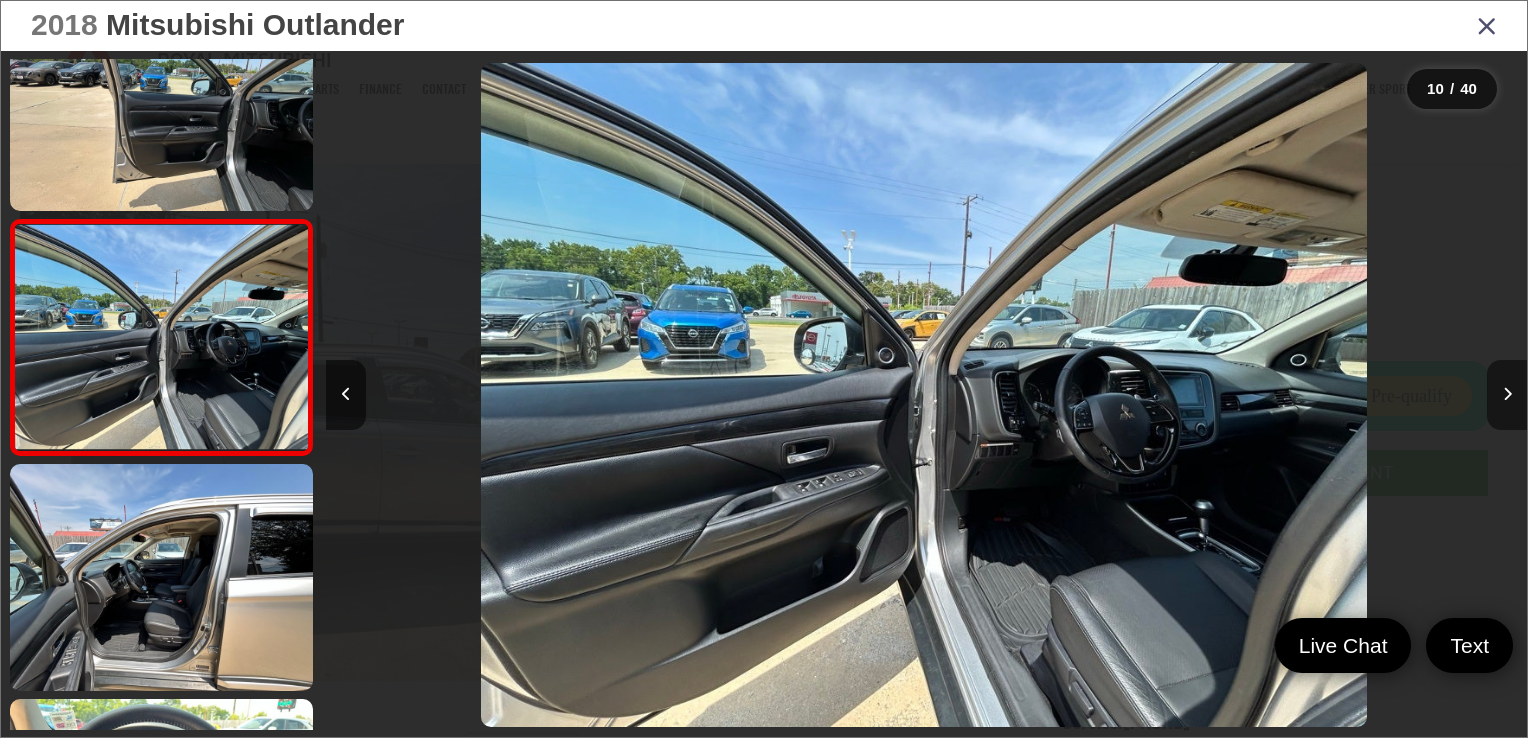 click at bounding box center (1507, 395) 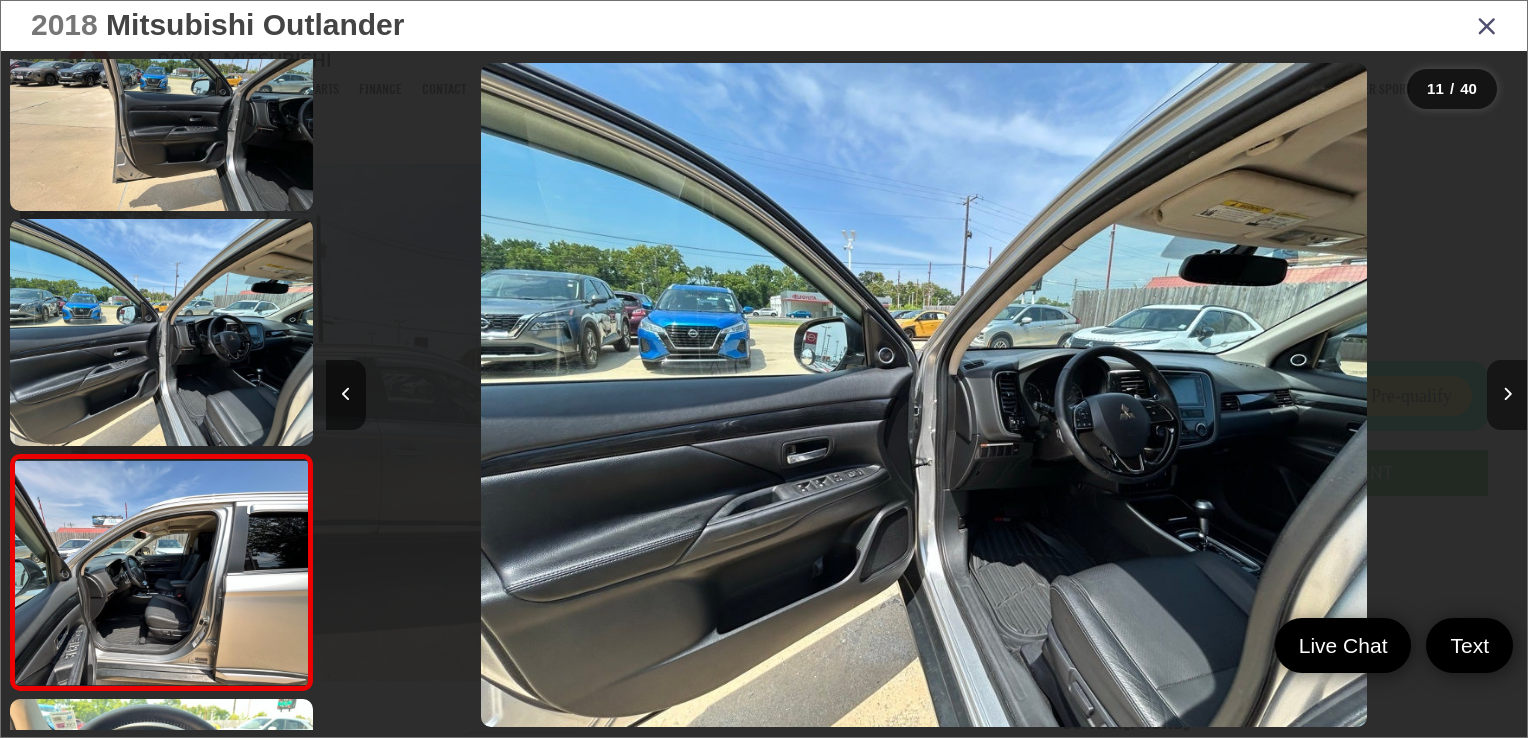 scroll, scrollTop: 0, scrollLeft: 10915, axis: horizontal 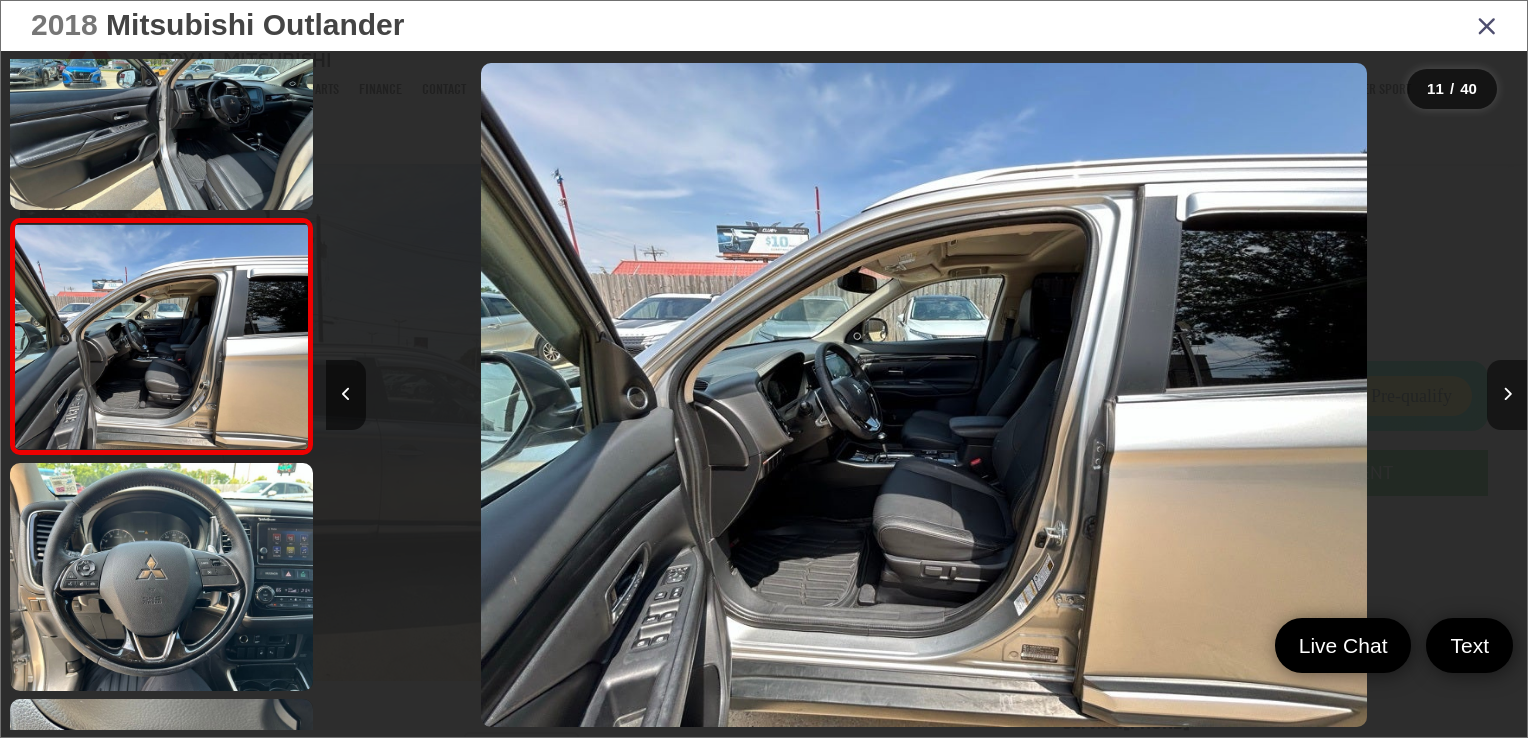click at bounding box center [1507, 395] 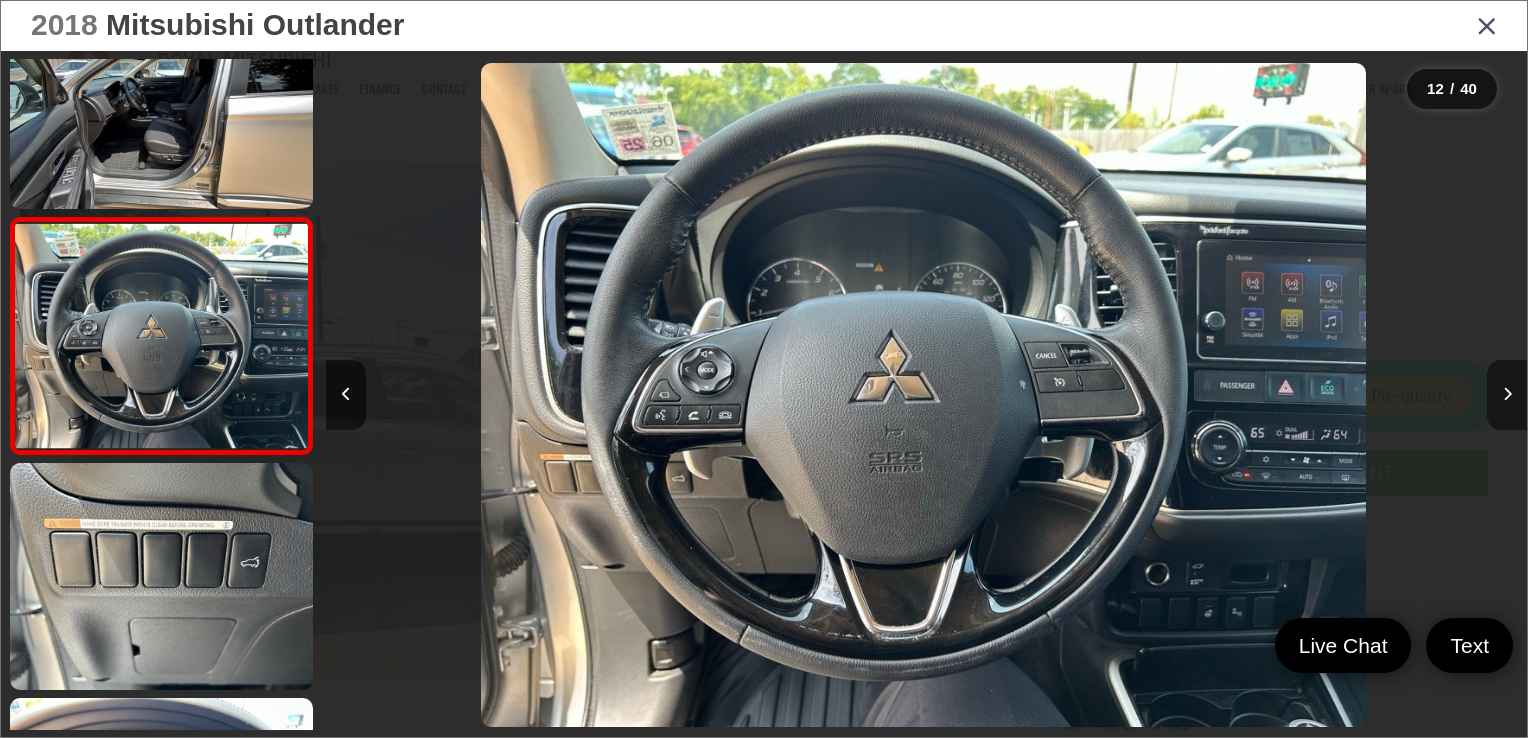 click at bounding box center (1507, 395) 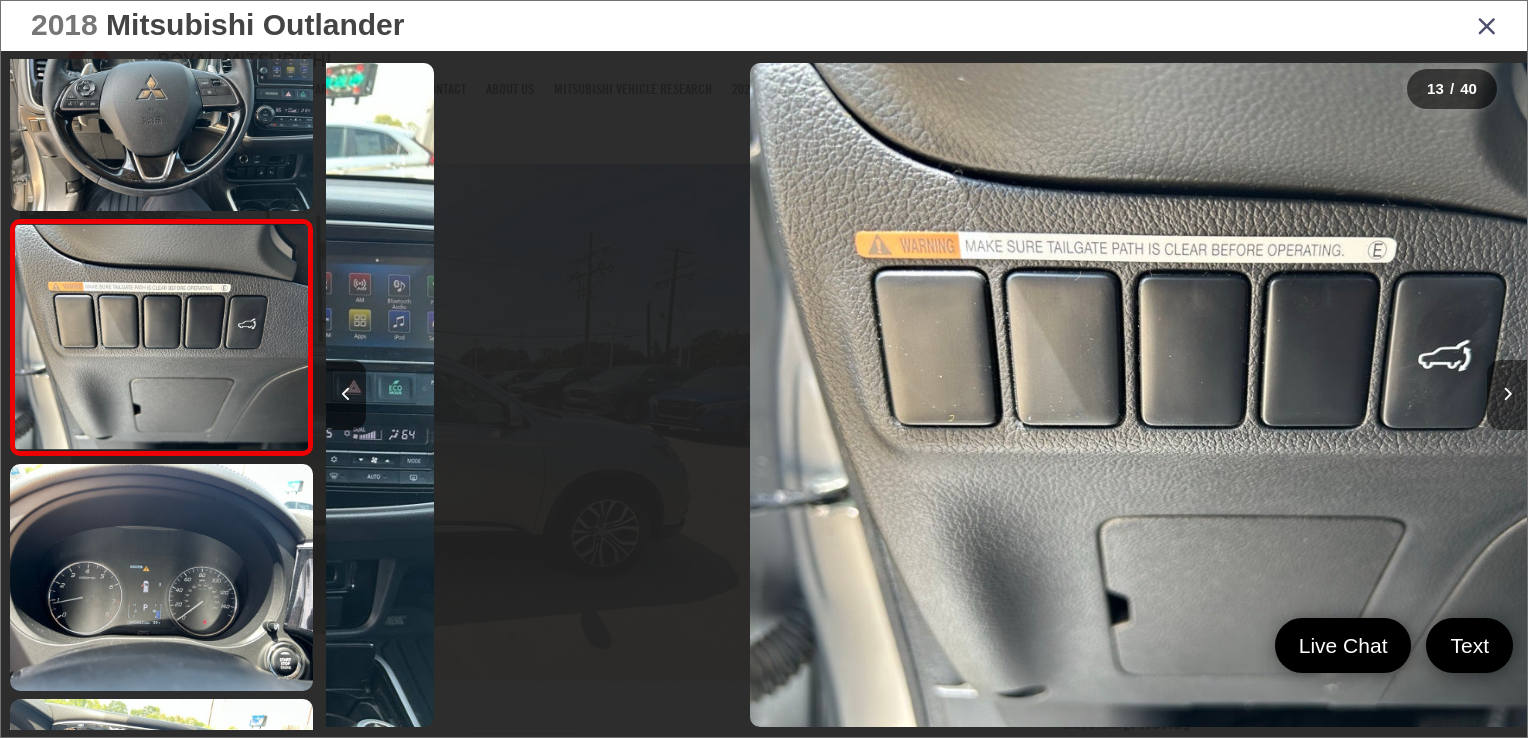 click at bounding box center [1507, 395] 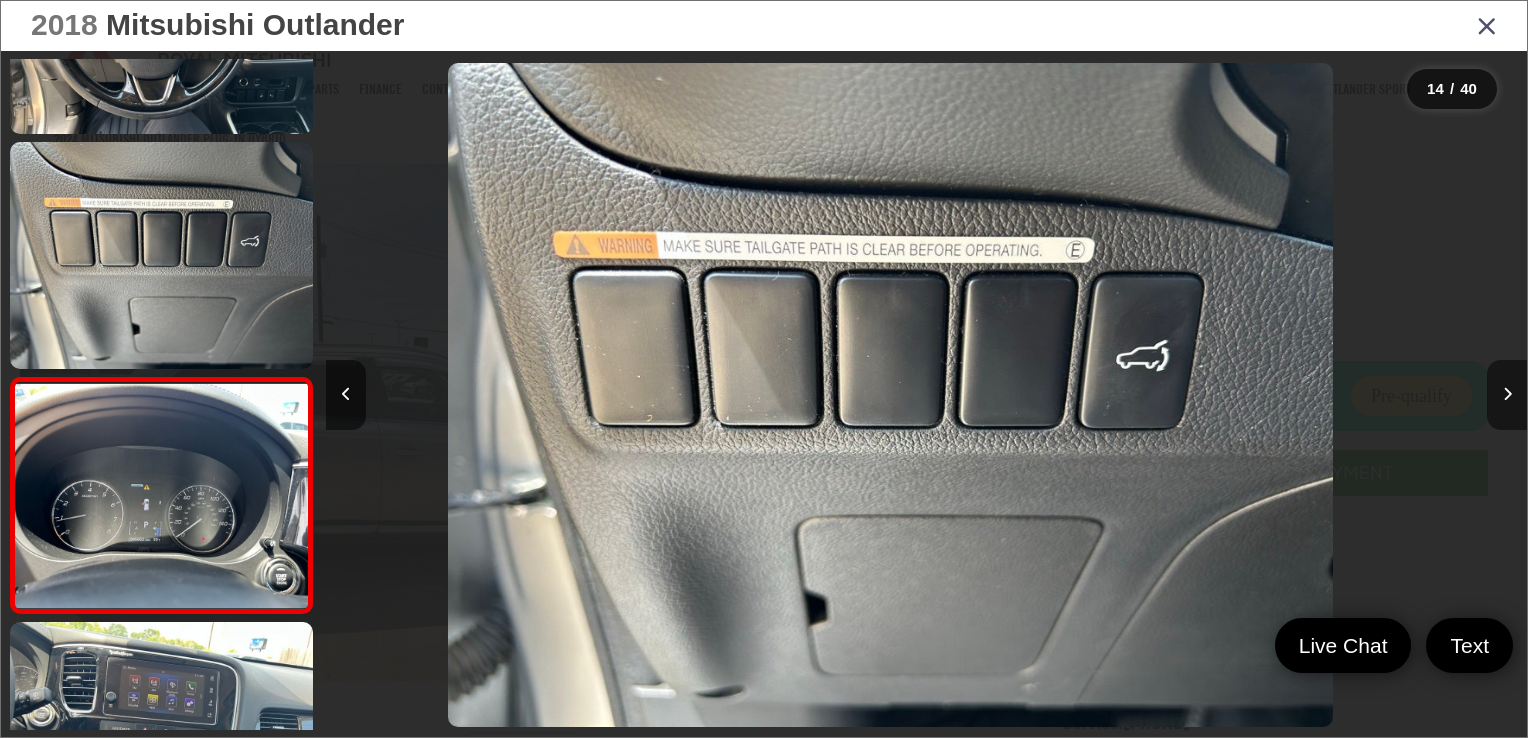 click at bounding box center (1507, 395) 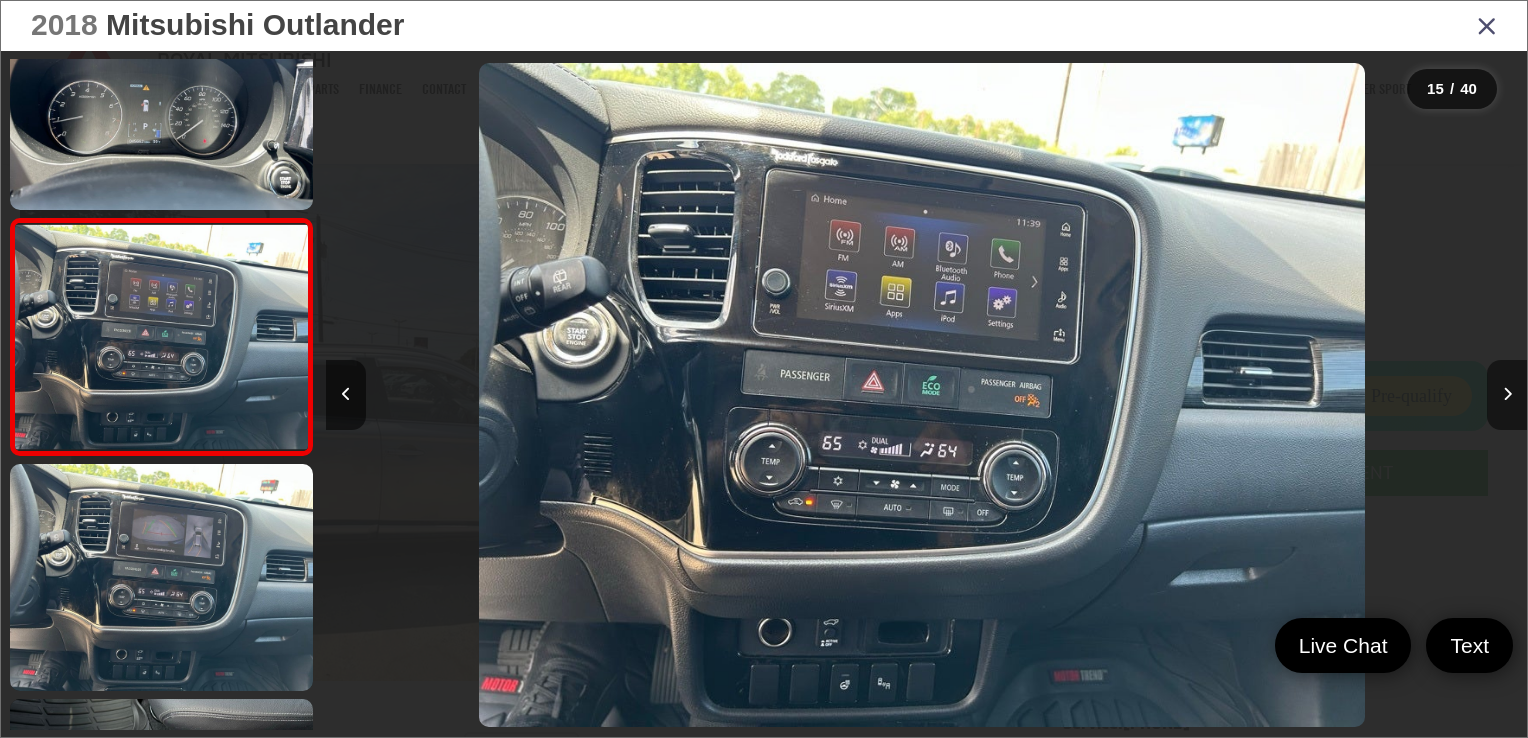 click at bounding box center [1507, 395] 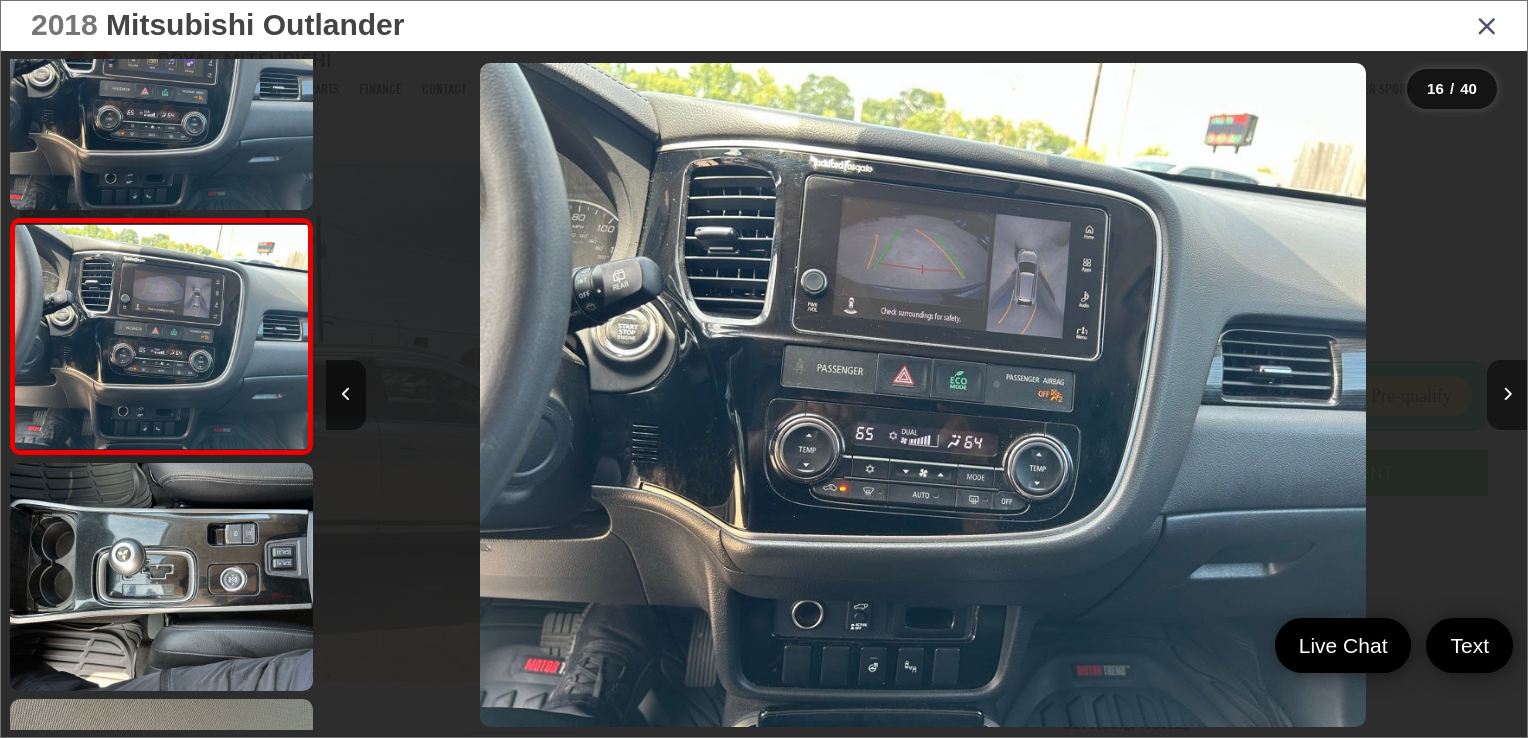 click at bounding box center [1507, 395] 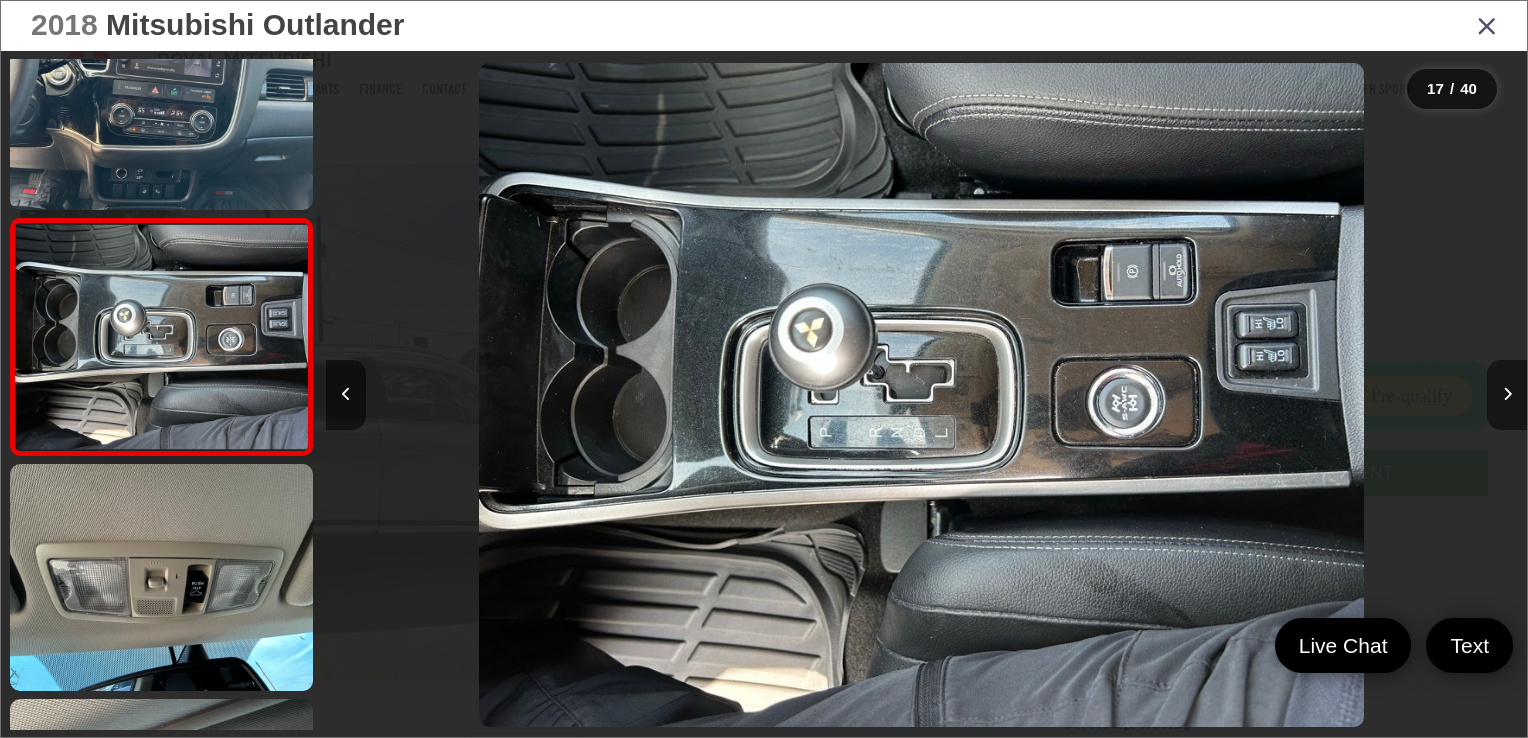 click at bounding box center [1507, 395] 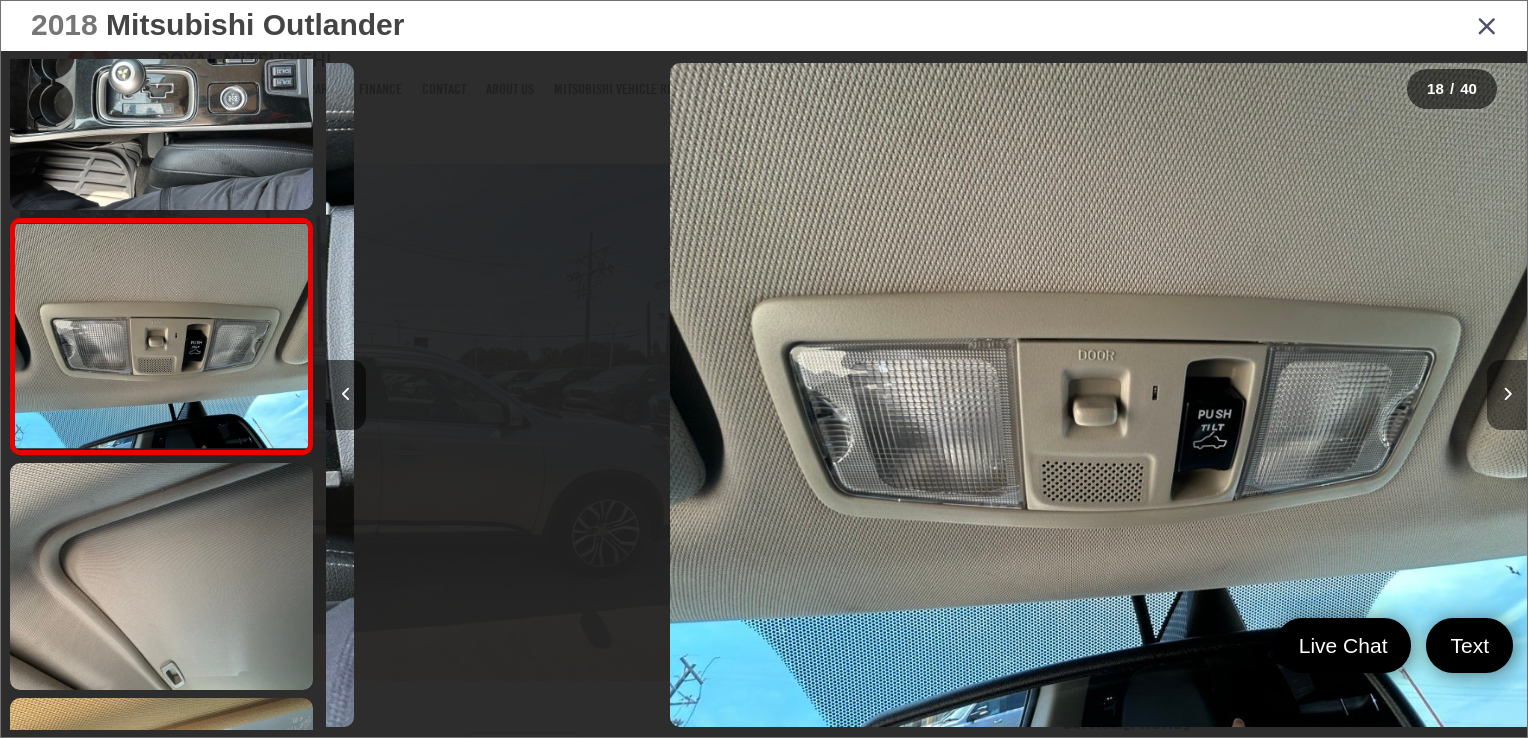 click at bounding box center [1507, 395] 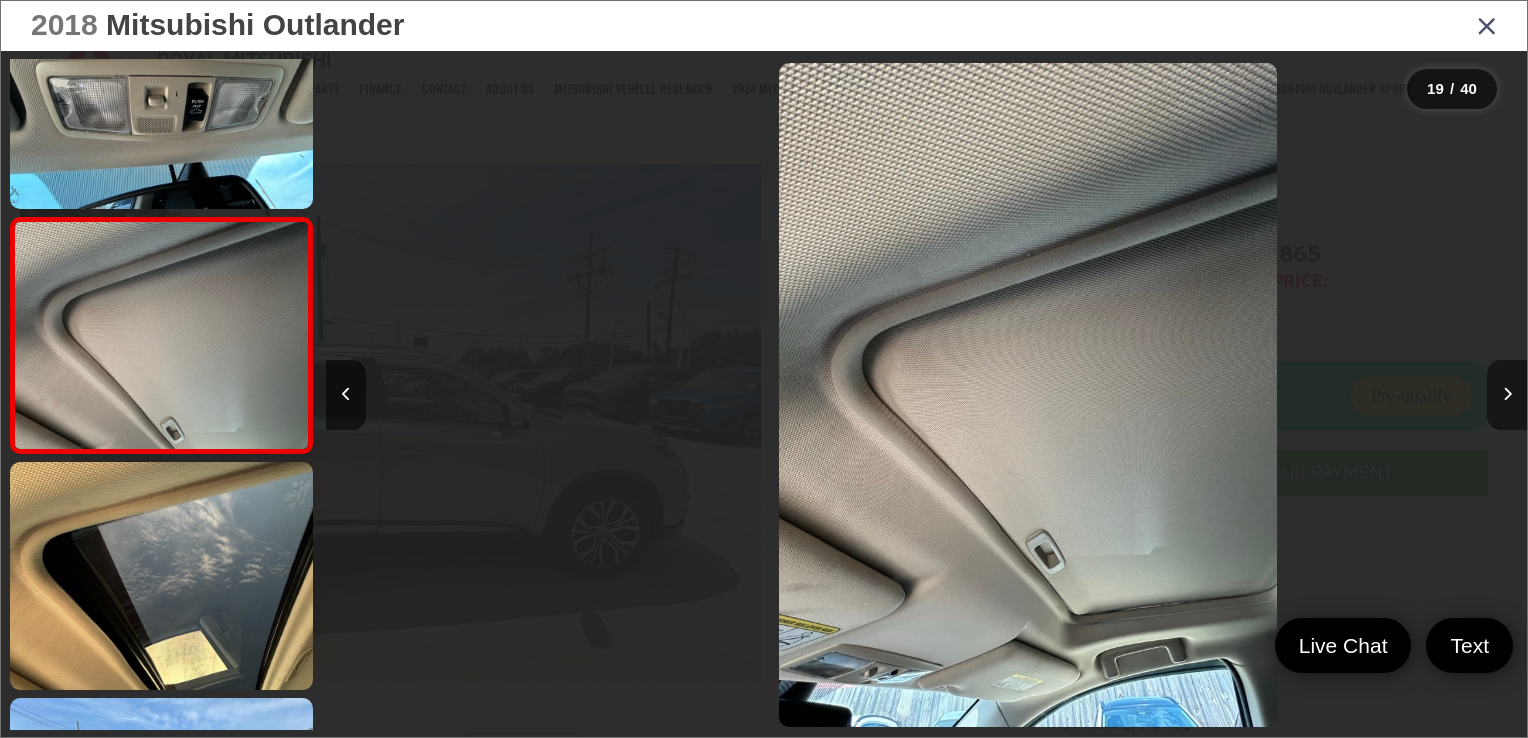 click at bounding box center [1507, 395] 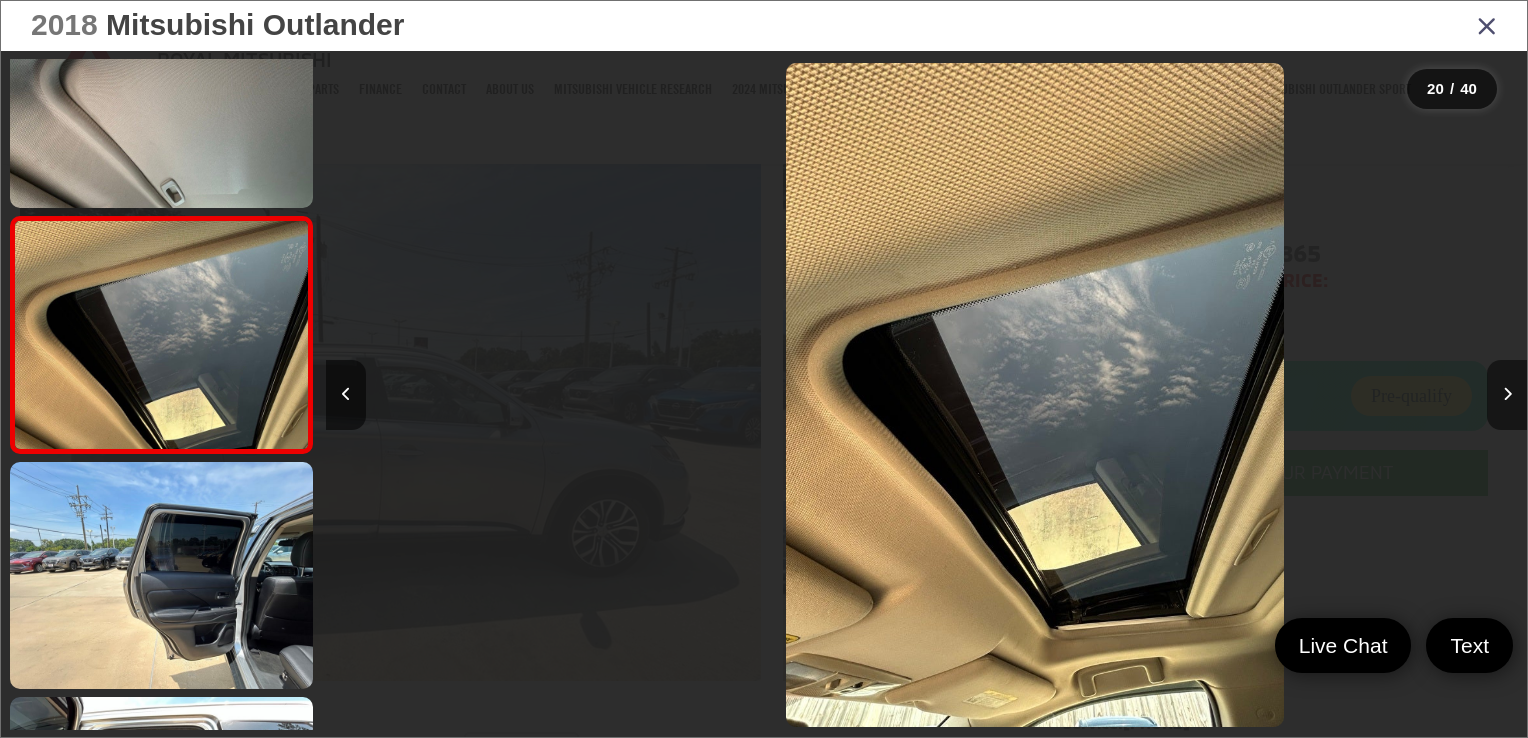 click at bounding box center [1507, 395] 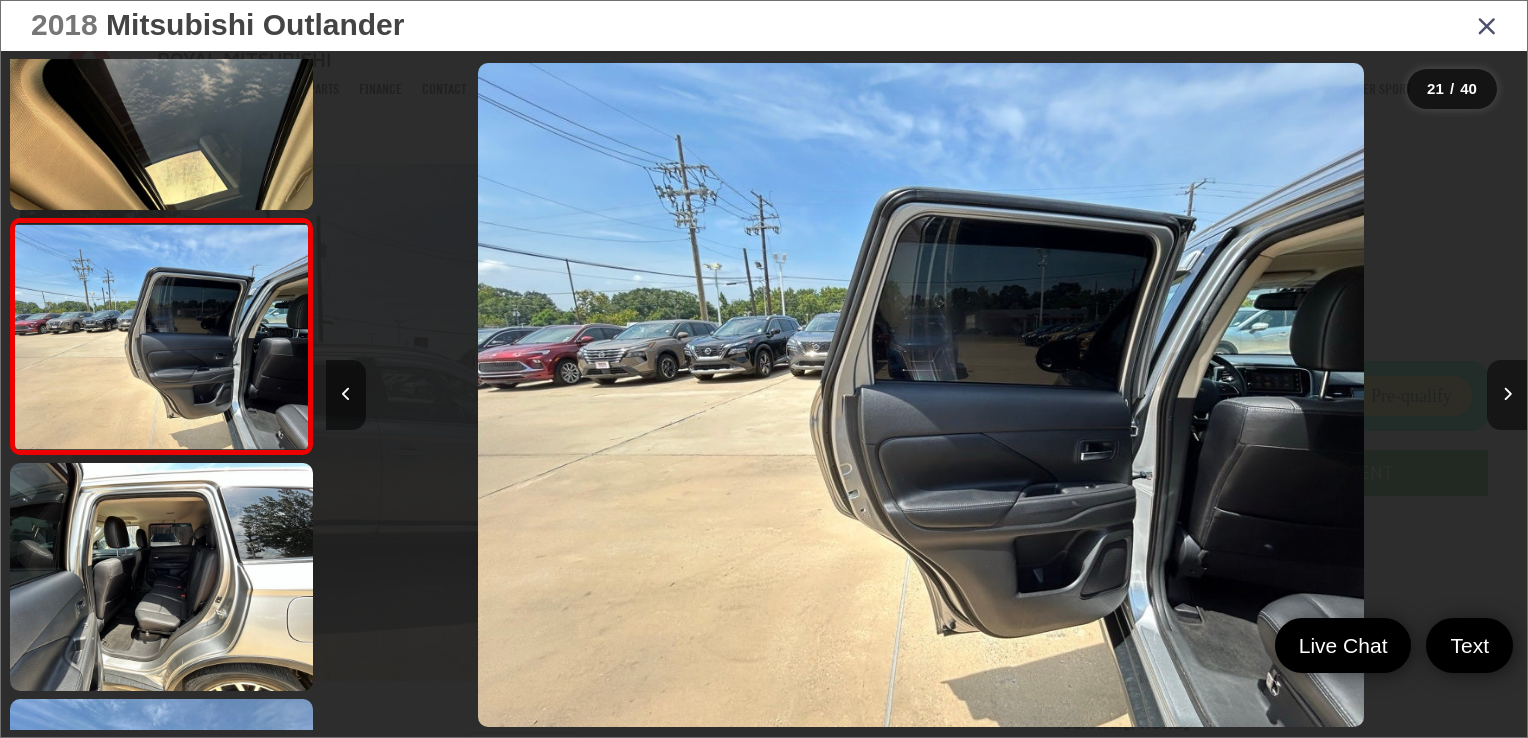 click at bounding box center [1507, 395] 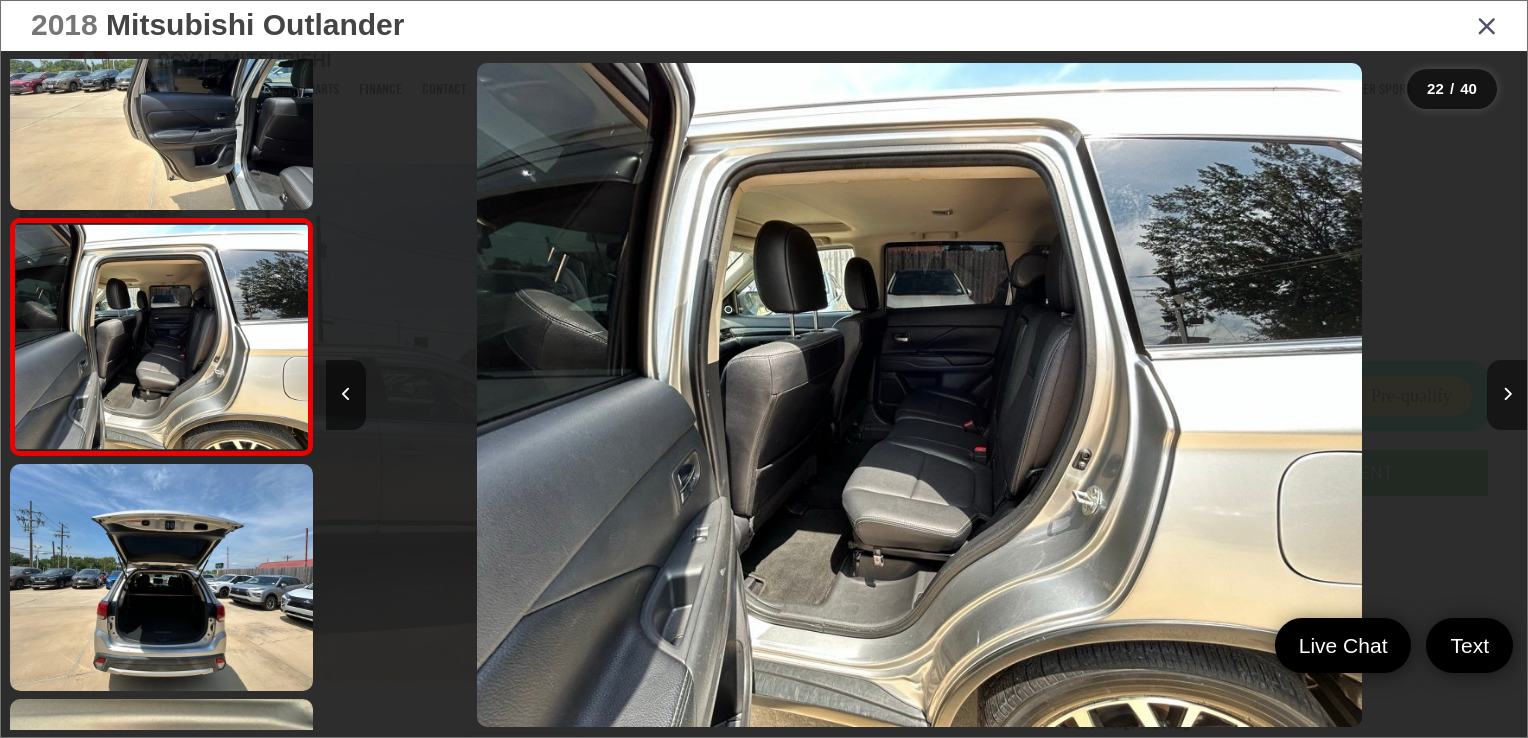click at bounding box center [1507, 395] 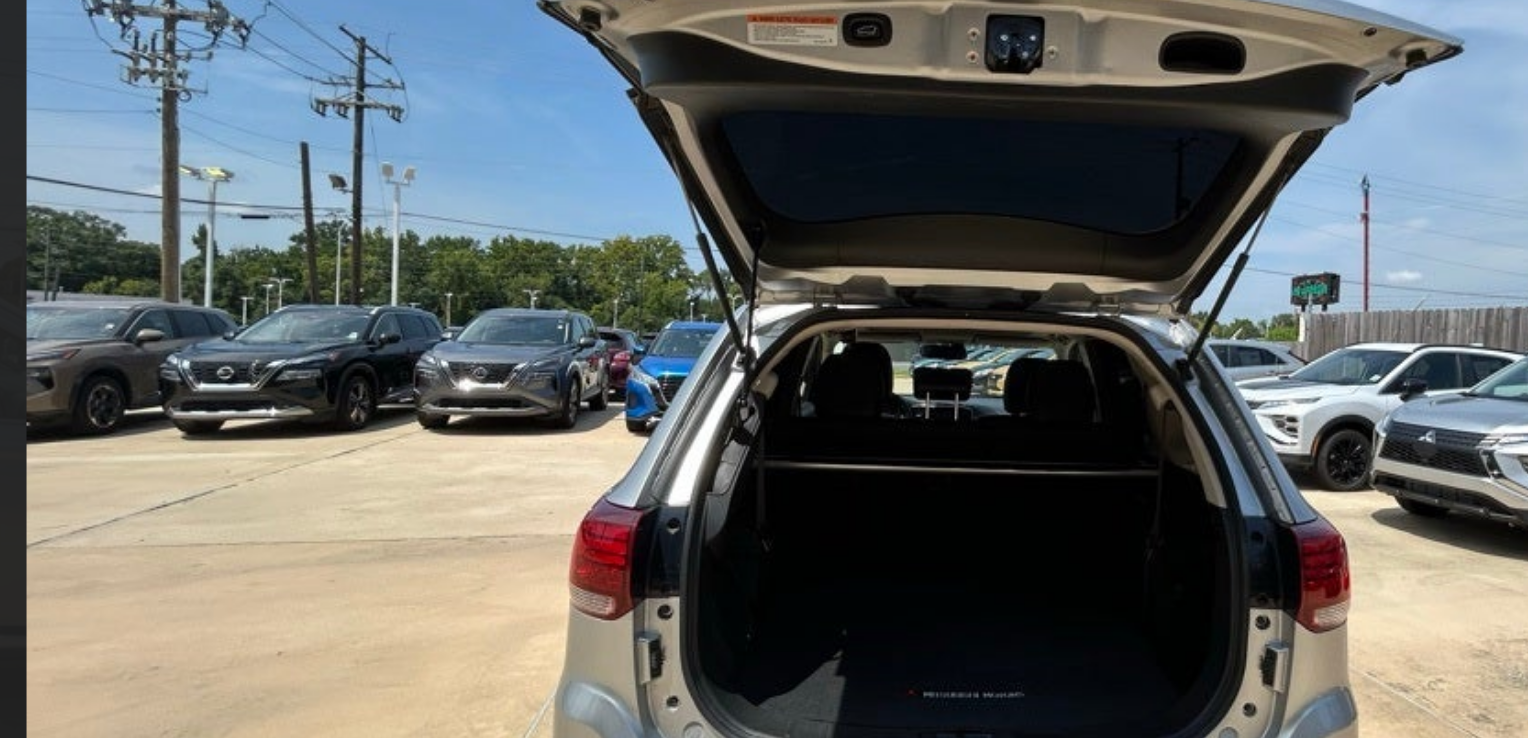 click at bounding box center [921, 395] 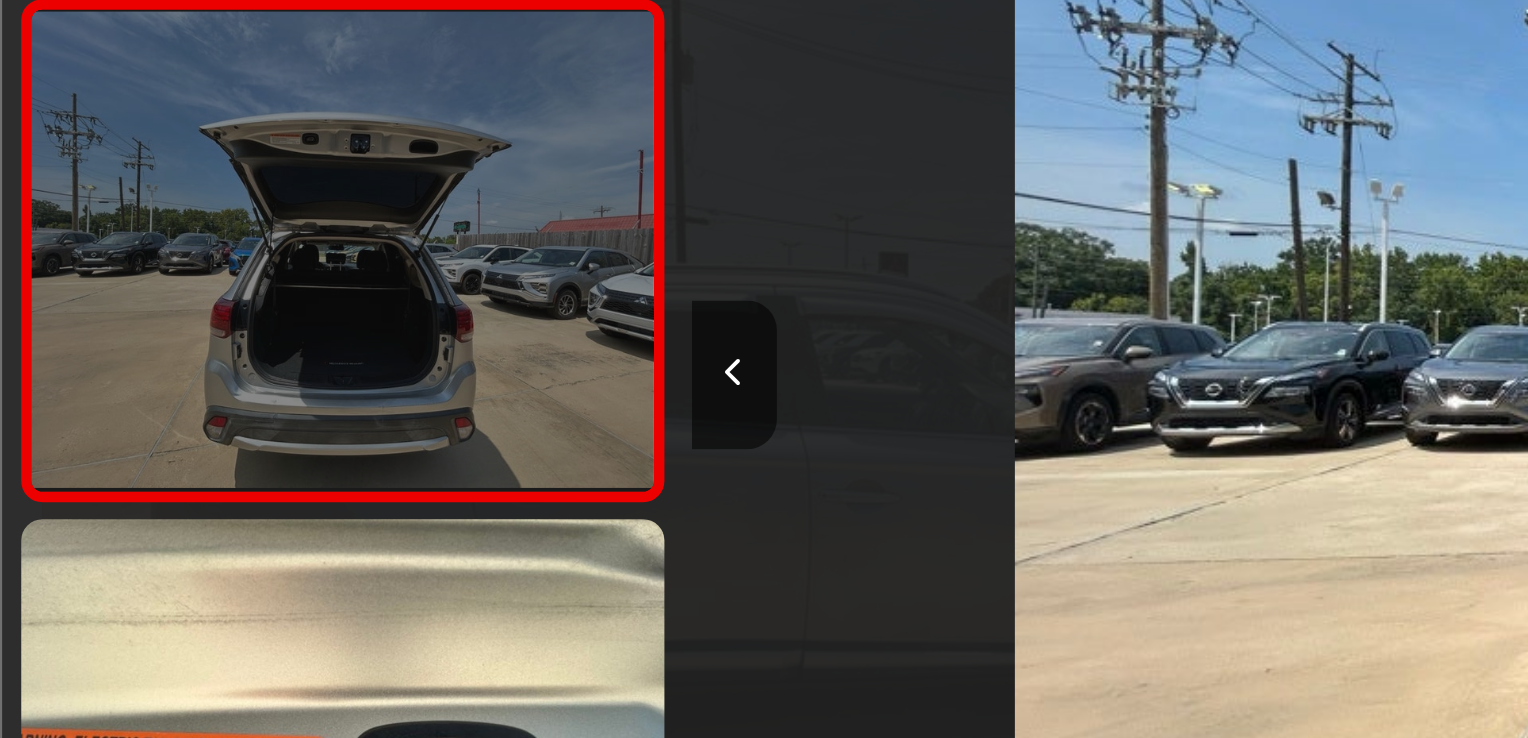 click at bounding box center [161, 336] 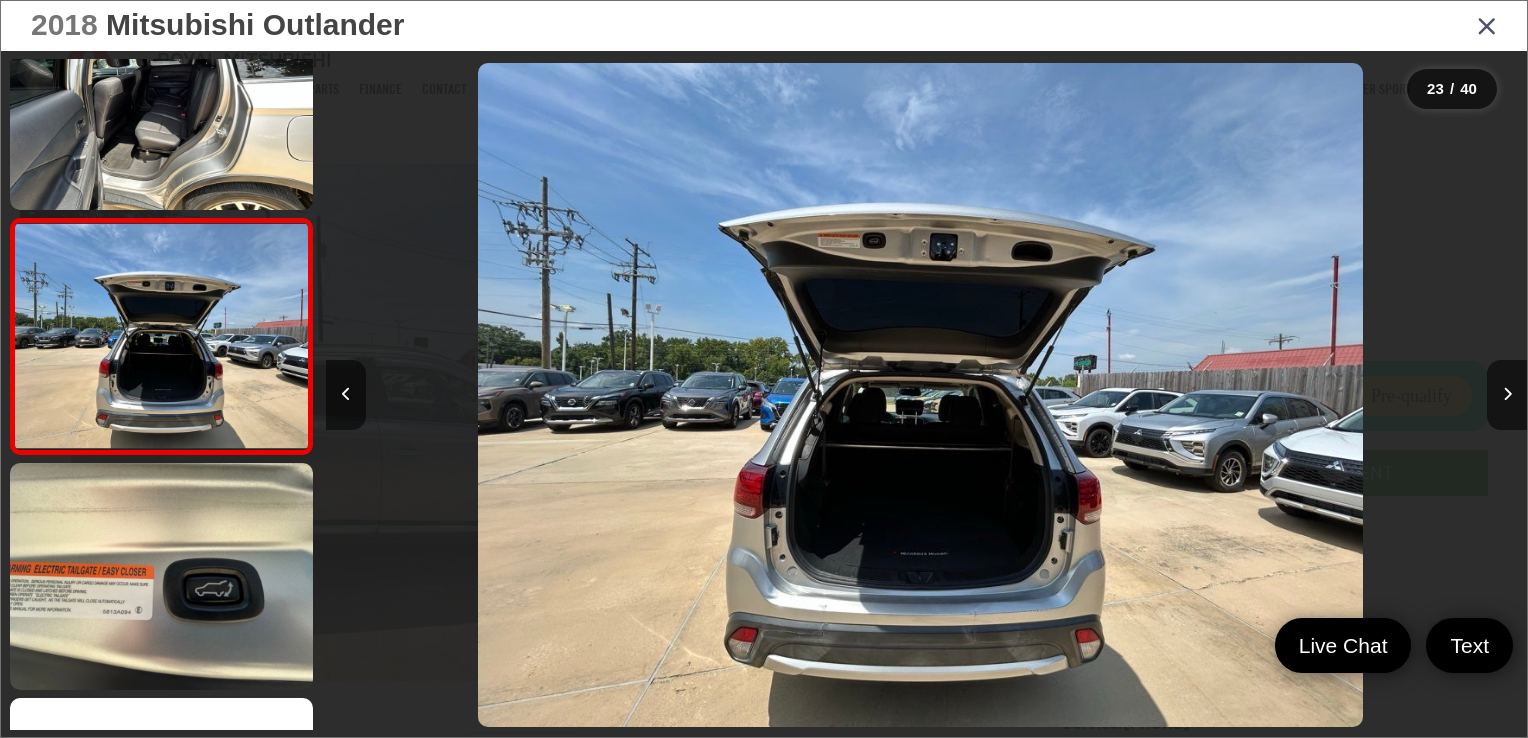 click at bounding box center (1487, 25) 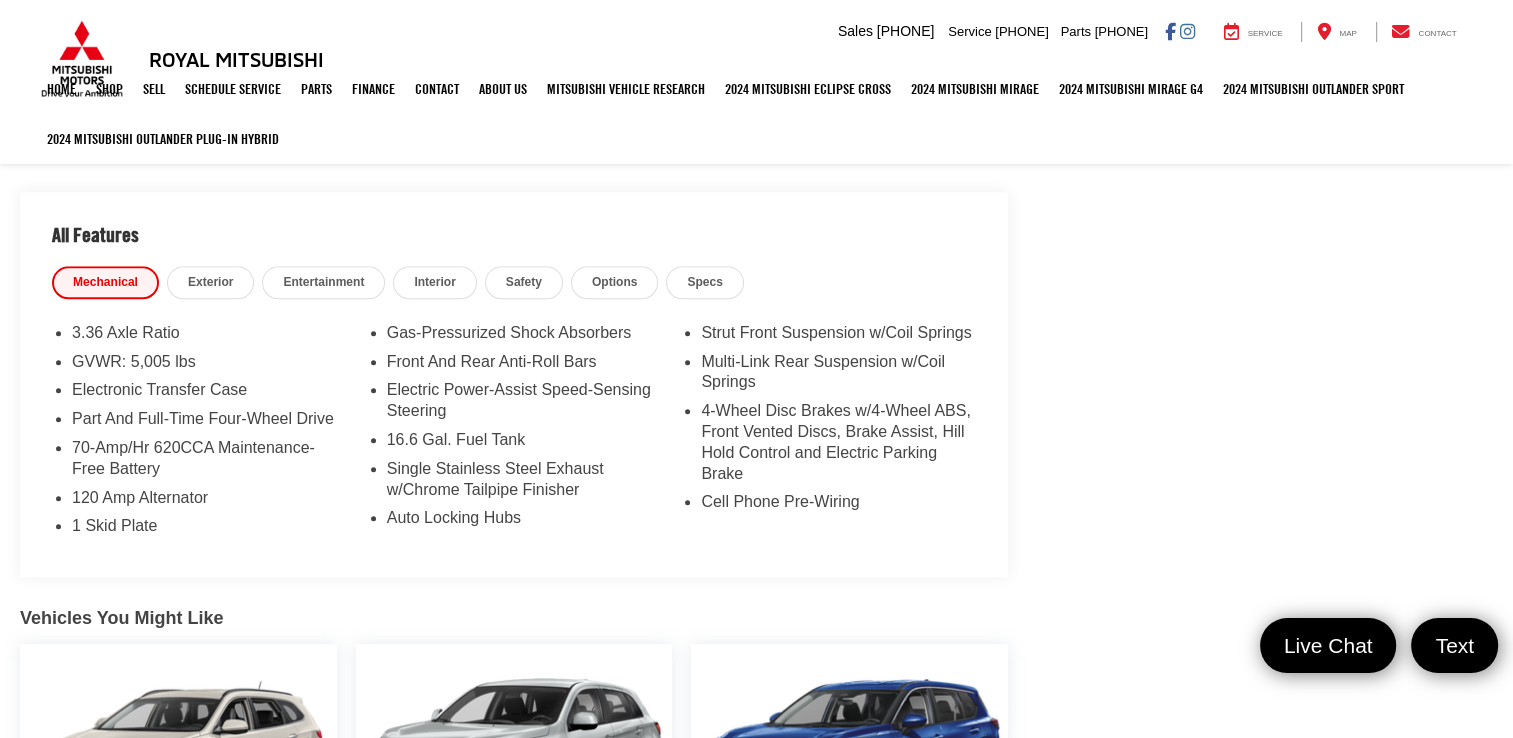 scroll, scrollTop: 1991, scrollLeft: 0, axis: vertical 